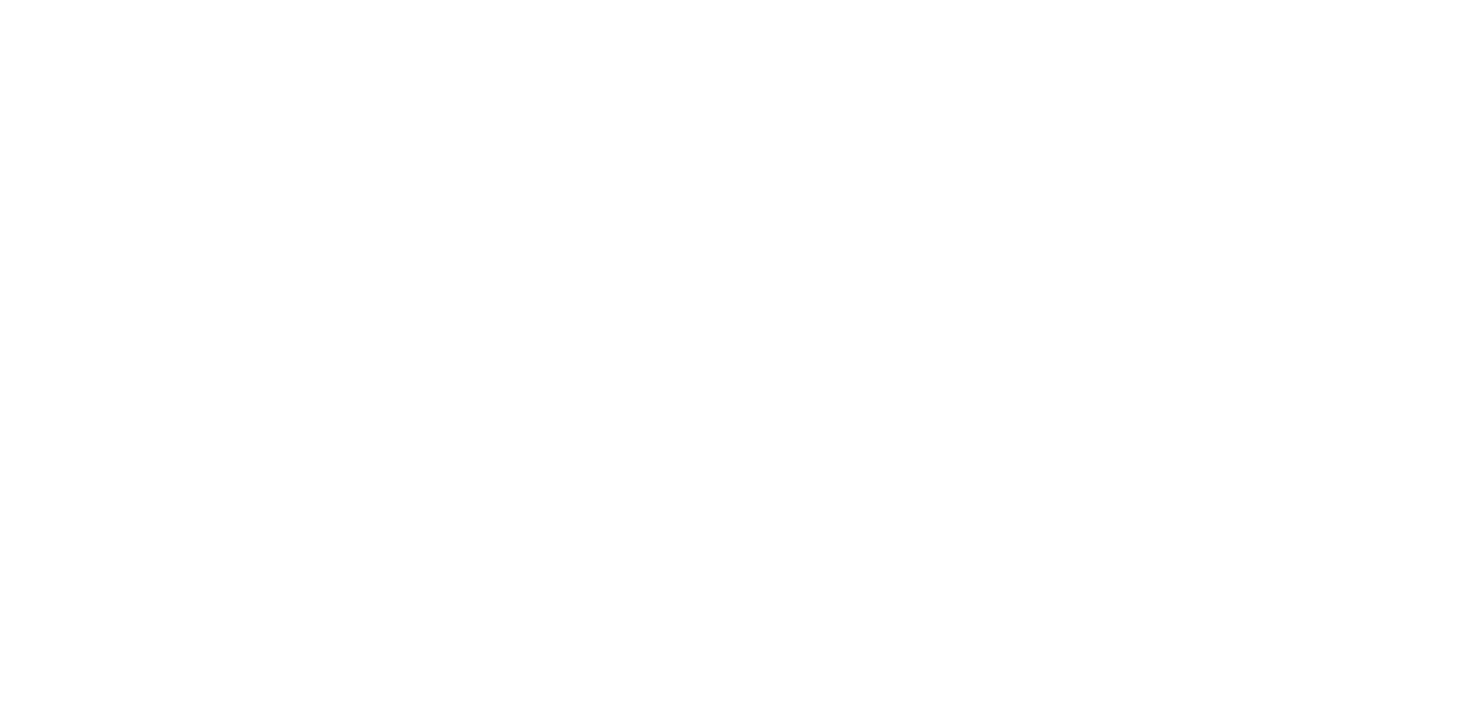 scroll, scrollTop: 0, scrollLeft: 0, axis: both 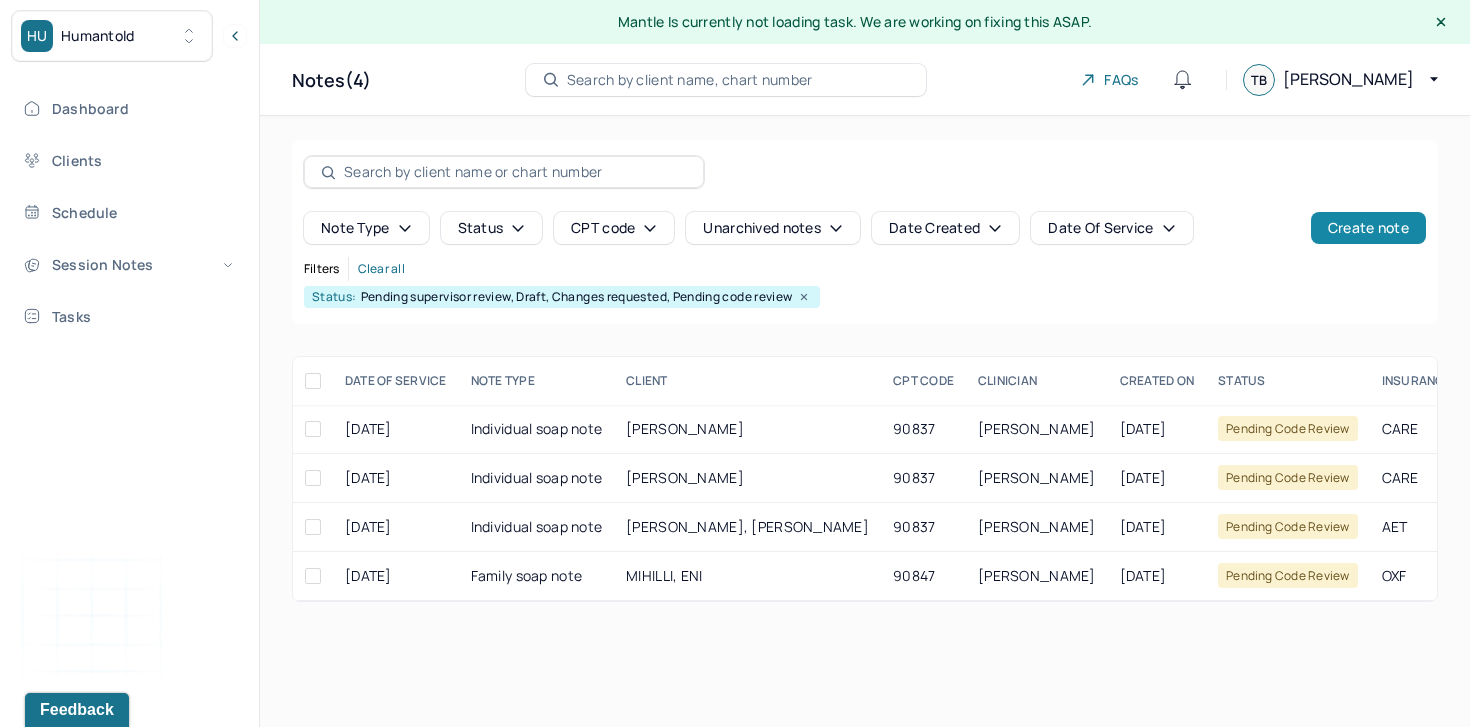 click on "Create note" at bounding box center (1368, 228) 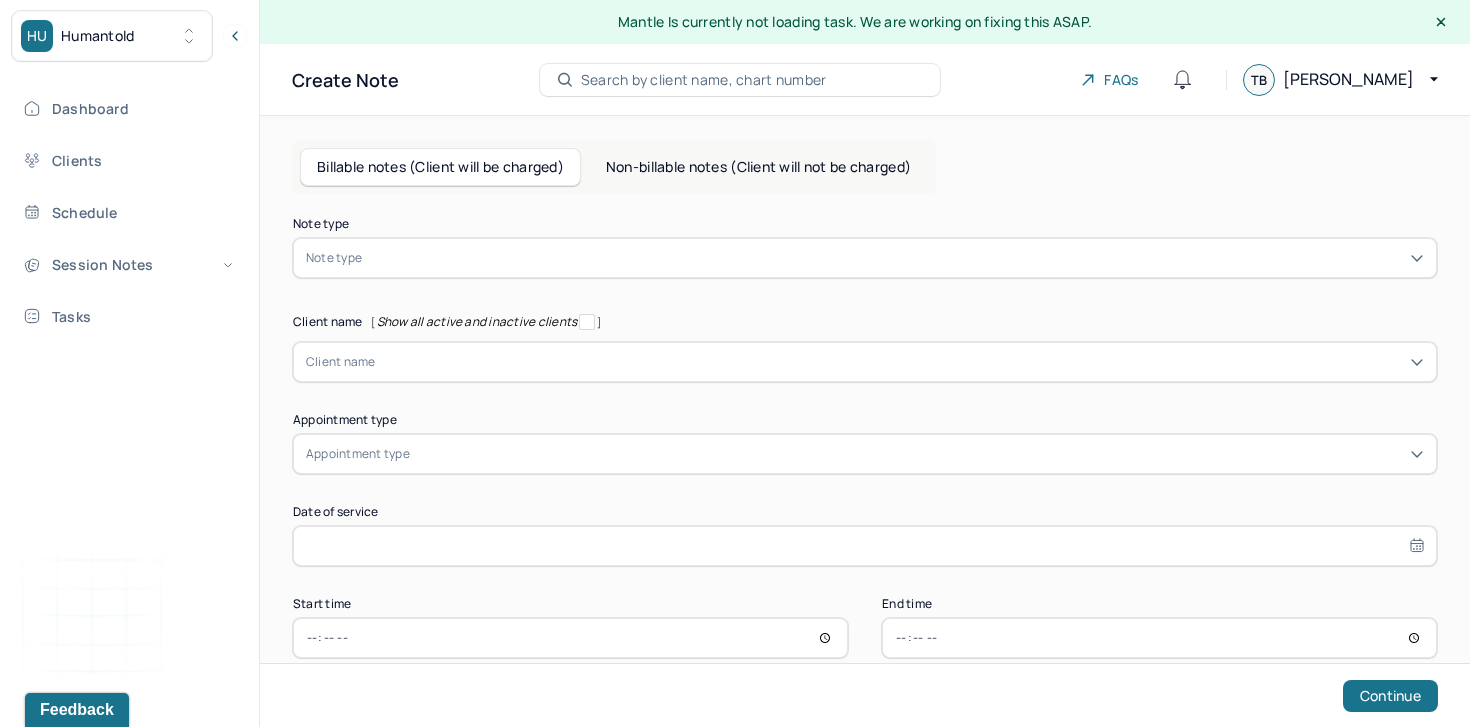 click at bounding box center (895, 258) 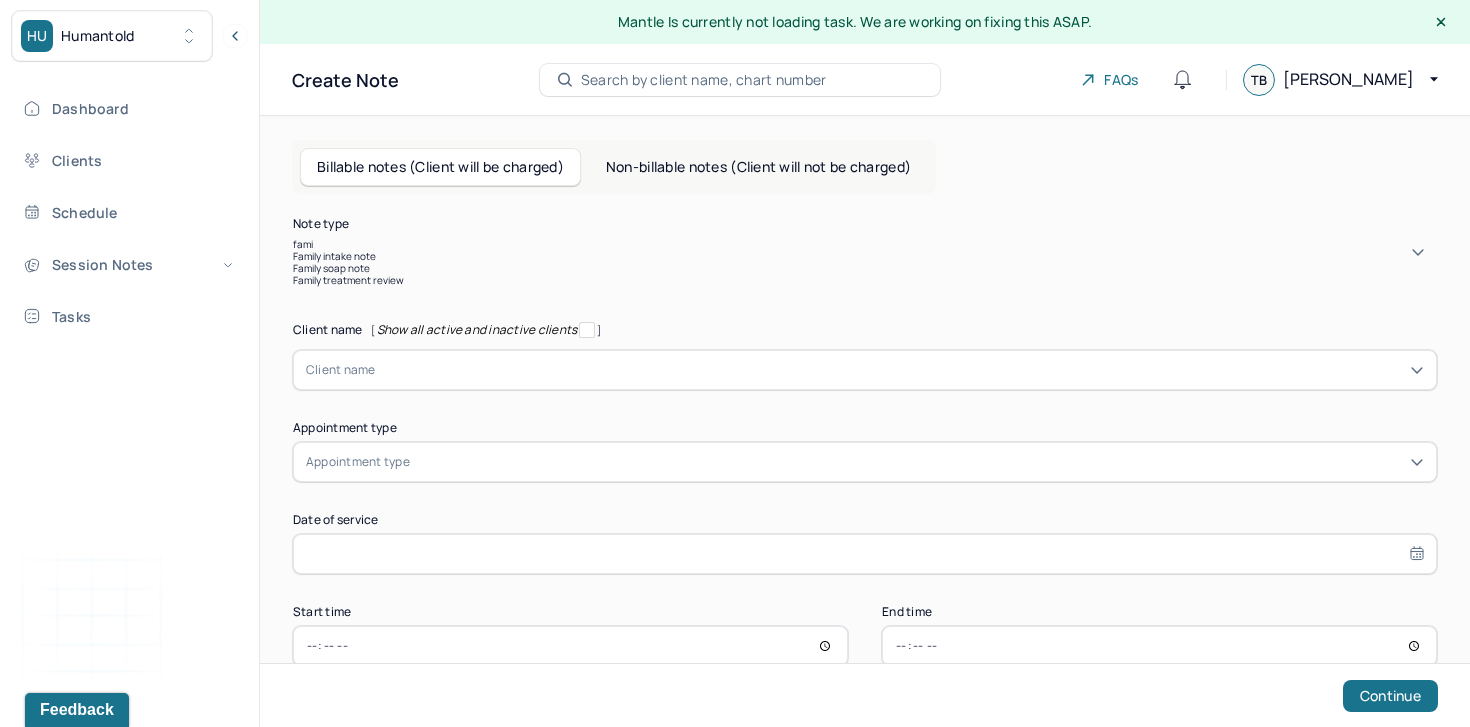type on "famil" 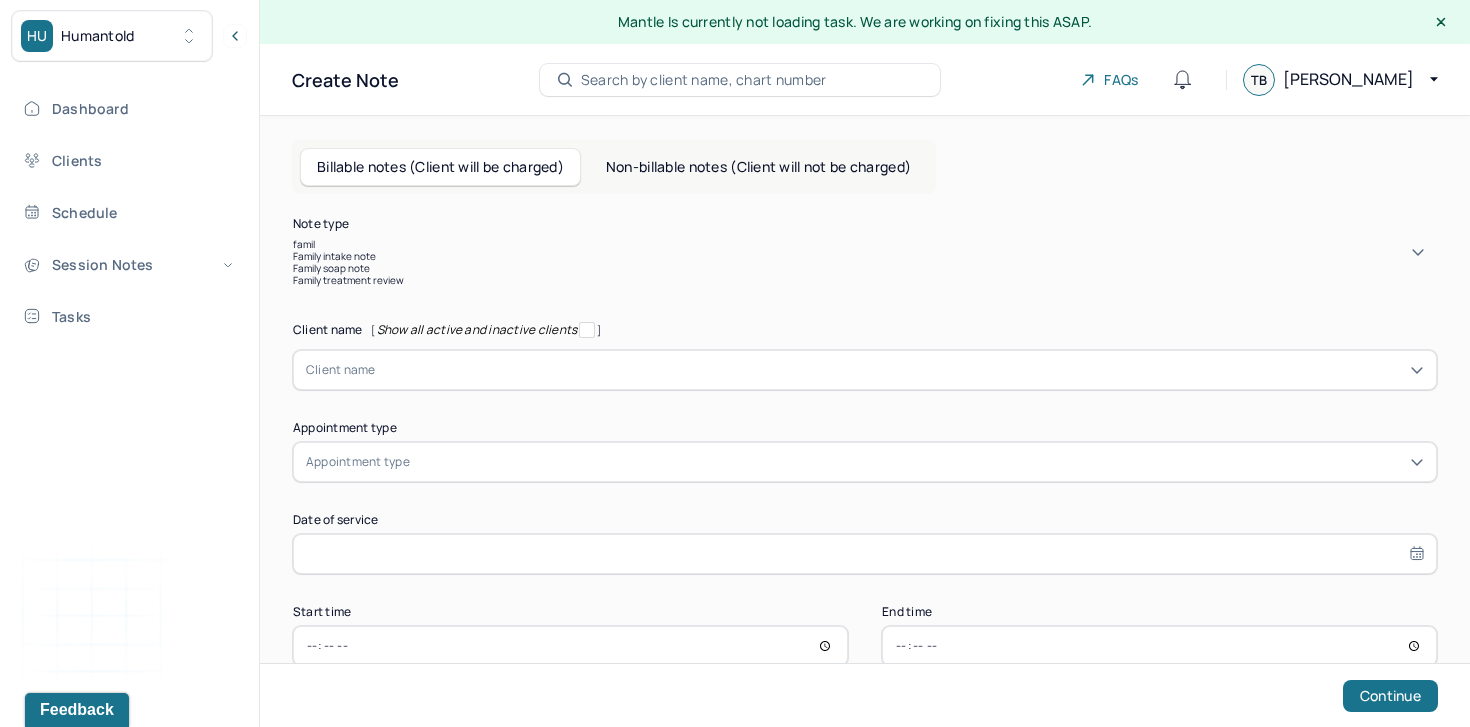 click on "Family soap note" at bounding box center (865, 268) 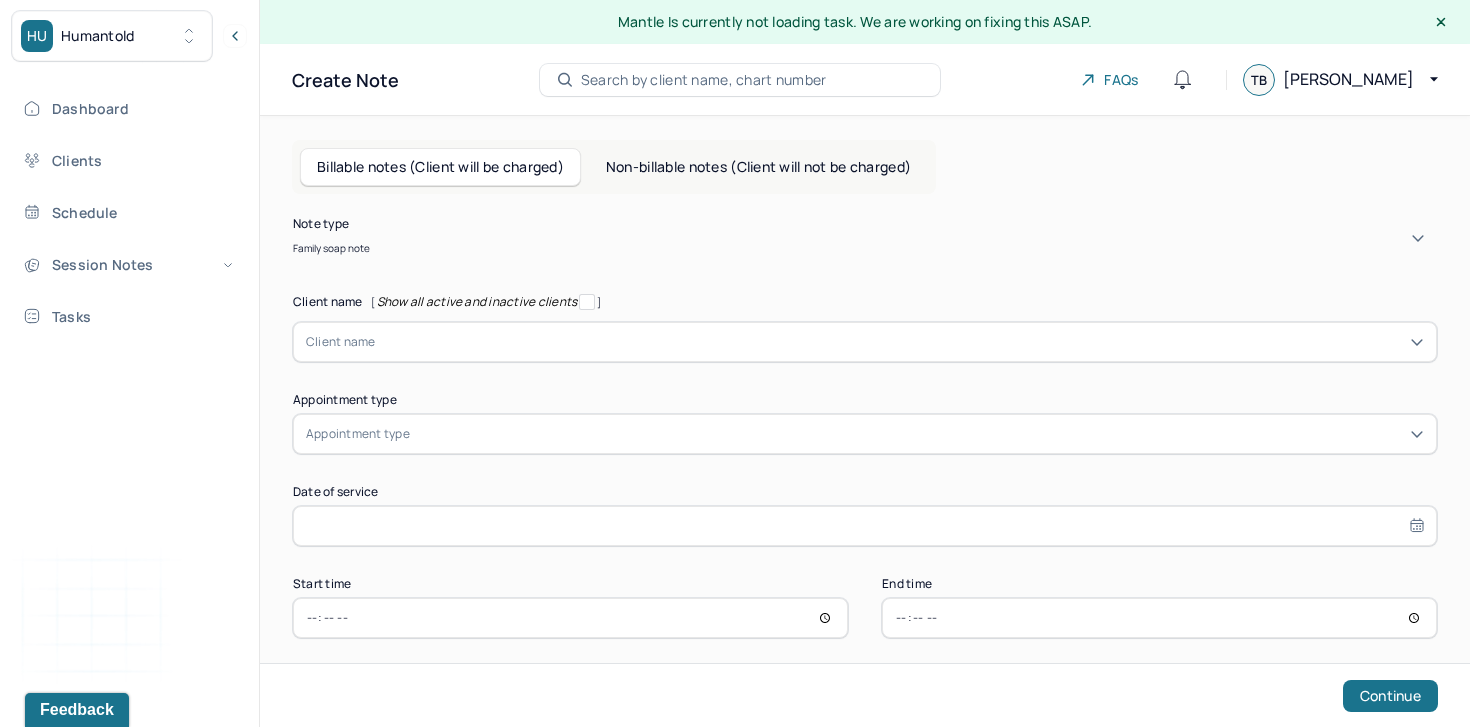 click at bounding box center (900, 342) 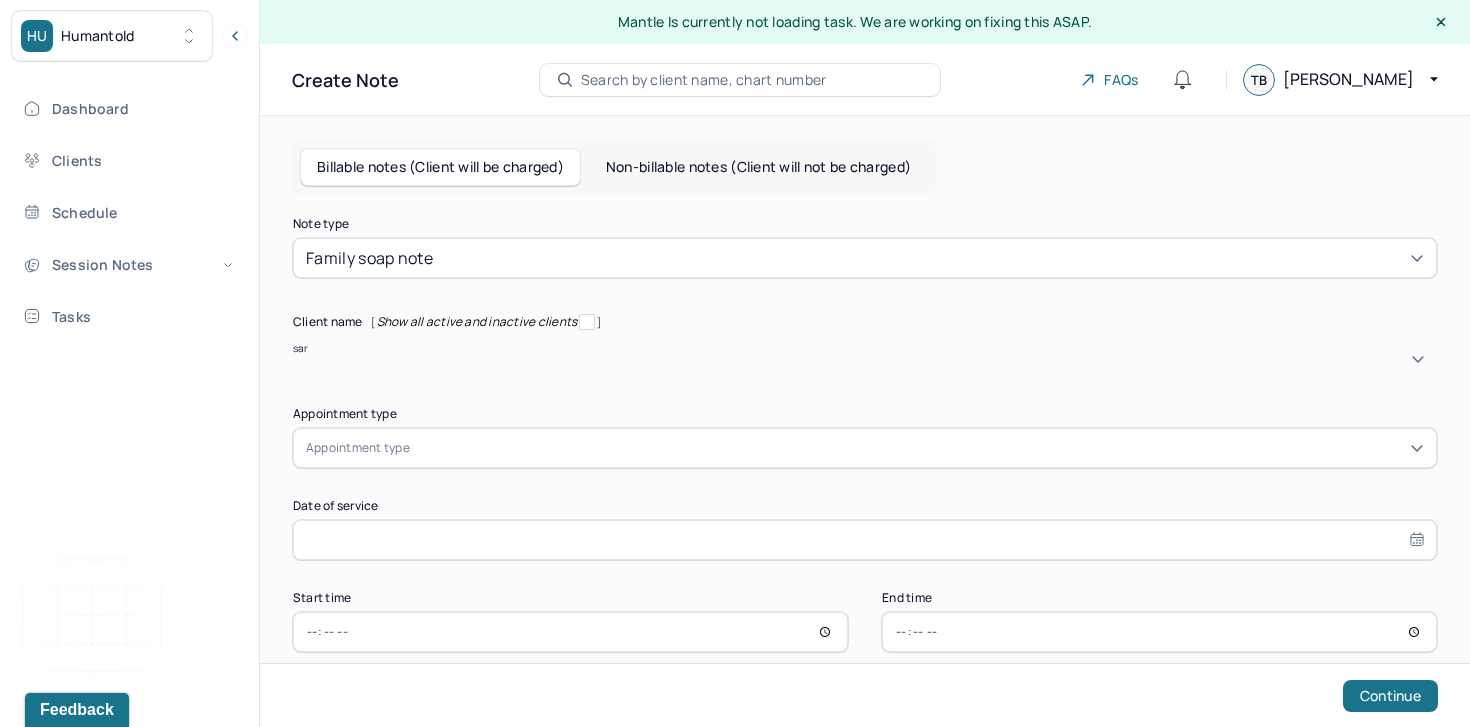 type on "sara" 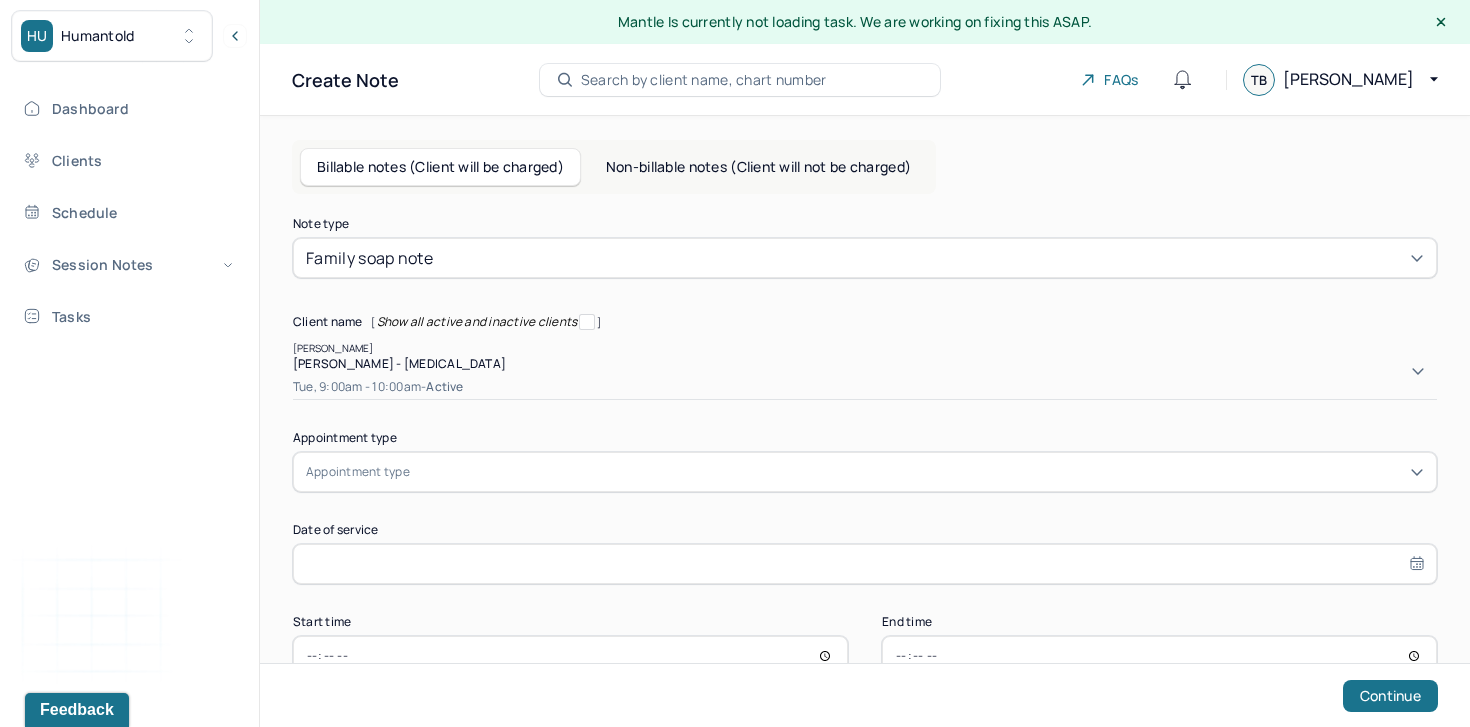 click on "Sara Marks - Family therapy" at bounding box center [399, 363] 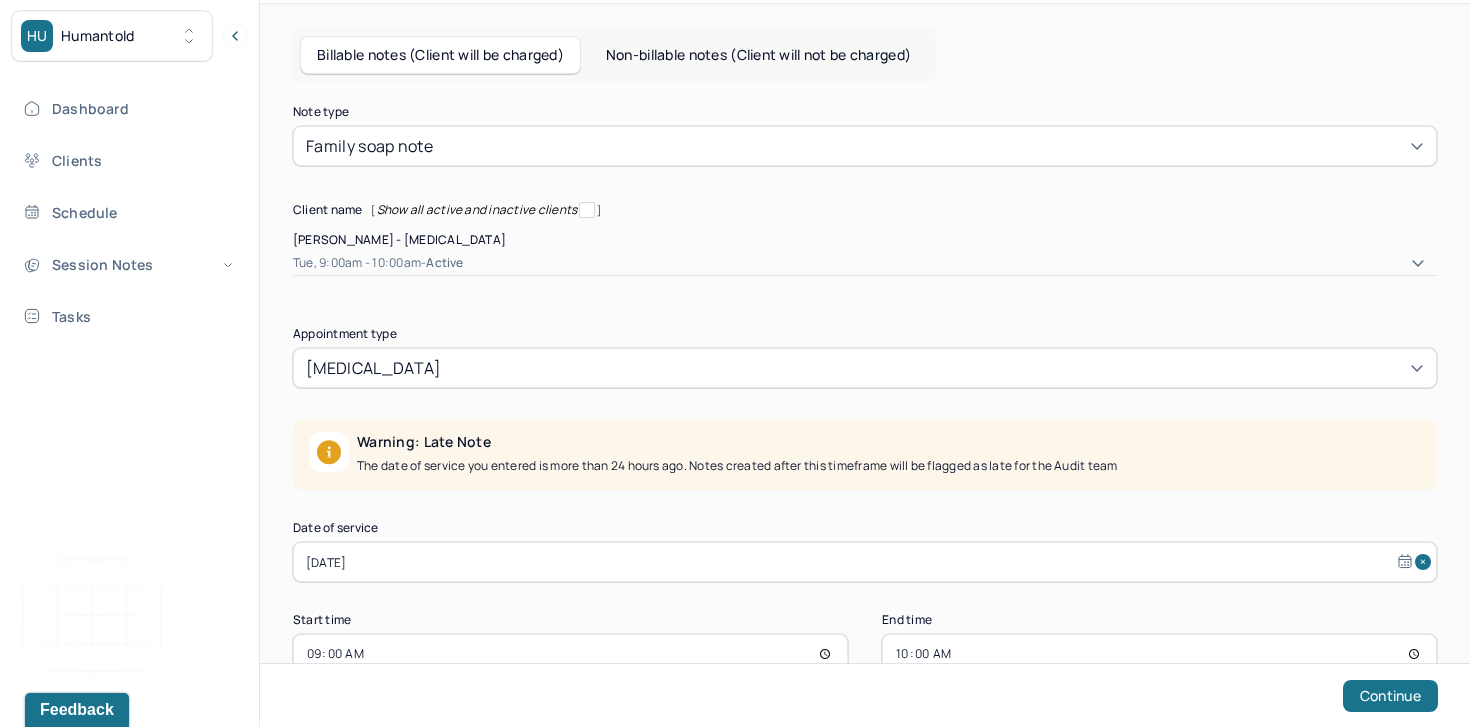 scroll, scrollTop: 146, scrollLeft: 0, axis: vertical 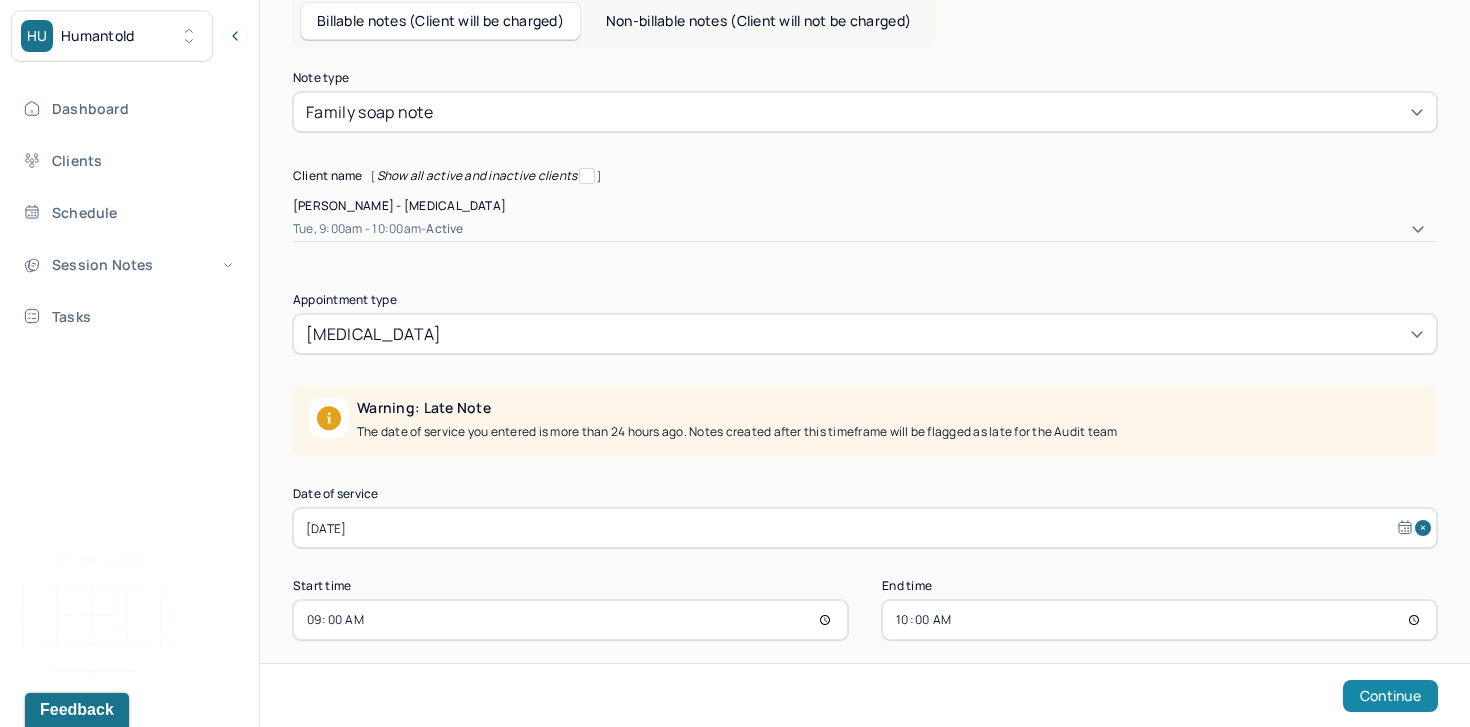 click on "Continue" at bounding box center (1390, 696) 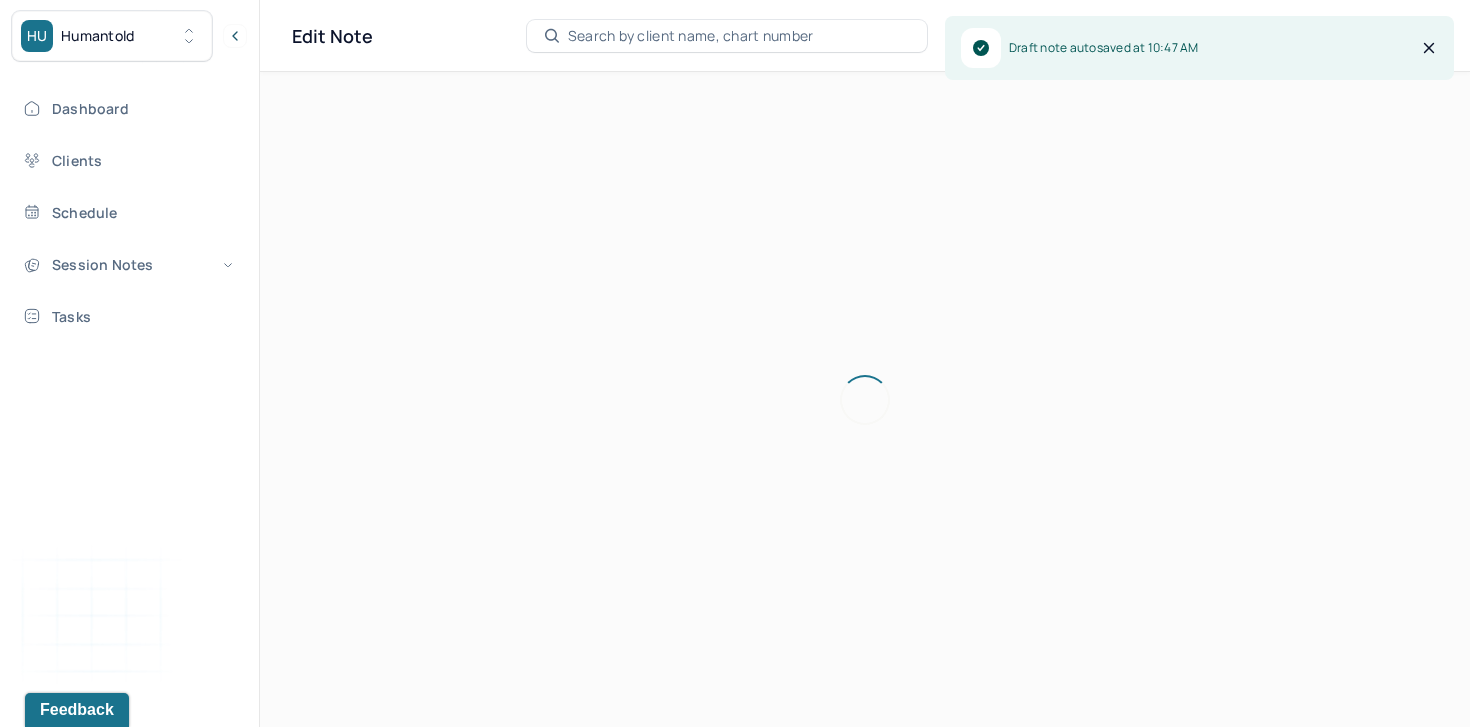 scroll, scrollTop: 36, scrollLeft: 0, axis: vertical 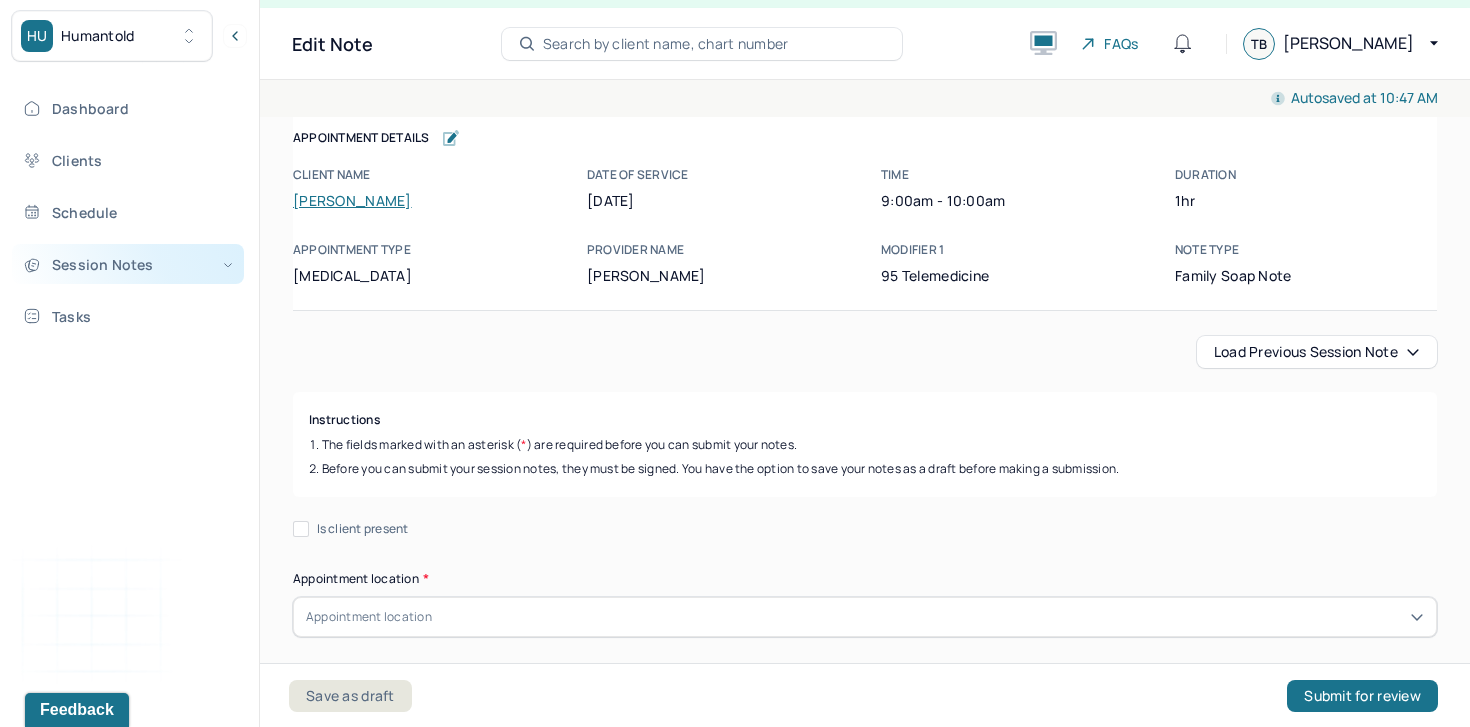 click on "Session Notes" at bounding box center [128, 264] 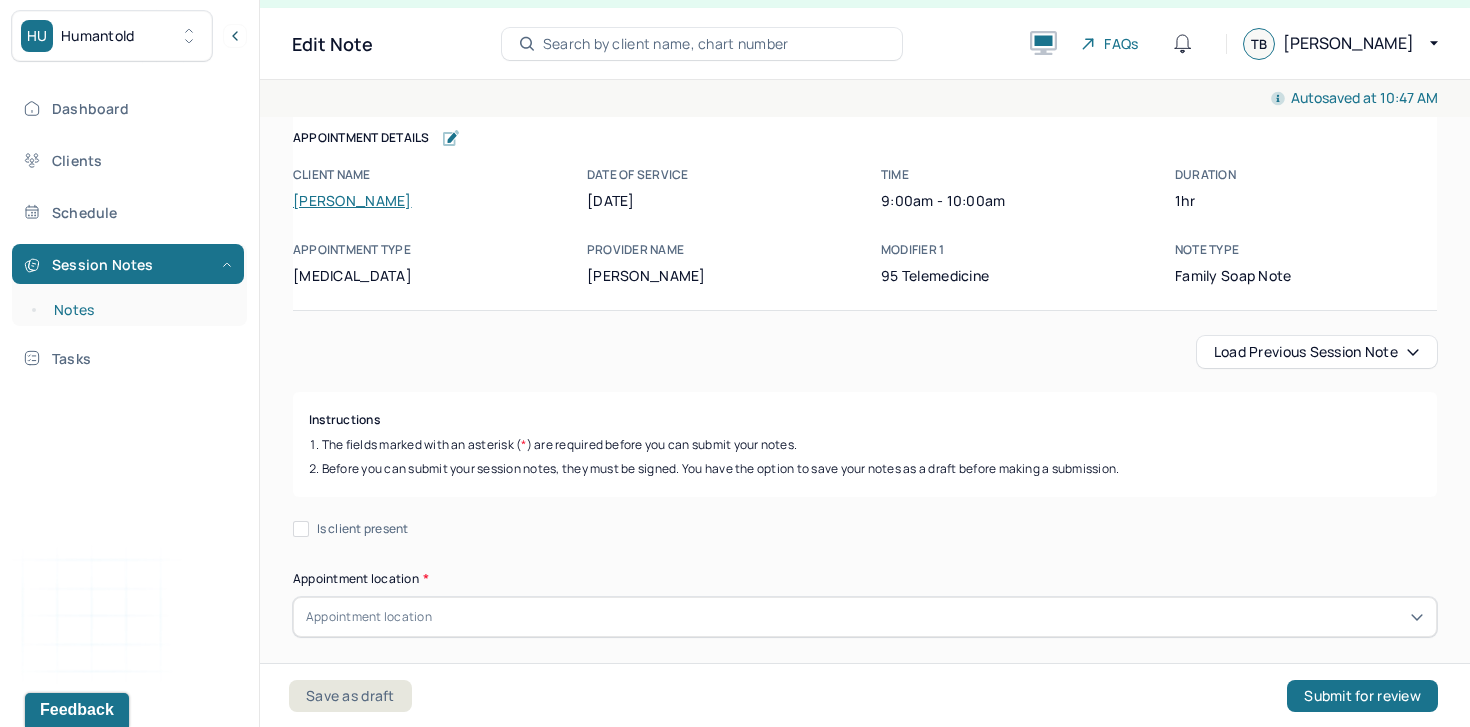 click on "Notes" at bounding box center [139, 310] 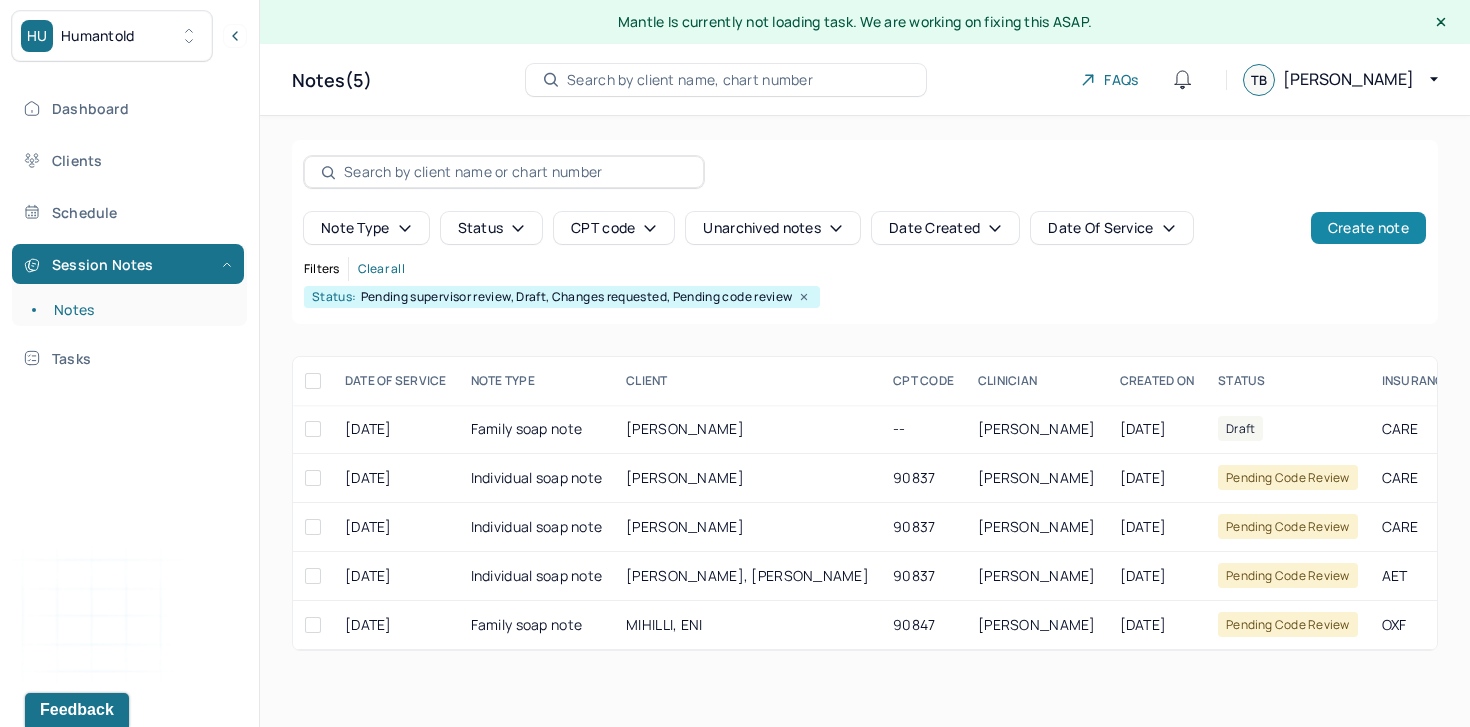 click on "Create note" at bounding box center (1368, 228) 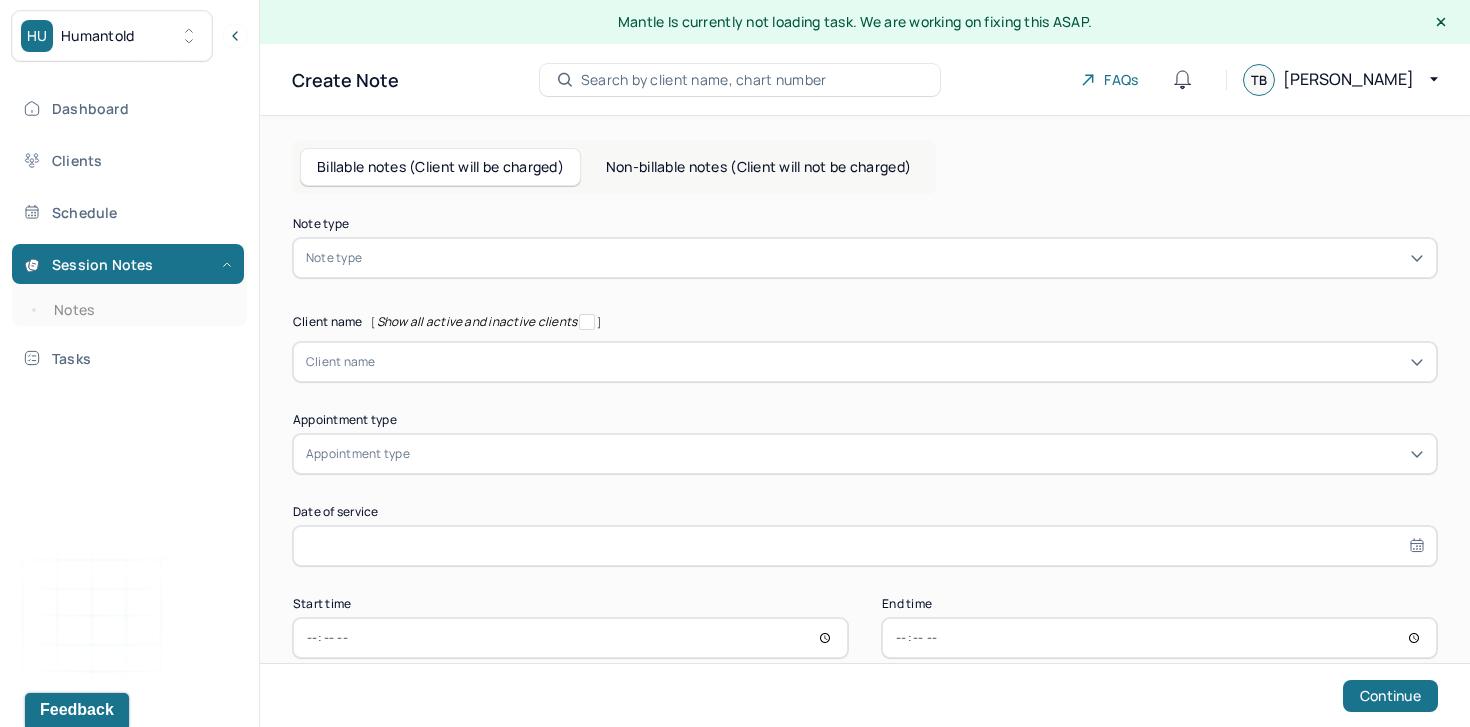 click at bounding box center [895, 258] 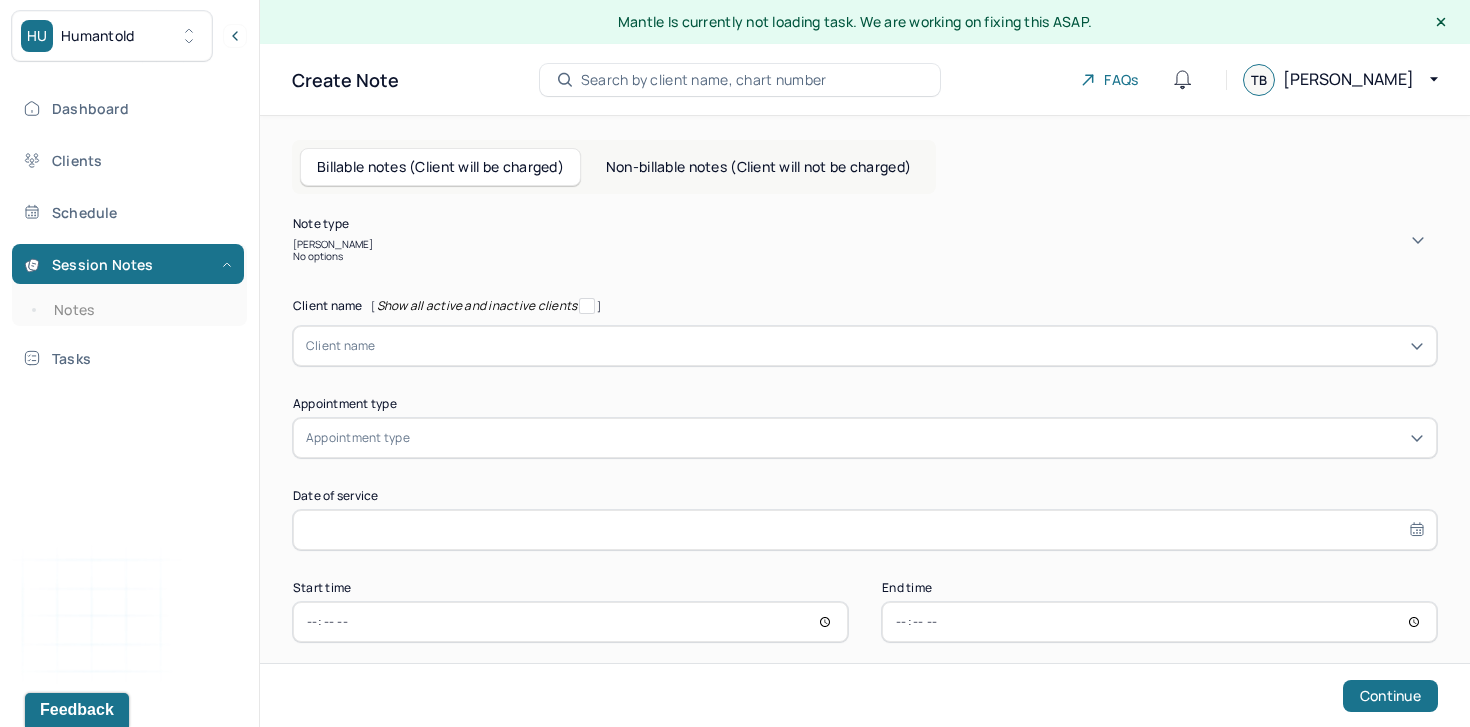 type on "hayden" 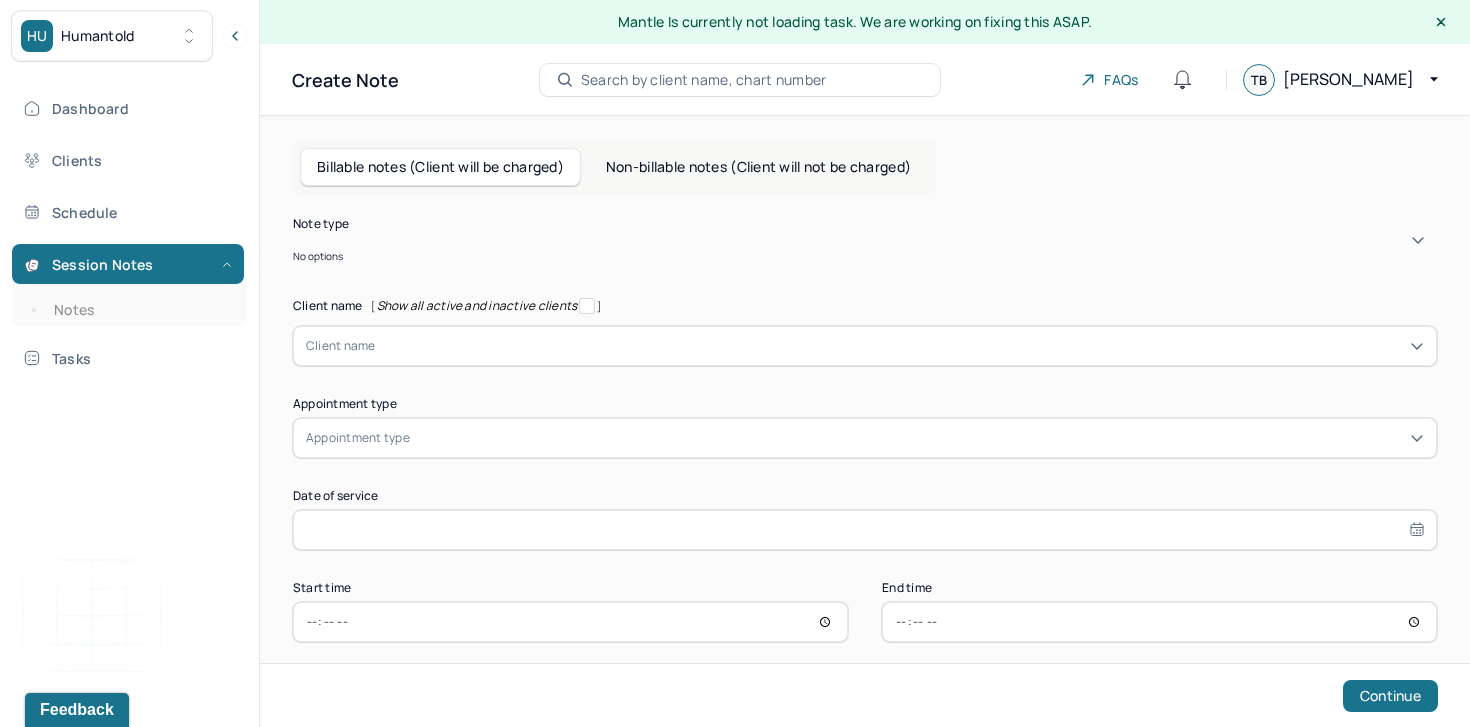 click at bounding box center [357, 244] 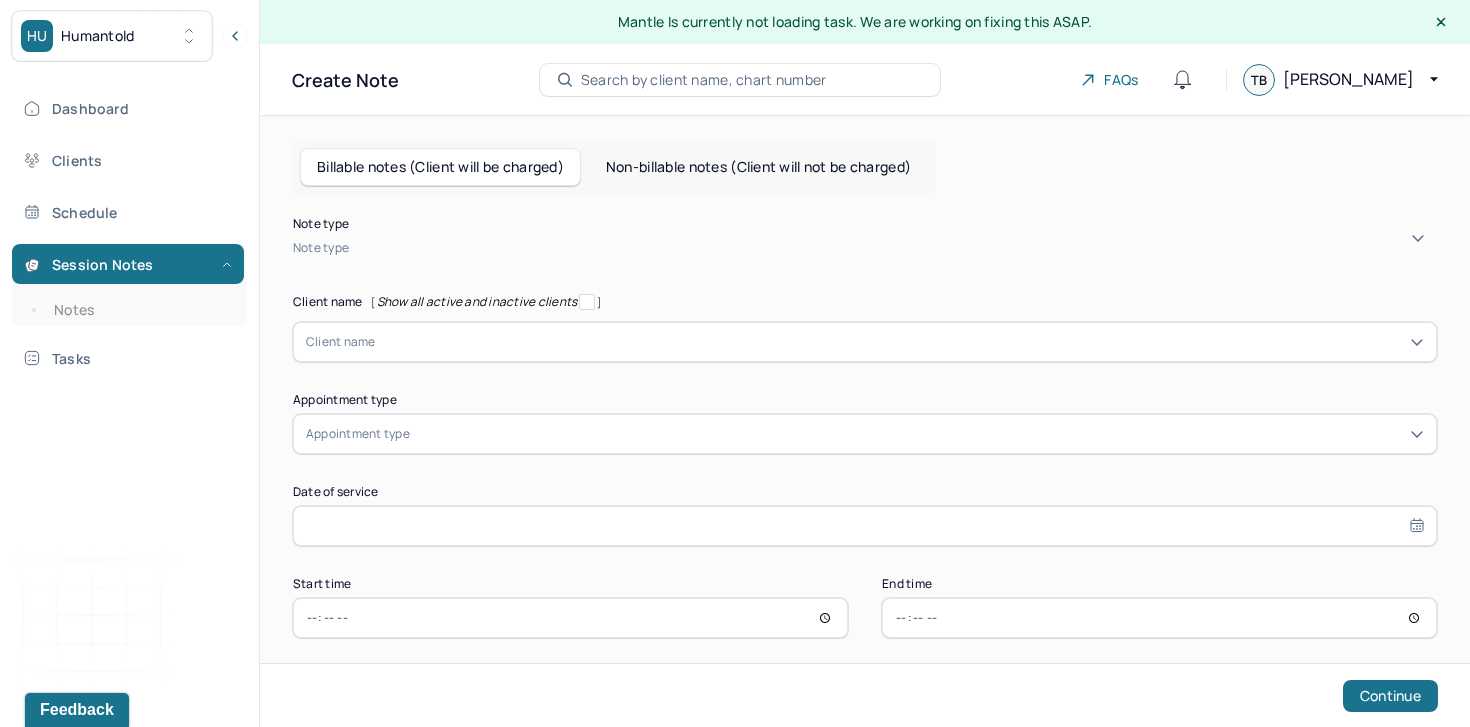 click at bounding box center [895, 248] 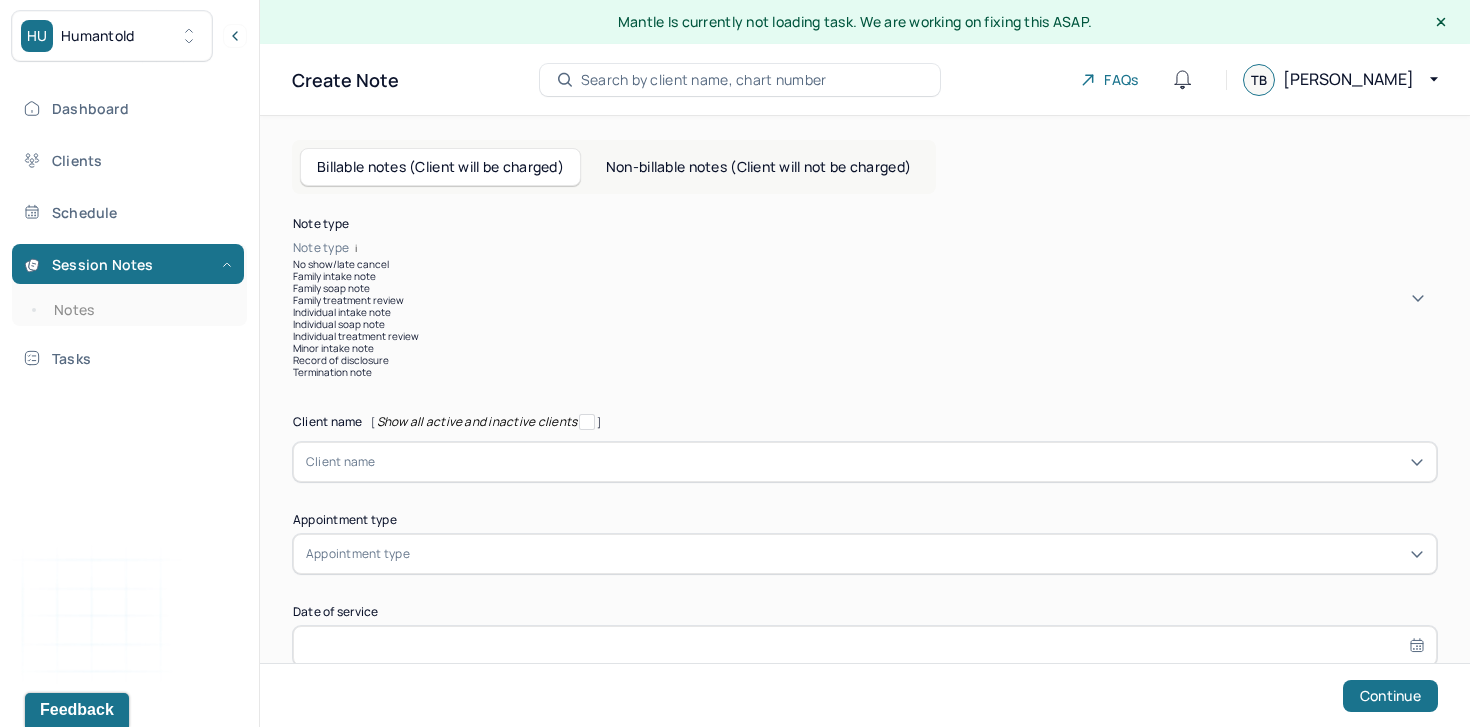 type on "in" 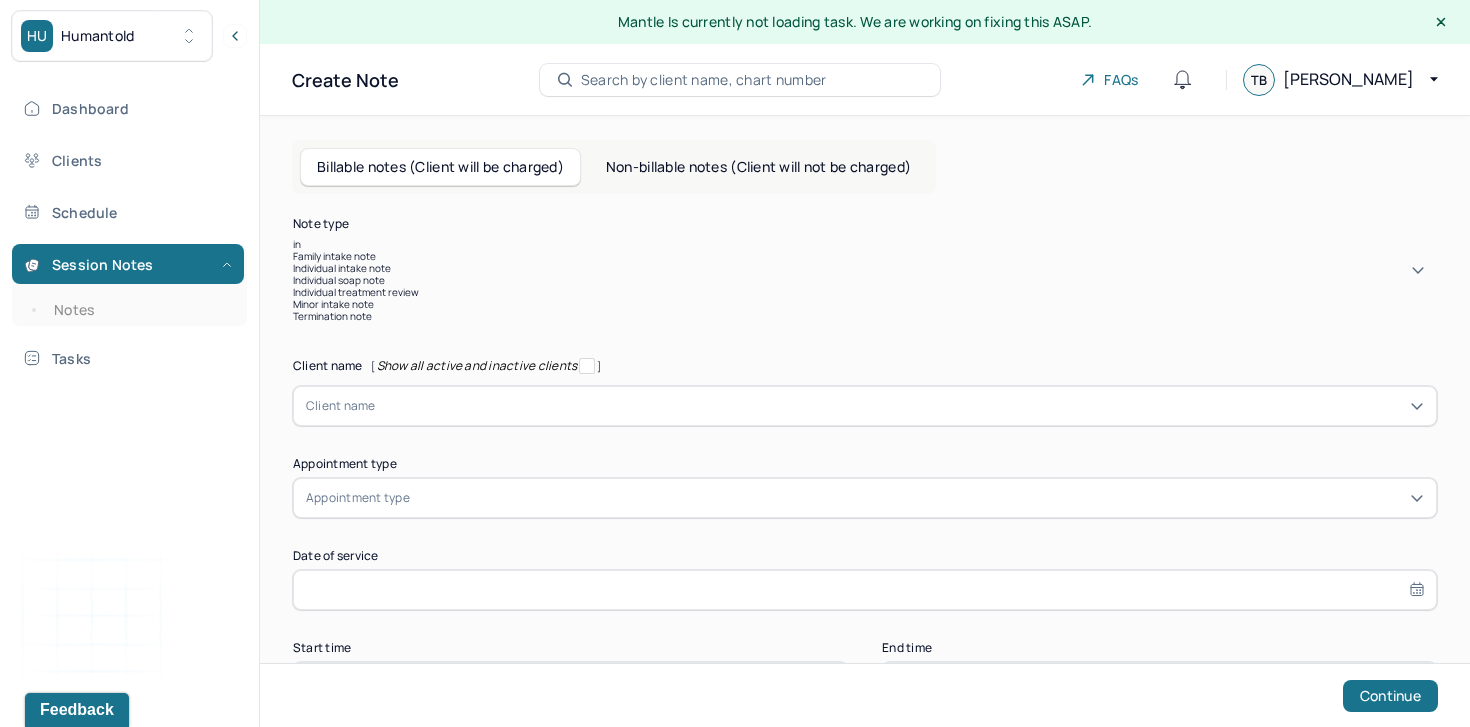 click on "Individual intake note" at bounding box center [865, 268] 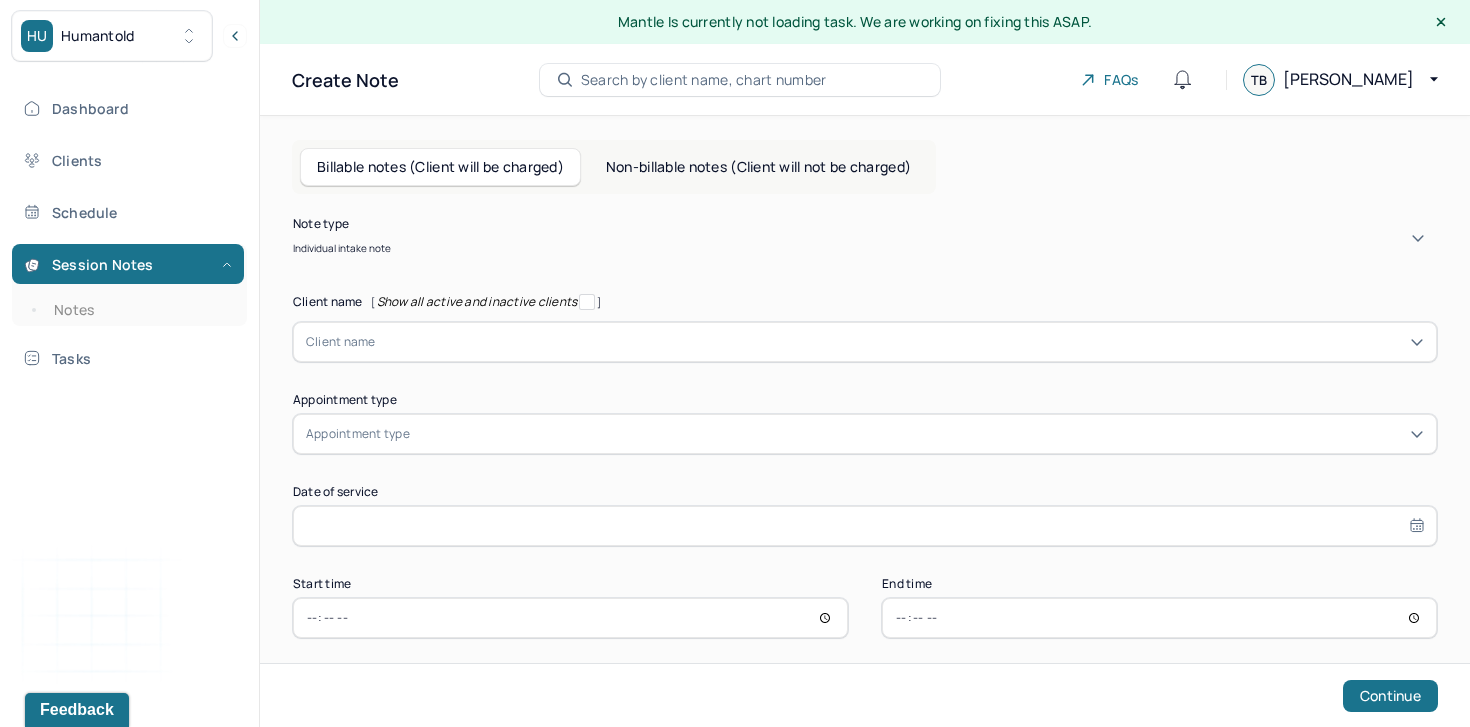 click on "Individual intake note" at bounding box center [342, 248] 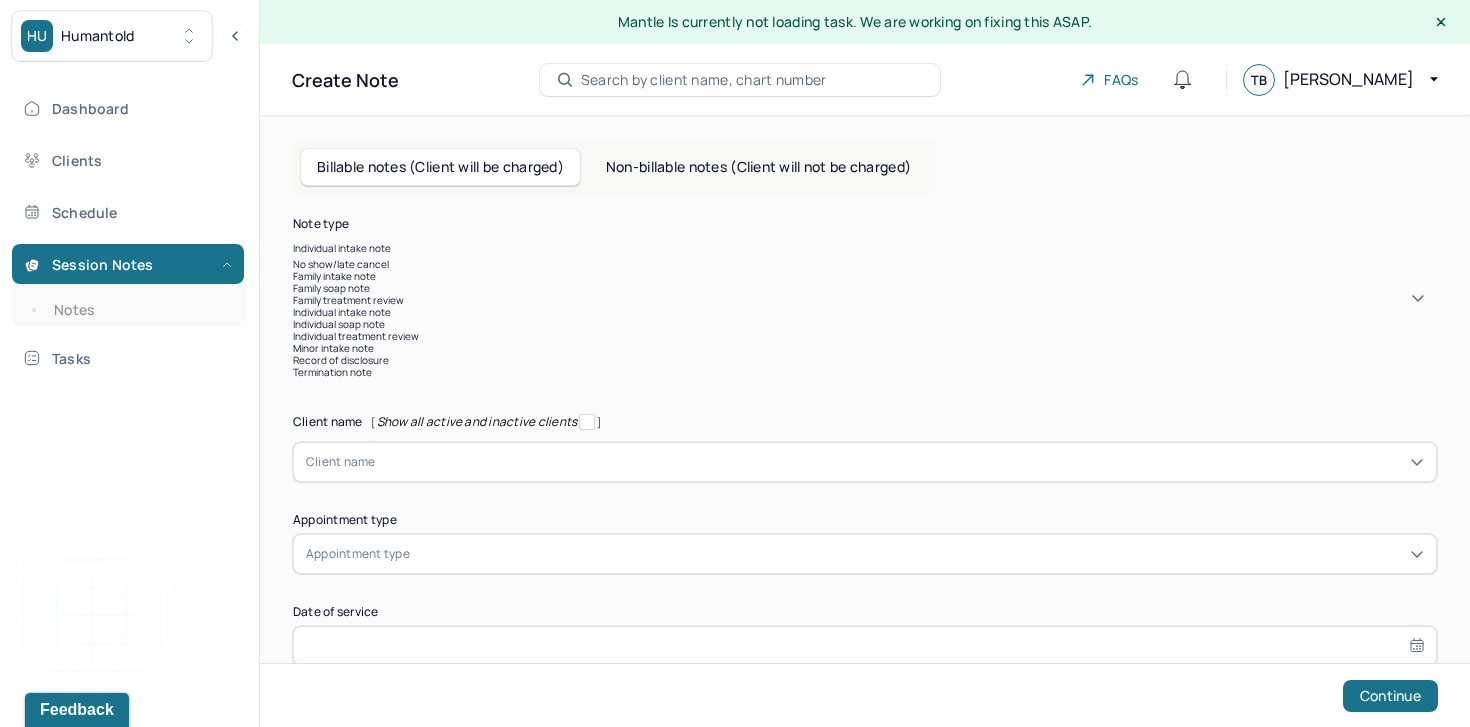 click on "Individual intake note" at bounding box center (342, 248) 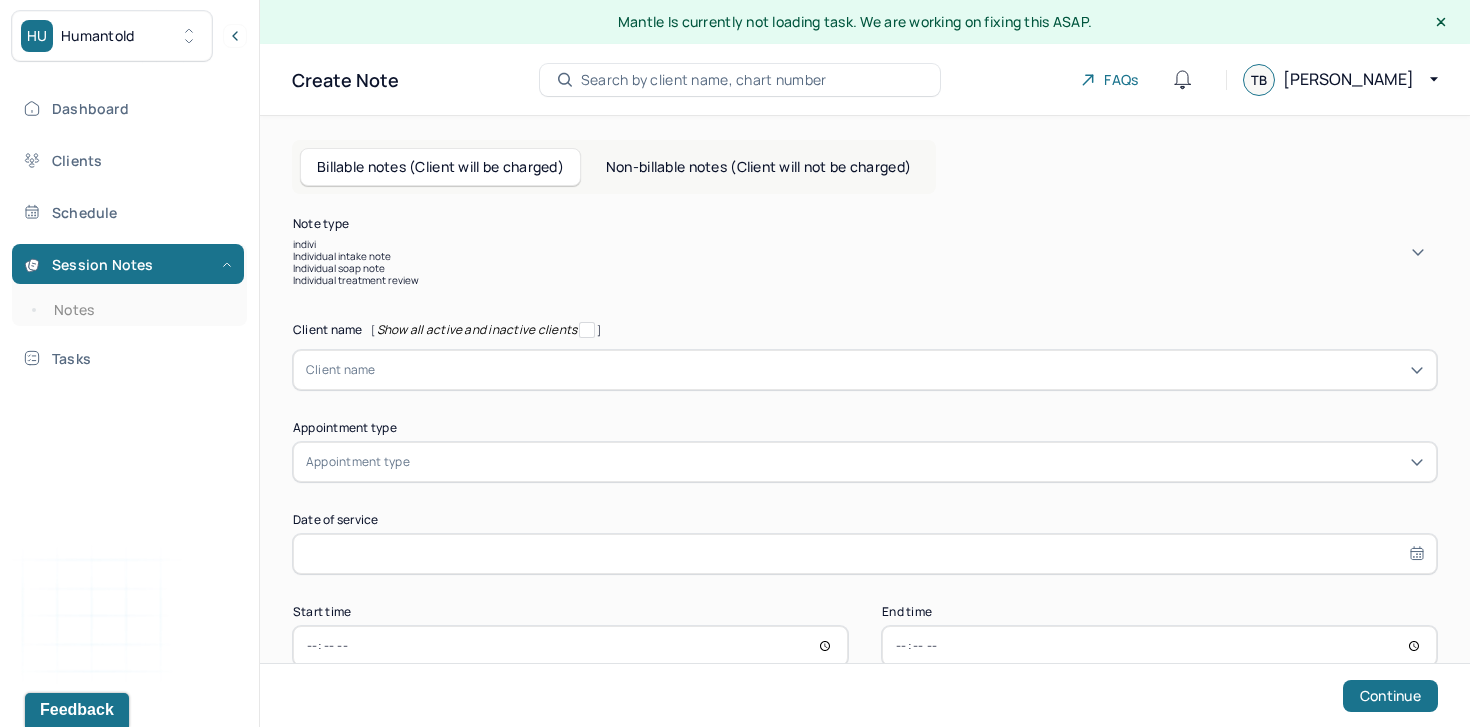 type on "individ" 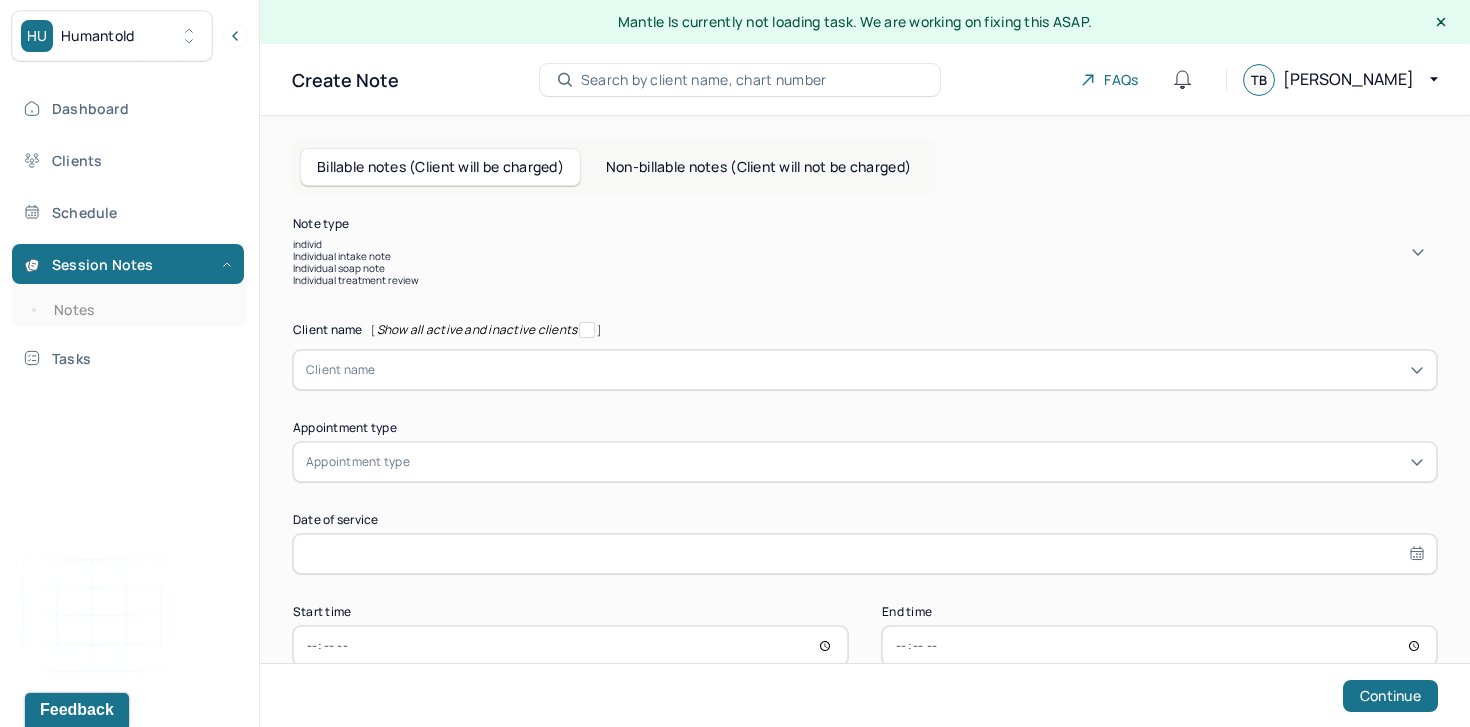 click on "Individual soap note" at bounding box center [865, 268] 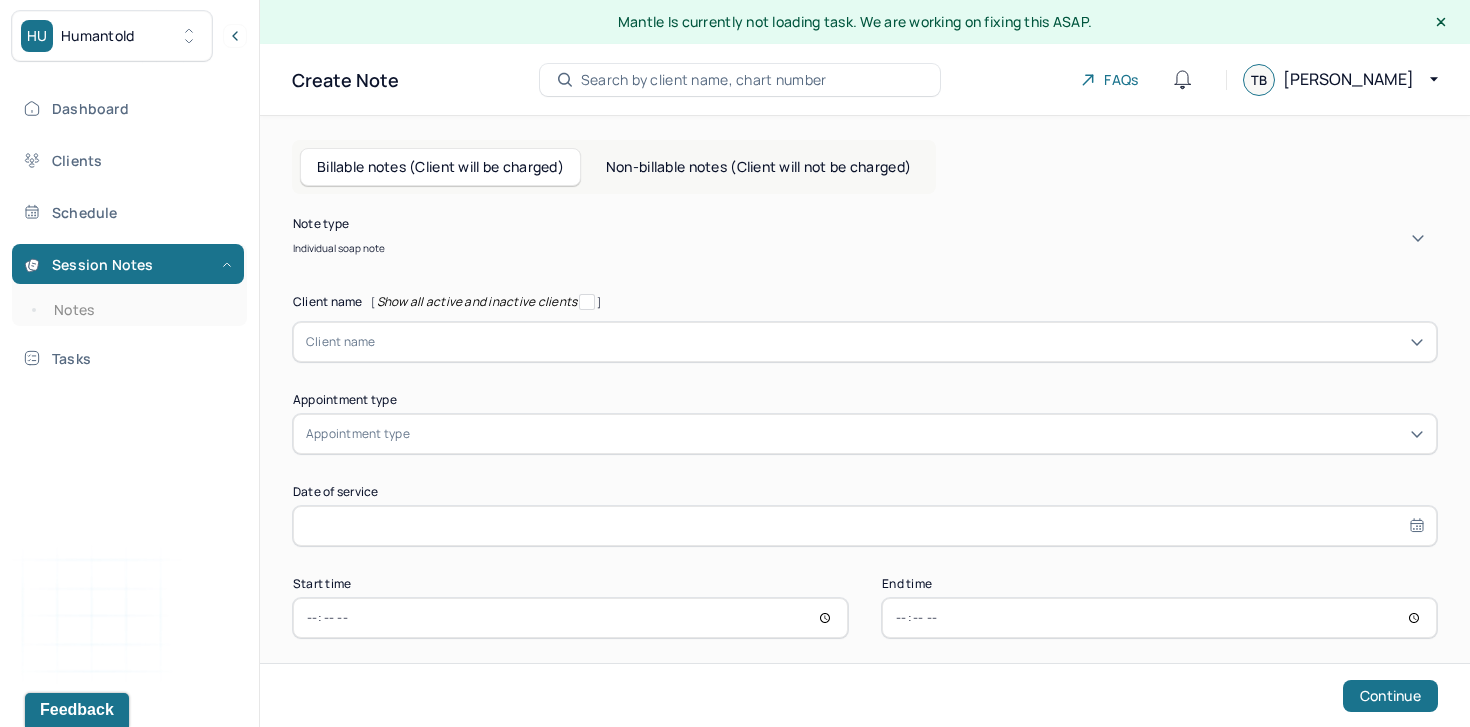 click at bounding box center (379, 342) 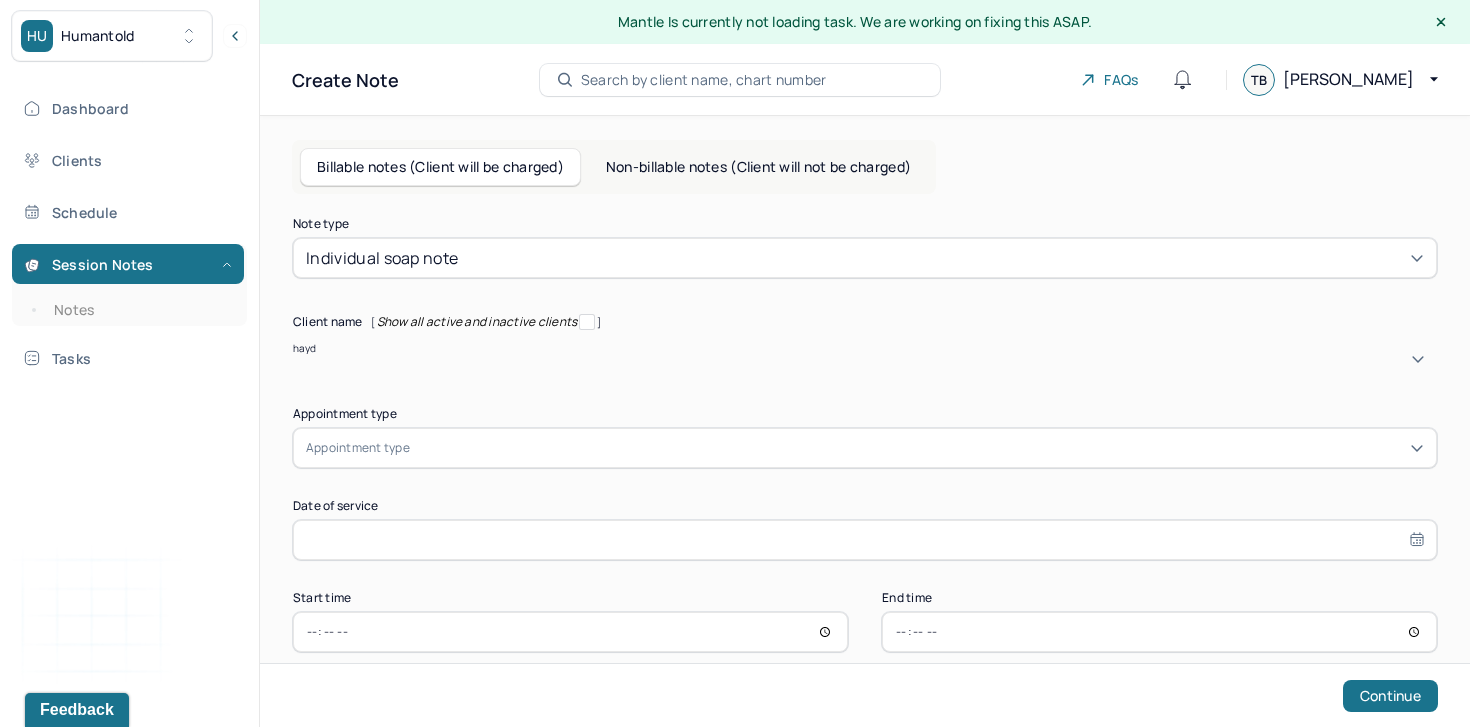 type on "hayde" 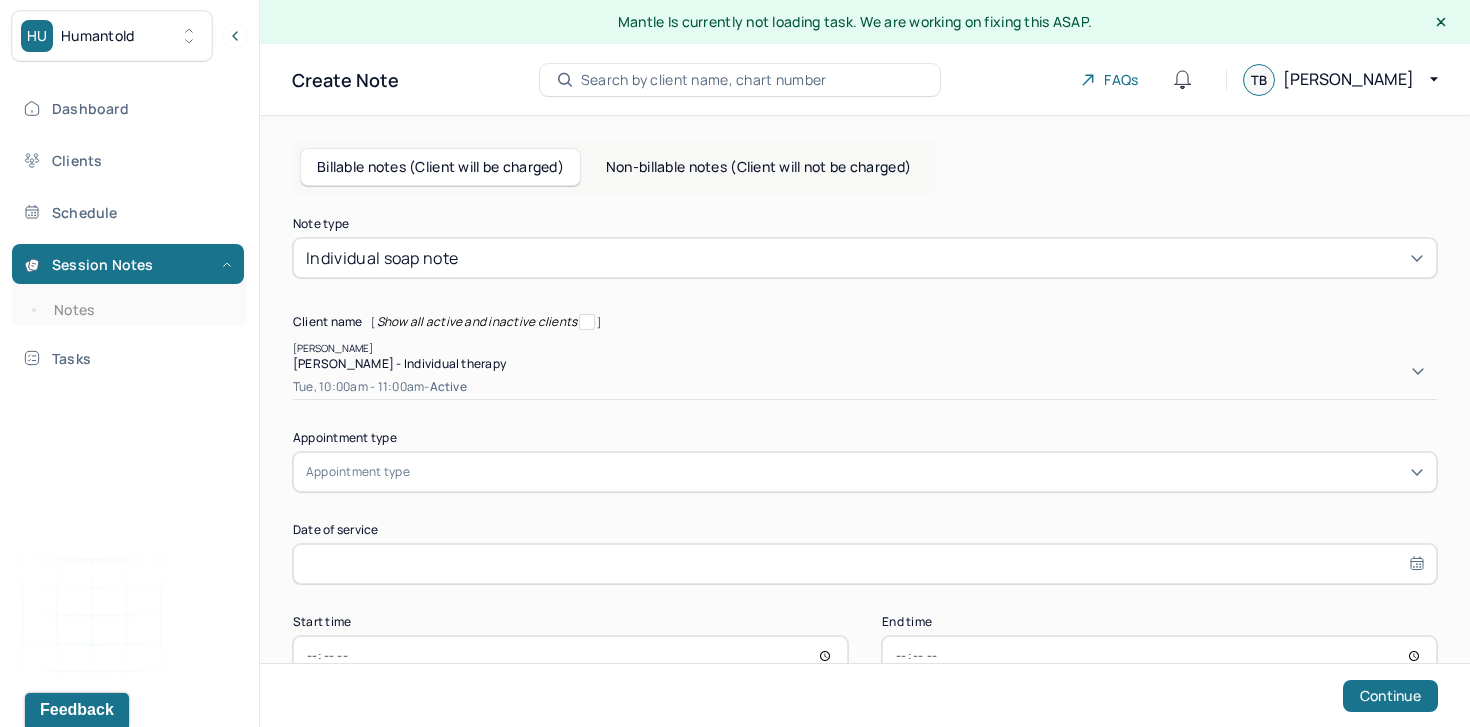 click on "Hayden Kindrat - Individual therapy" at bounding box center (399, 363) 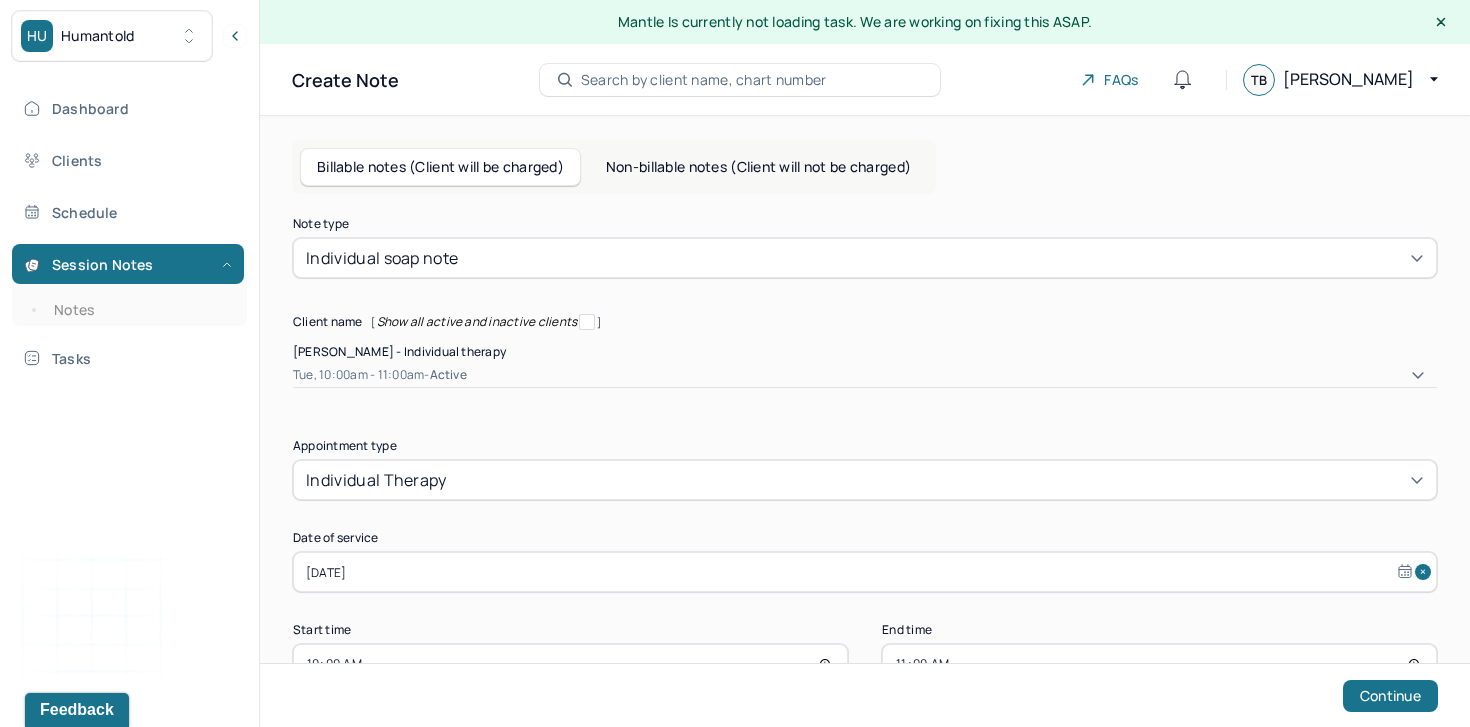 scroll, scrollTop: 44, scrollLeft: 0, axis: vertical 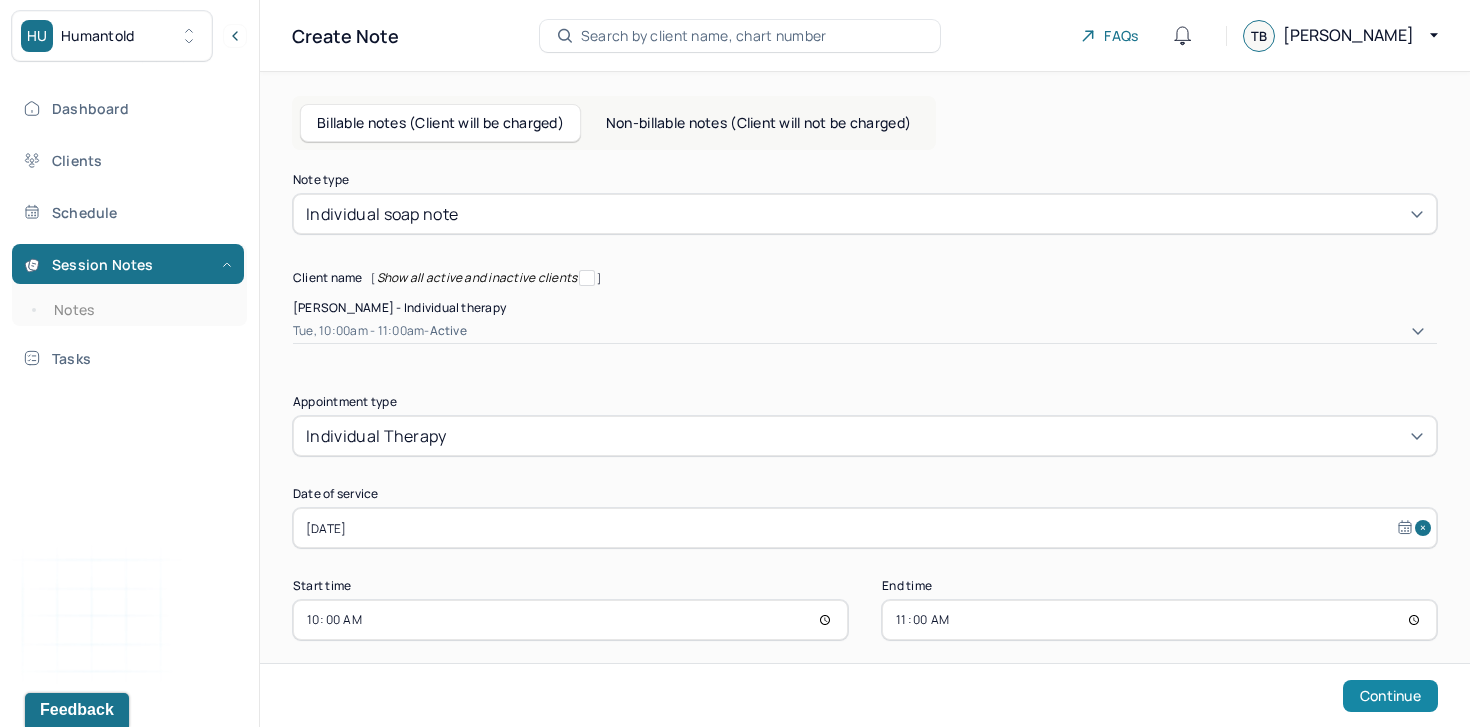 click on "Continue" at bounding box center [1390, 696] 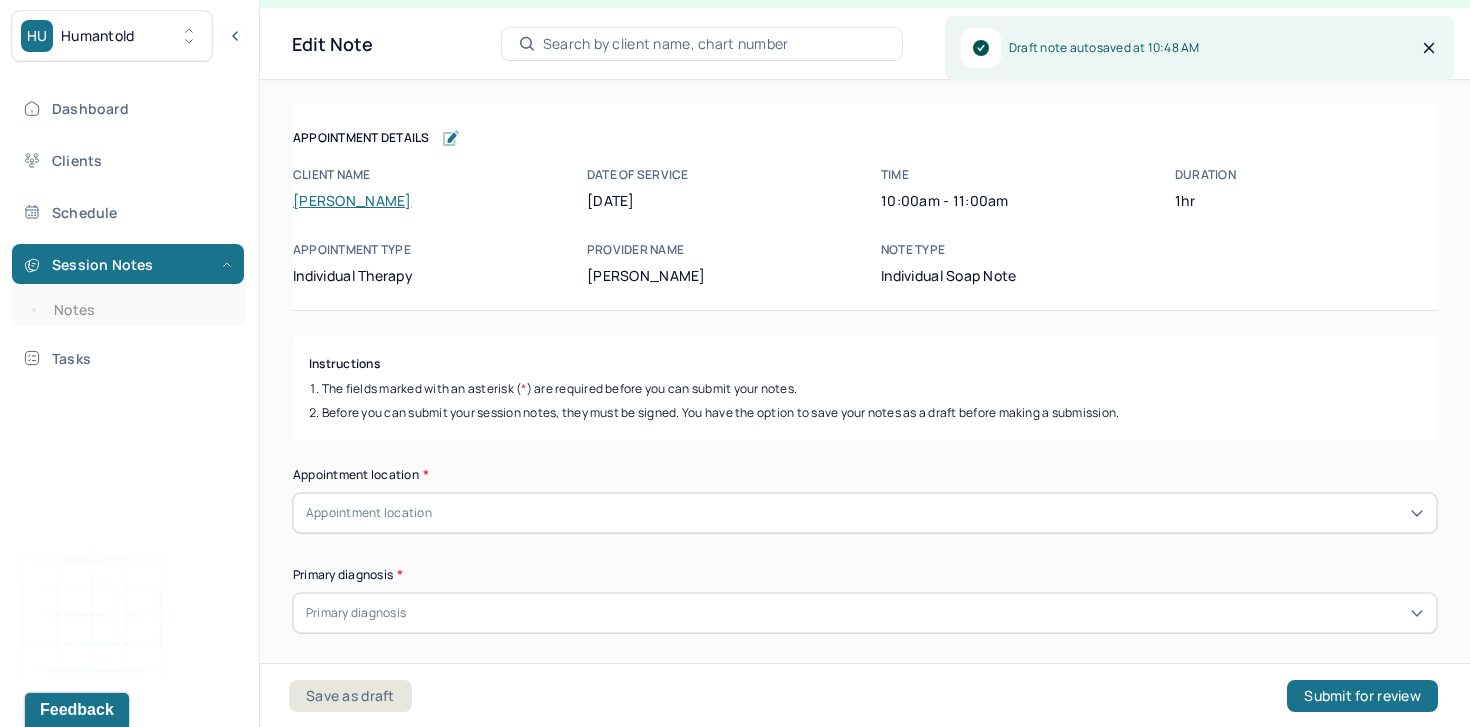scroll, scrollTop: 36, scrollLeft: 0, axis: vertical 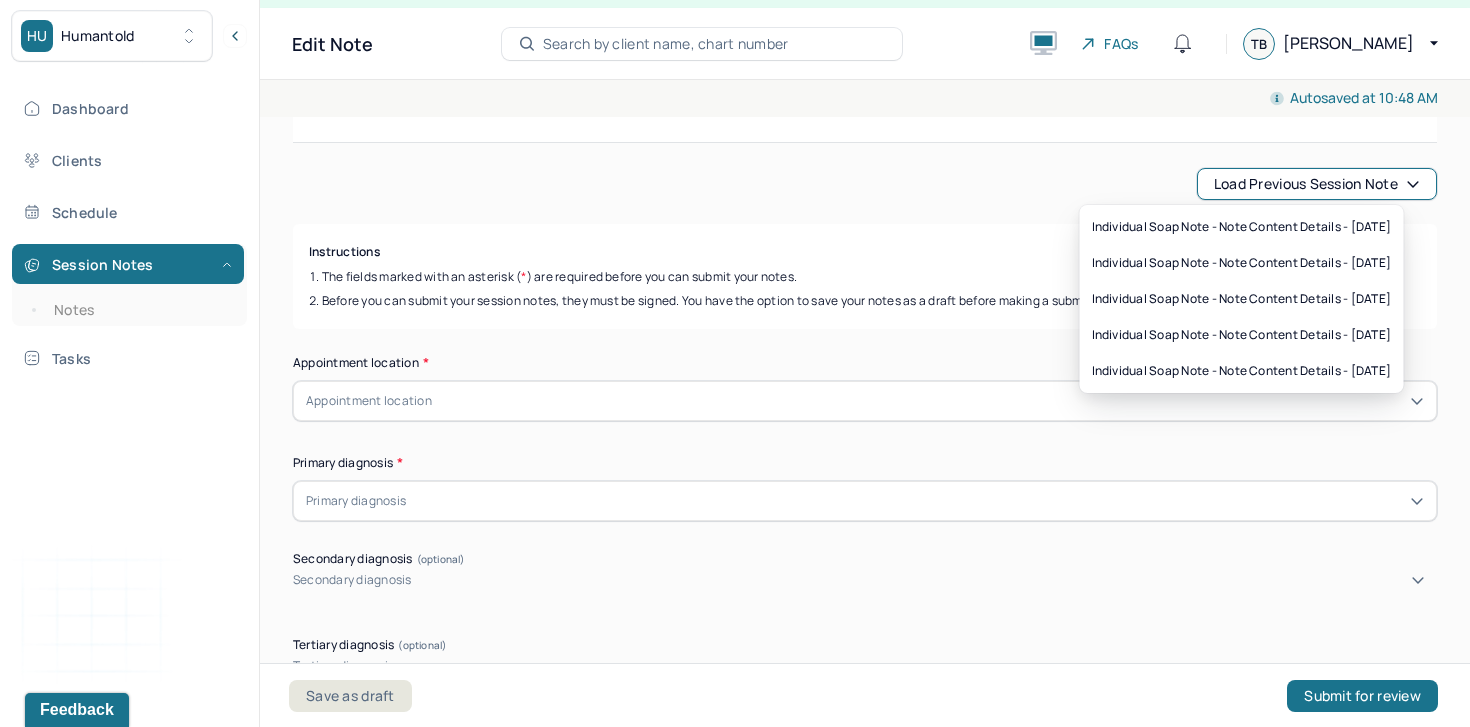 click on "Load previous session note" at bounding box center [1317, 184] 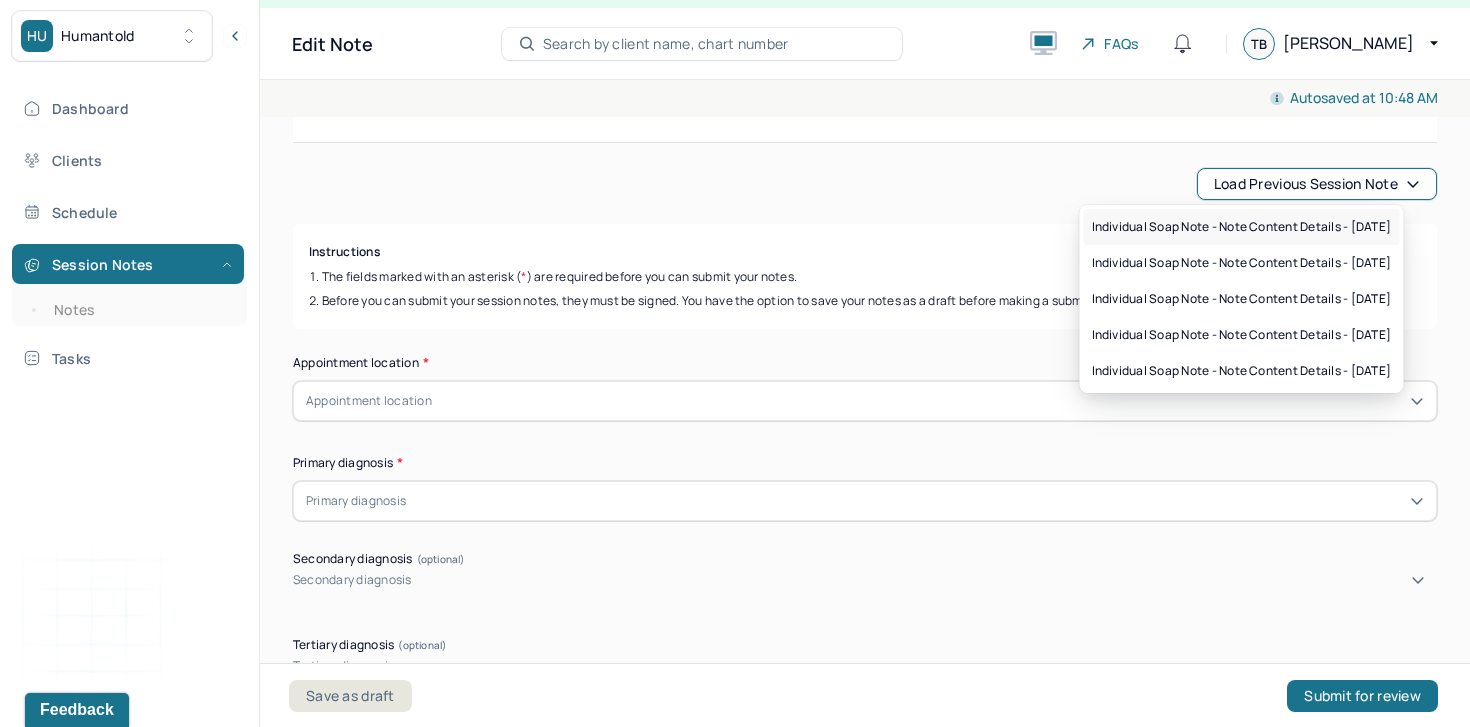 click on "Individual soap note   - Note content Details -   07/01/2025" at bounding box center [1242, 227] 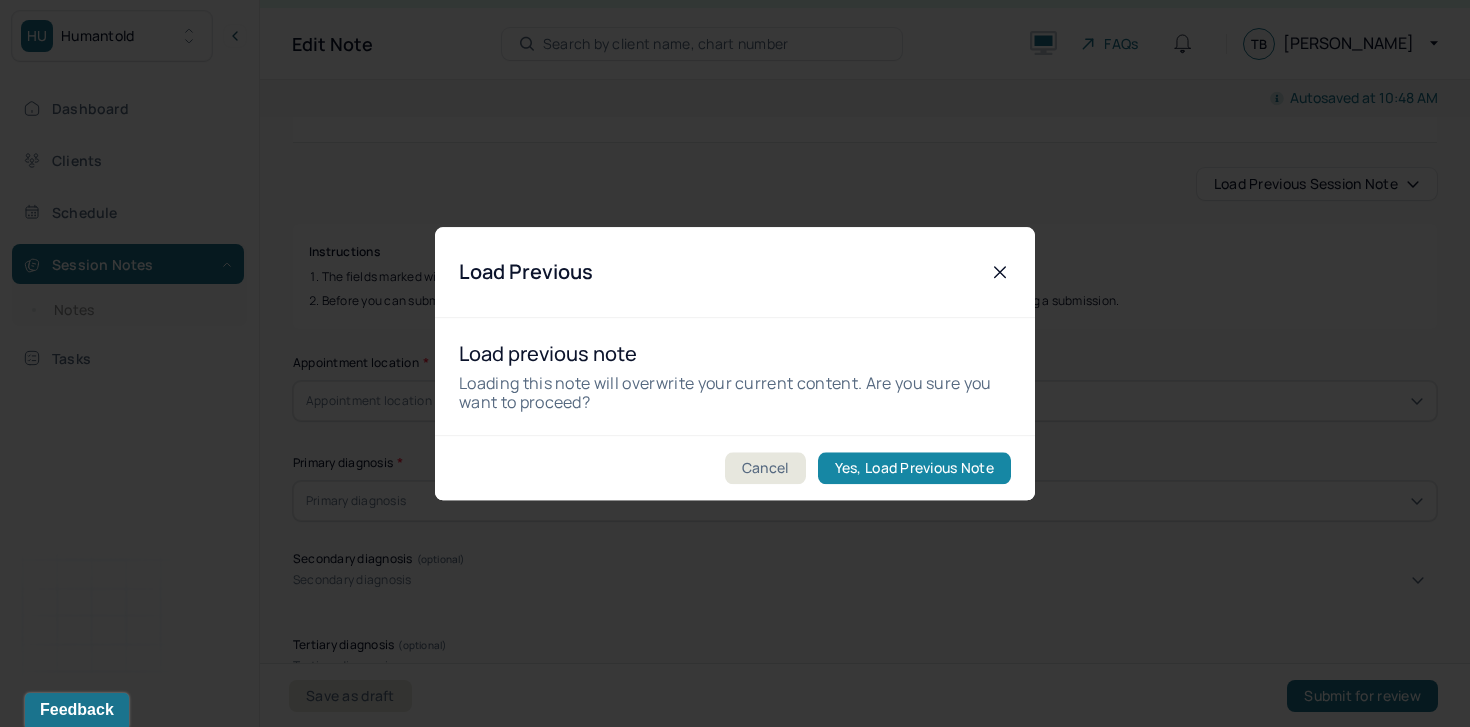 click on "Yes, Load Previous Note" at bounding box center [914, 468] 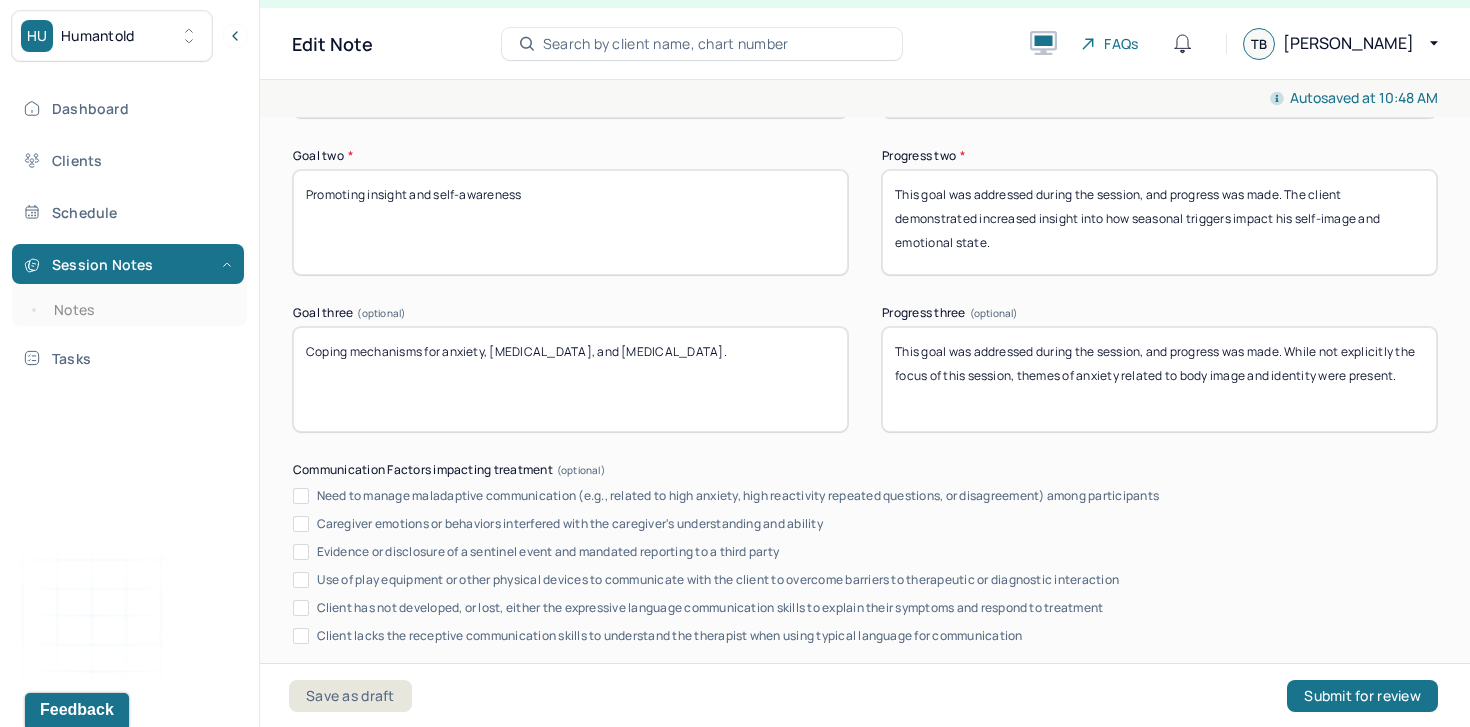 scroll, scrollTop: 3252, scrollLeft: 0, axis: vertical 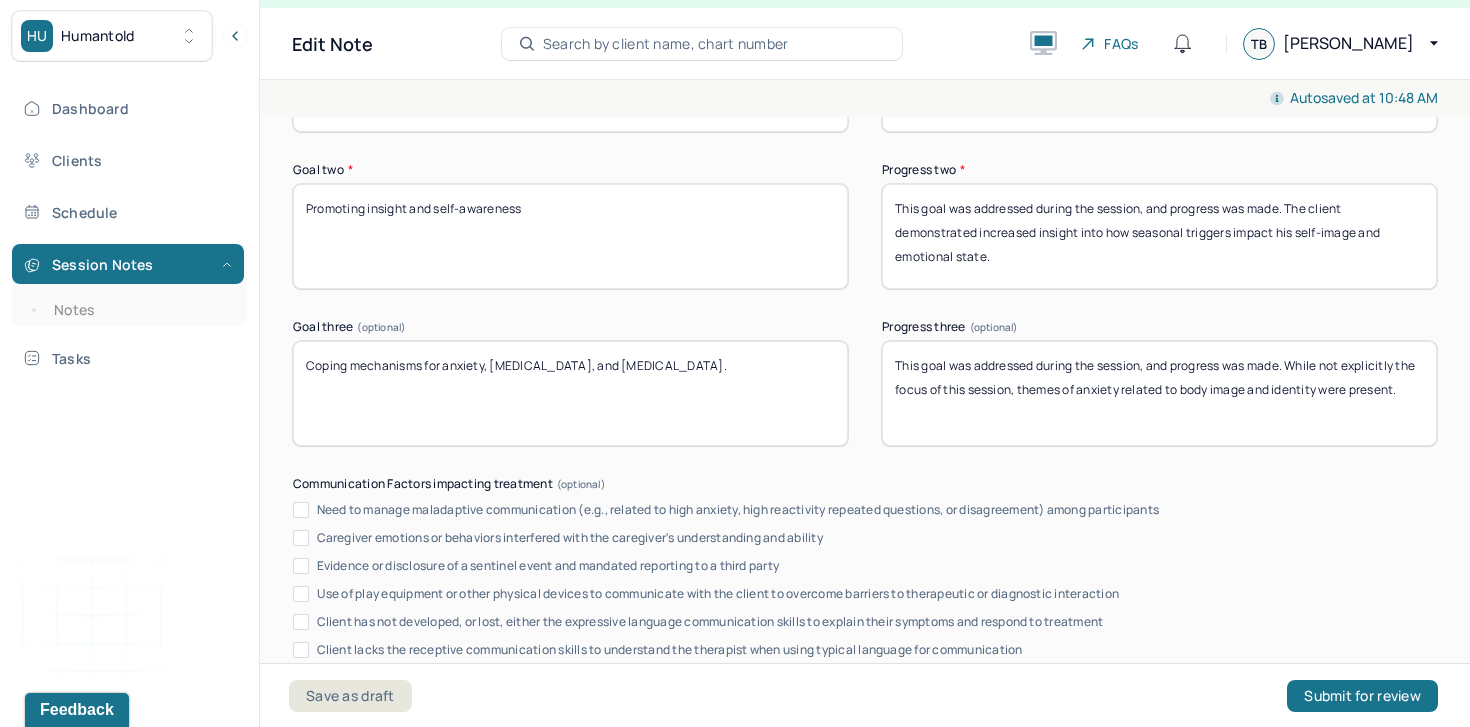click on "This goal was addressed during the session, and progress was made. While not explicitly the focus of this session, themes of anxiety related to body image and identity were present." at bounding box center [1159, 393] 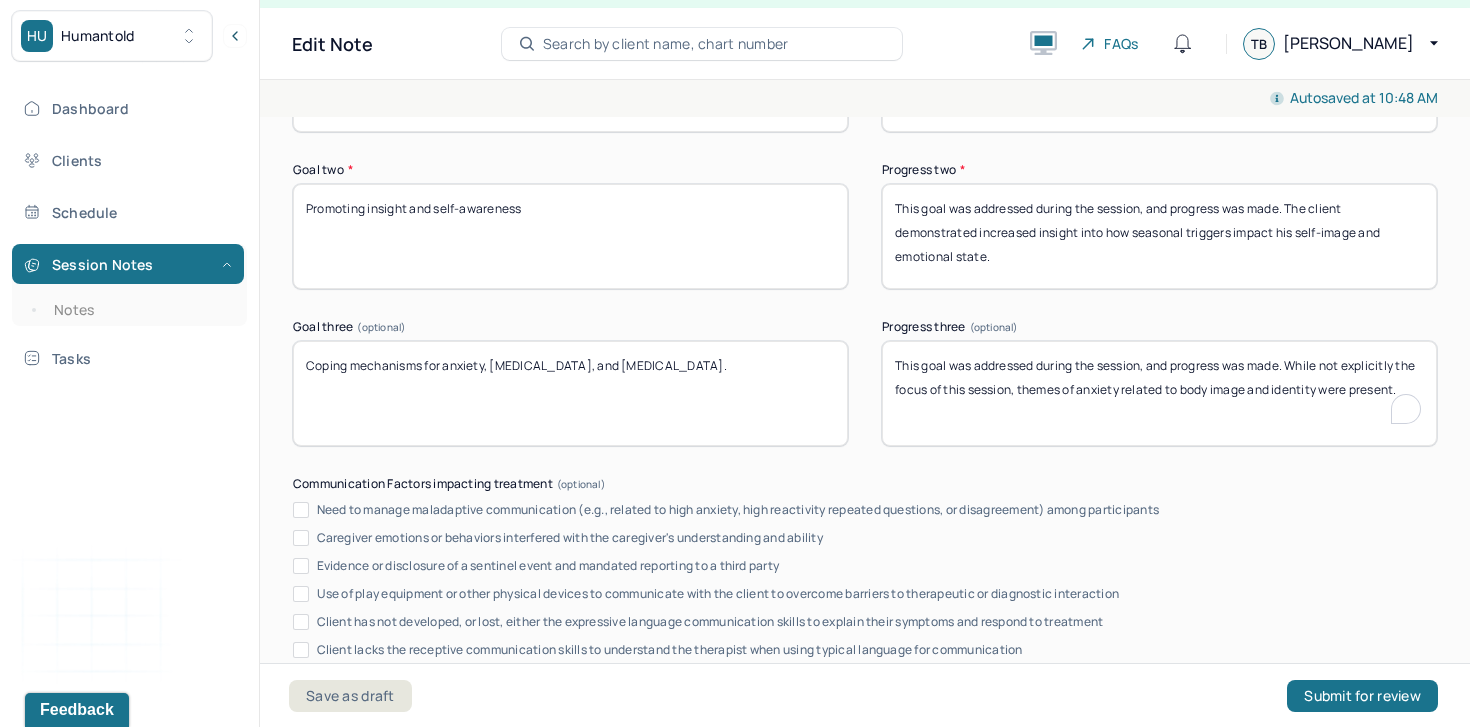 click on "This goal was addressed during the session, and progress was made. While not explicitly the focus of this session, themes of anxiety related to body image and identity were present." at bounding box center [1159, 393] 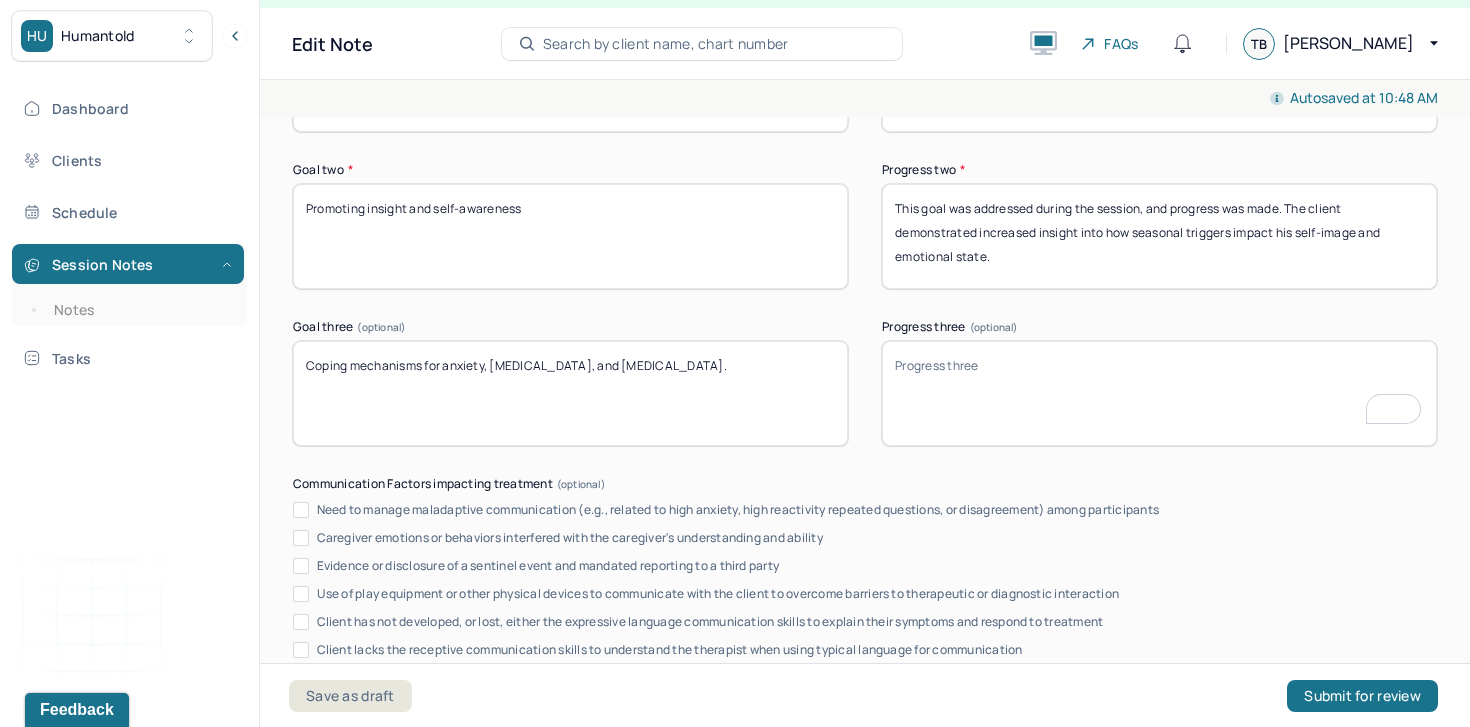 type 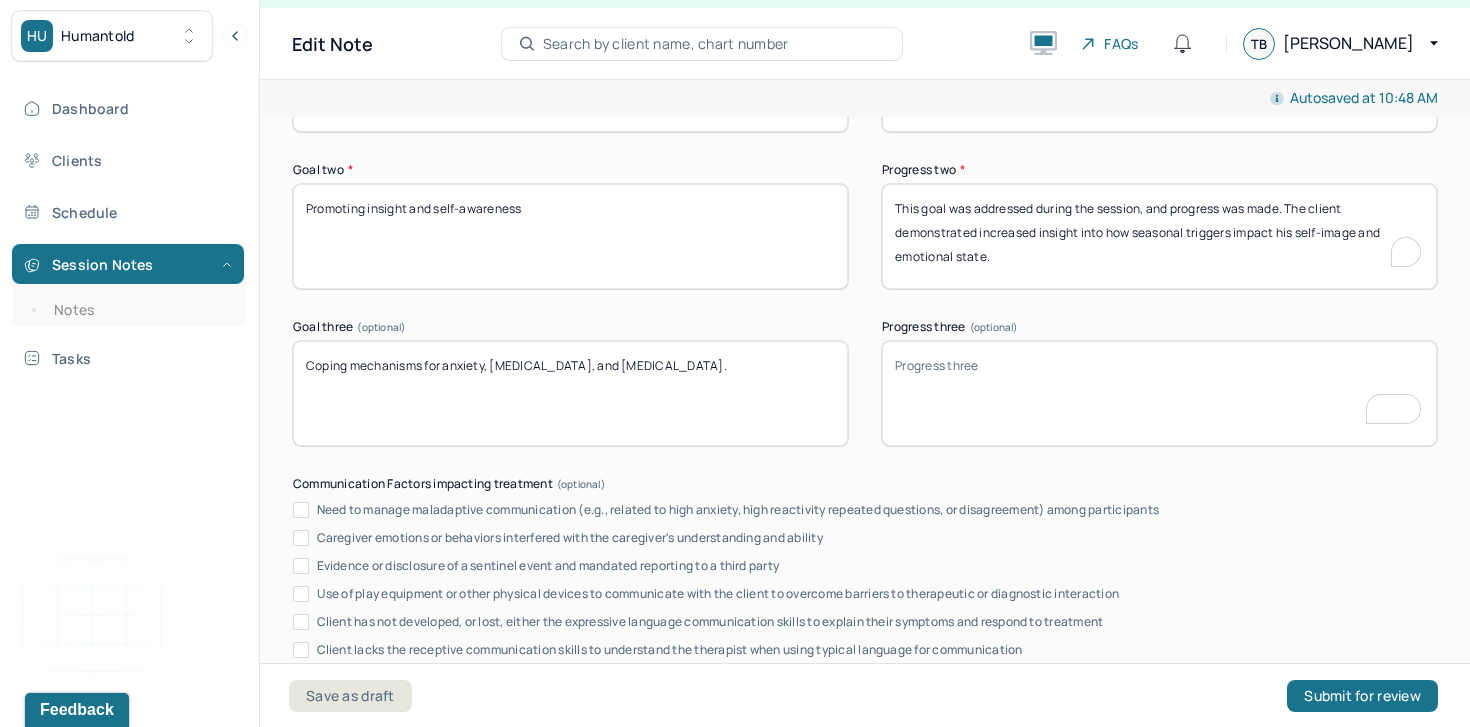 click on "This goal was addressed during the session, and progress was made. The client demonstrated increased insight into how seasonal triggers impact his self-image and emotional state." at bounding box center (1159, 236) 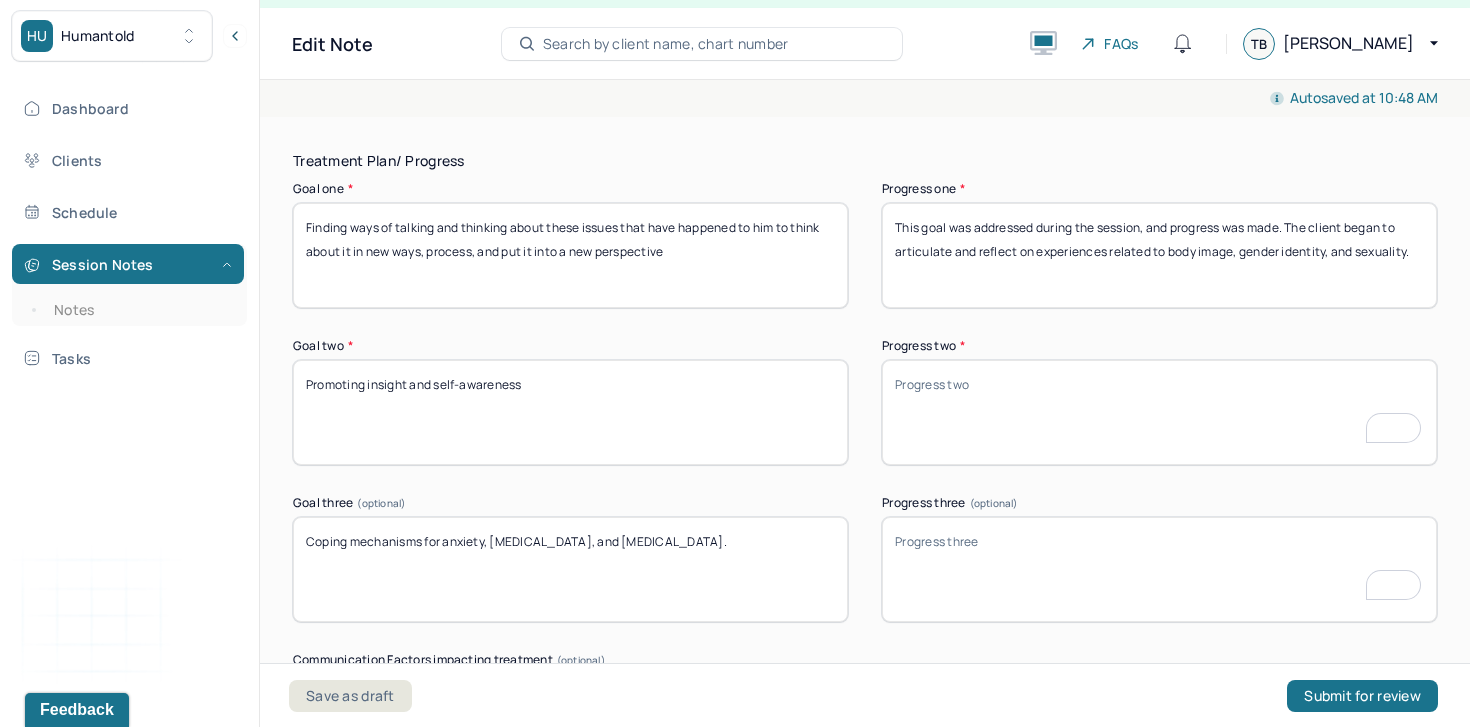 scroll, scrollTop: 3066, scrollLeft: 0, axis: vertical 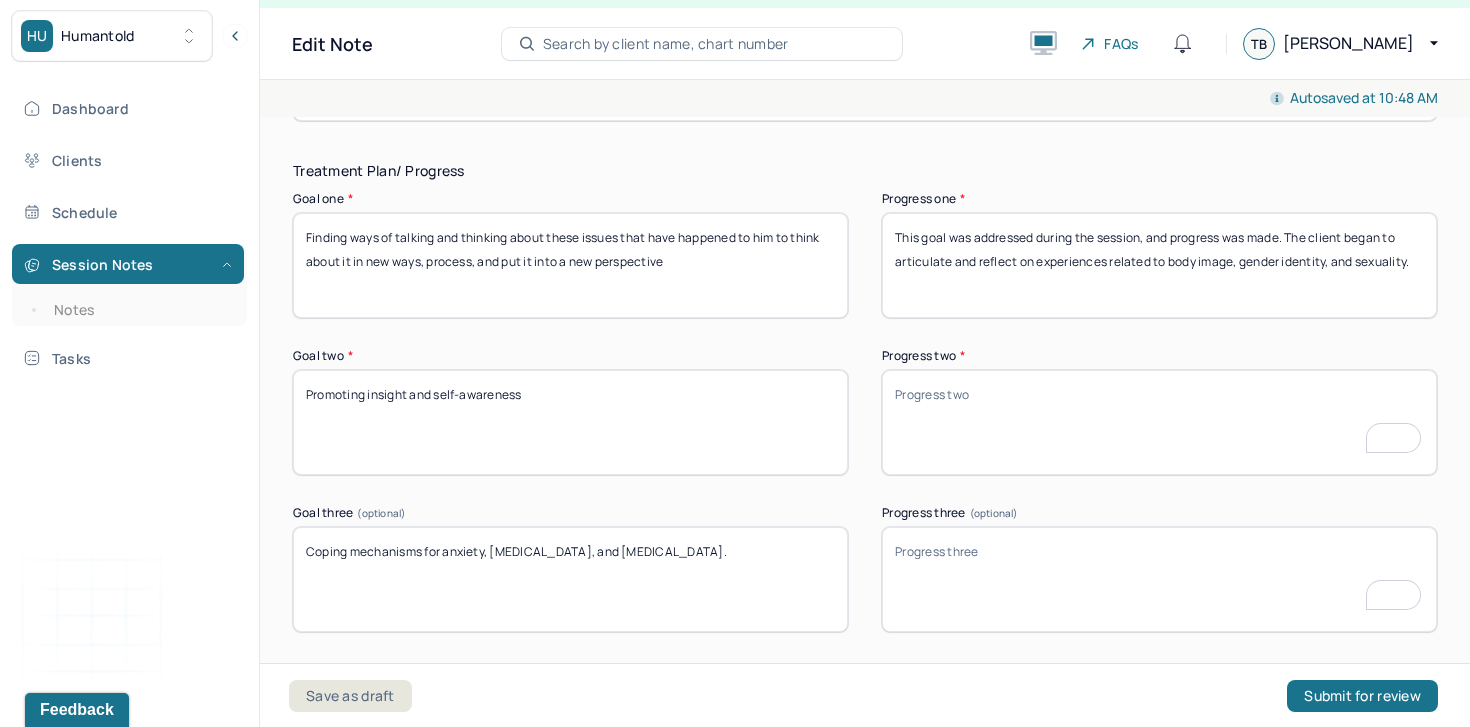 type 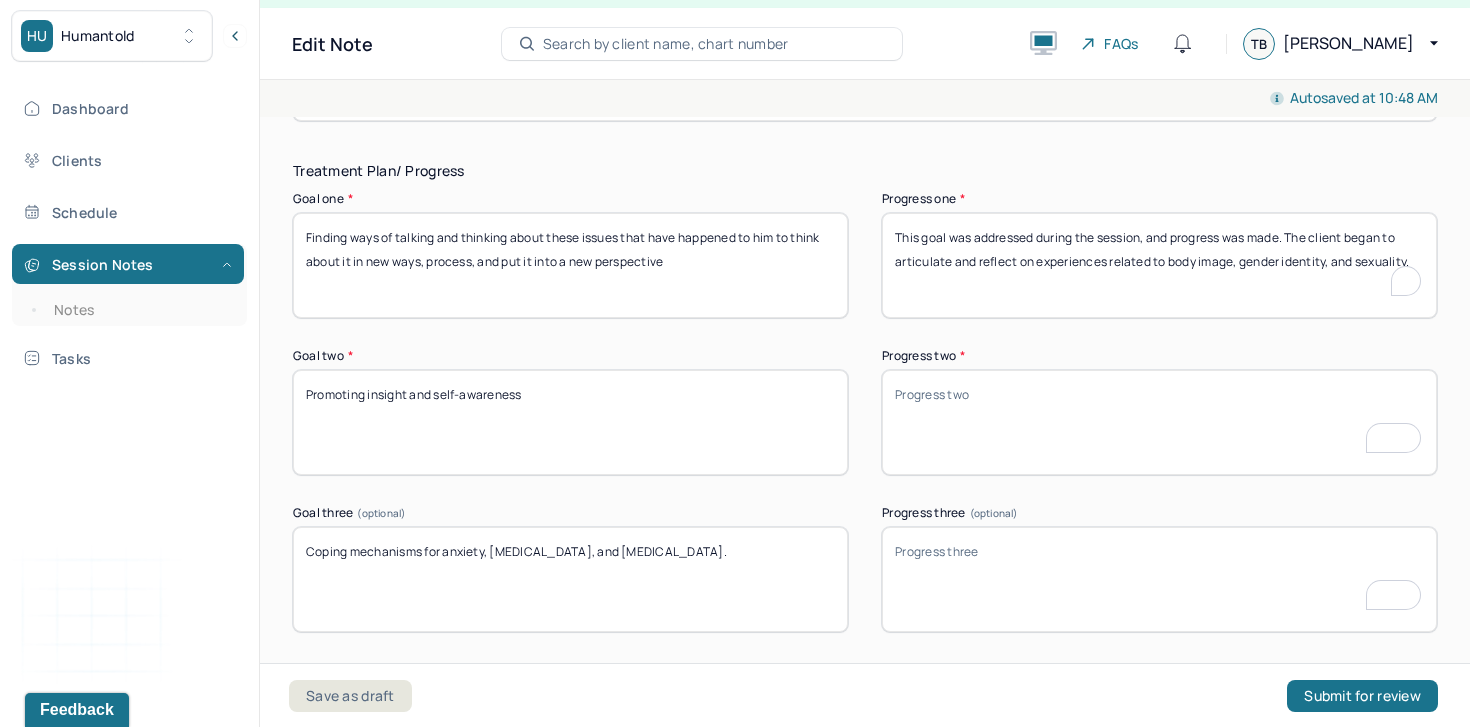 click on "This goal was addressed during the session, and progress was made. The client began to articulate and reflect on experiences related to body image, gender identity, and sexuality." at bounding box center (1159, 265) 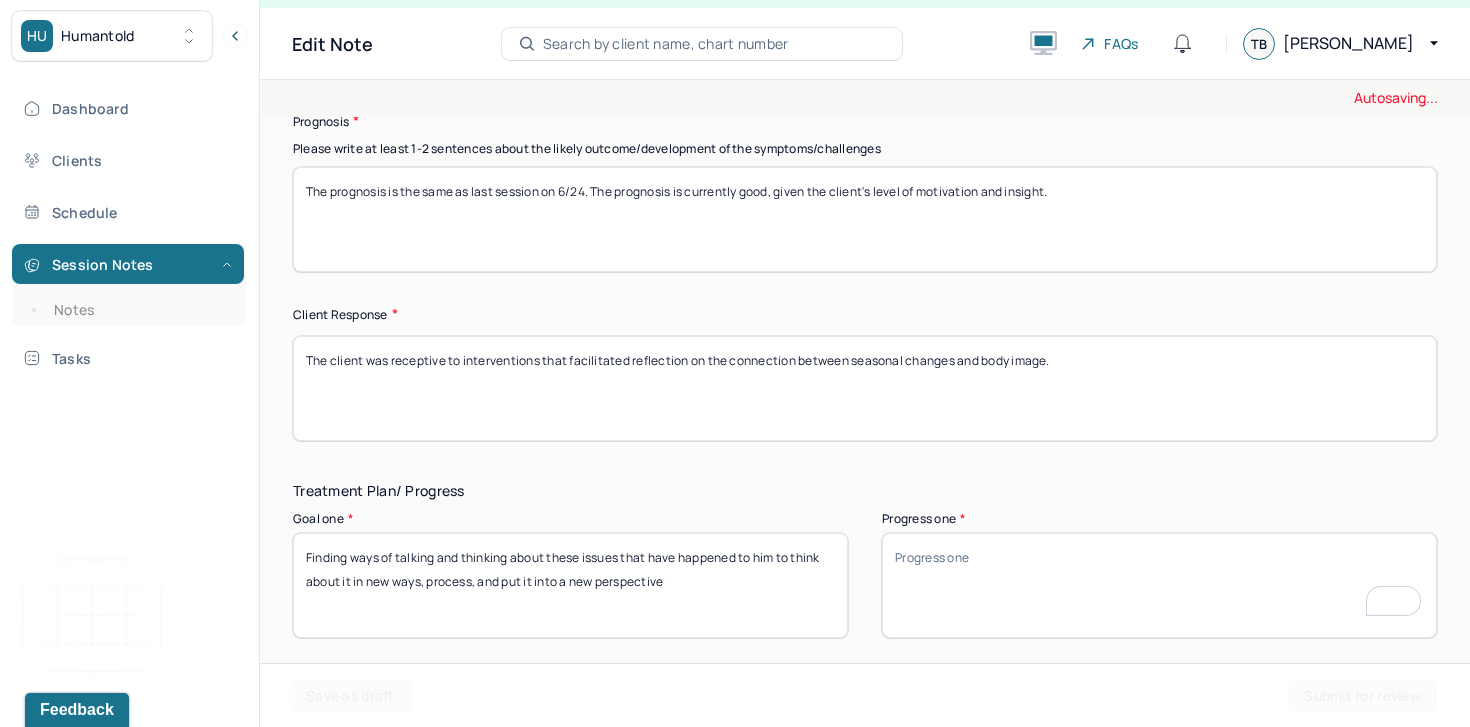 scroll, scrollTop: 2730, scrollLeft: 0, axis: vertical 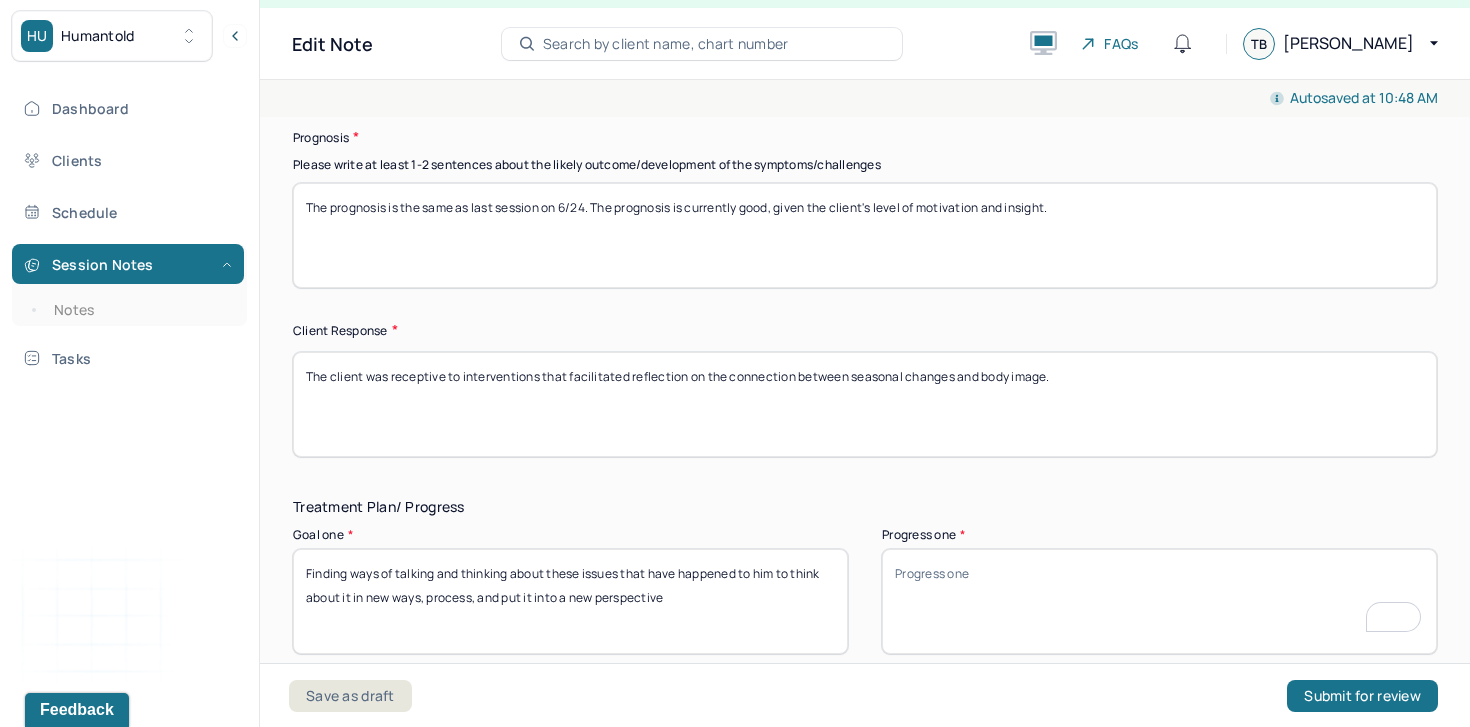 type 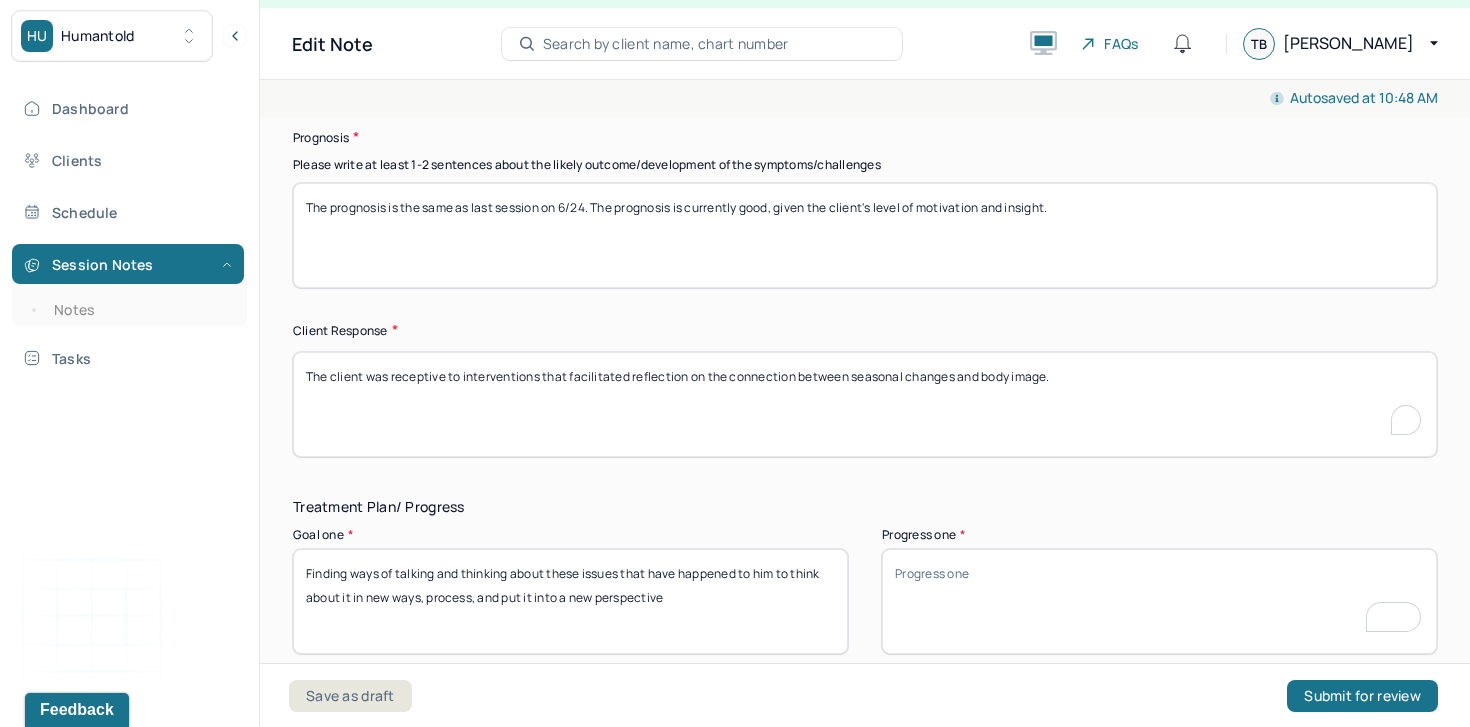 click on "The client was receptive to interventions that facilitated reflection on the connection between seasonal changes and body image." at bounding box center (865, 404) 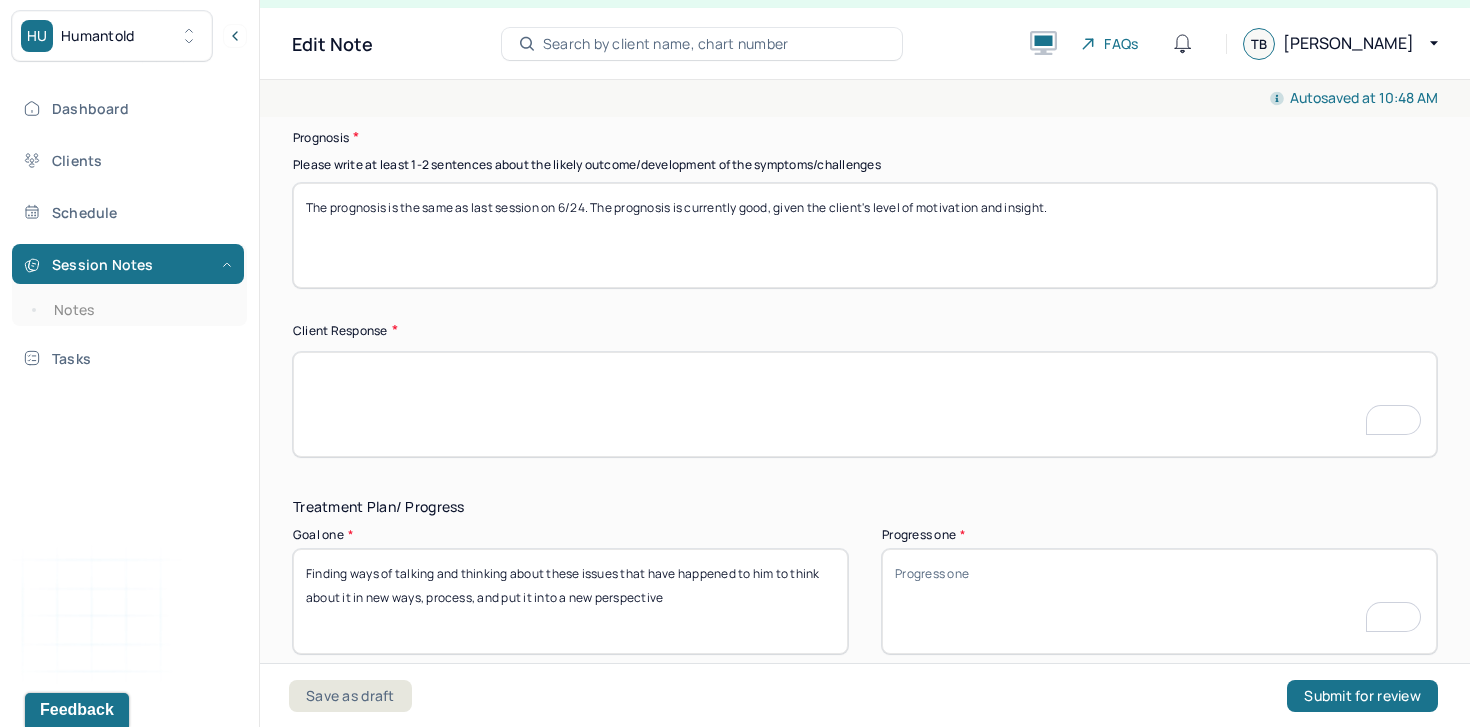 scroll, scrollTop: 2730, scrollLeft: 0, axis: vertical 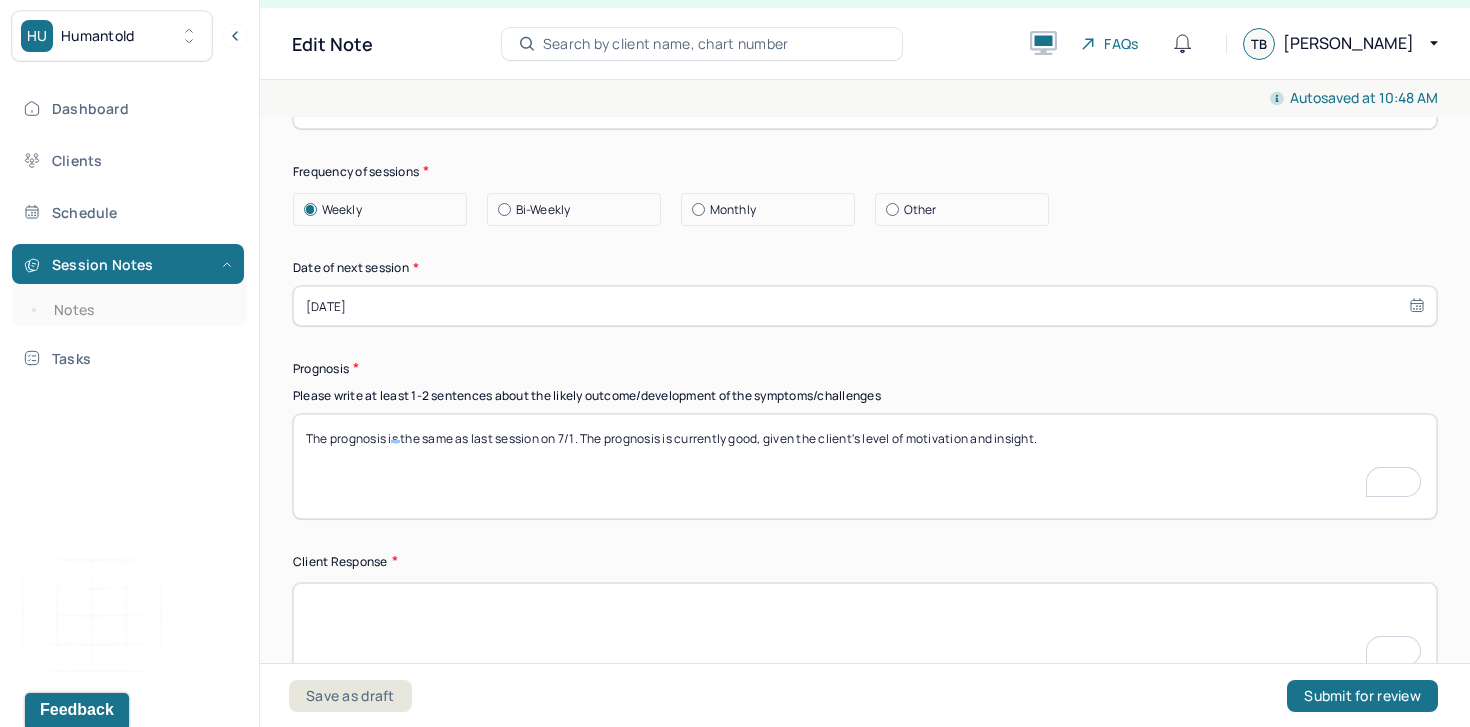 type on "The prognosis is the same as last session on 7/1. The prognosis is currently good, given the client's level of motivation and insight." 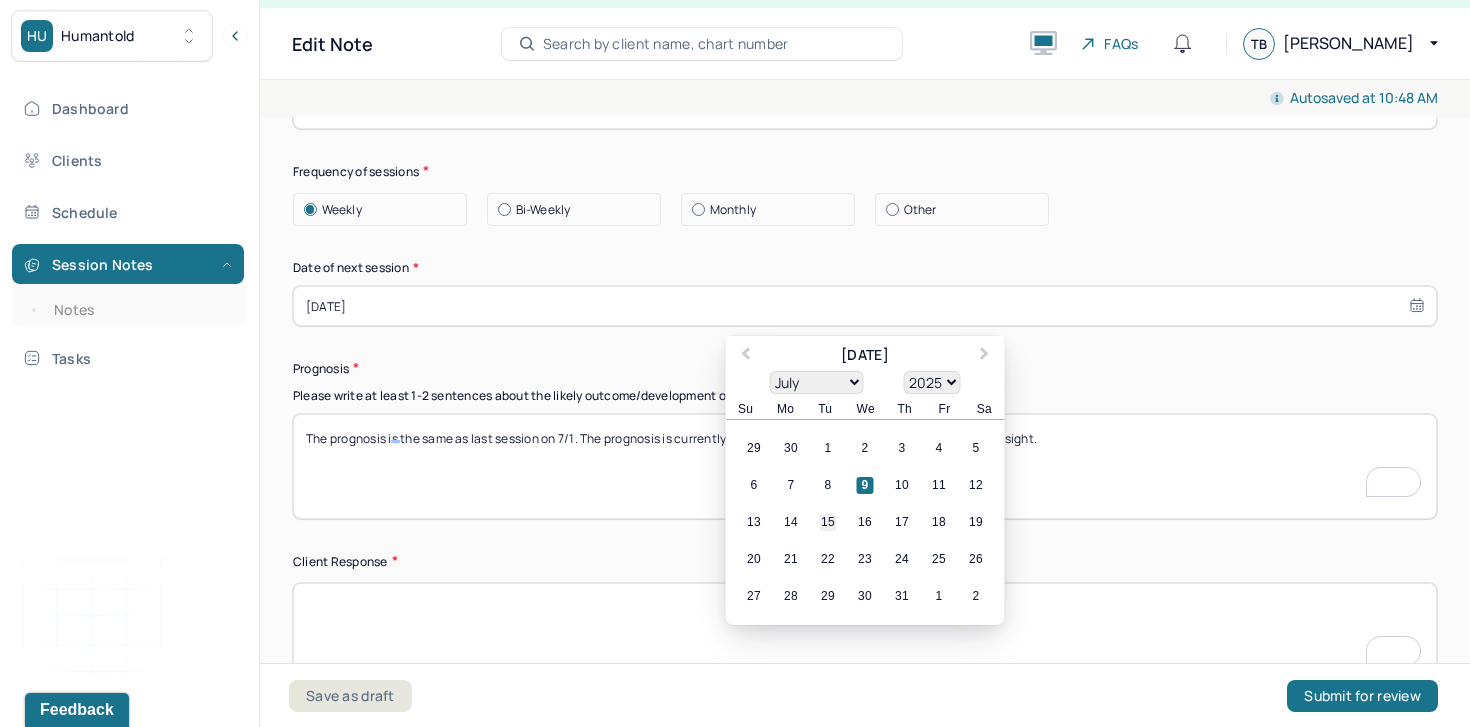 click on "15" at bounding box center (828, 523) 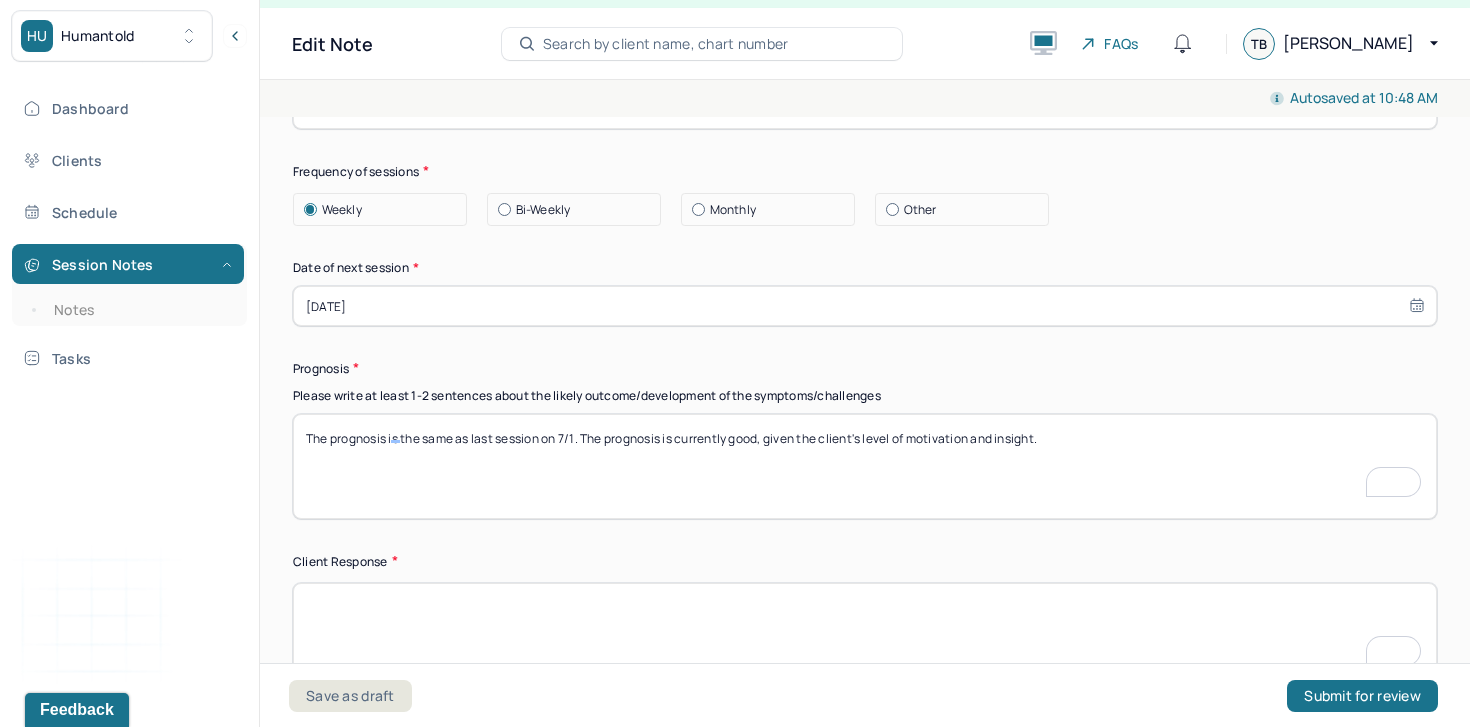scroll 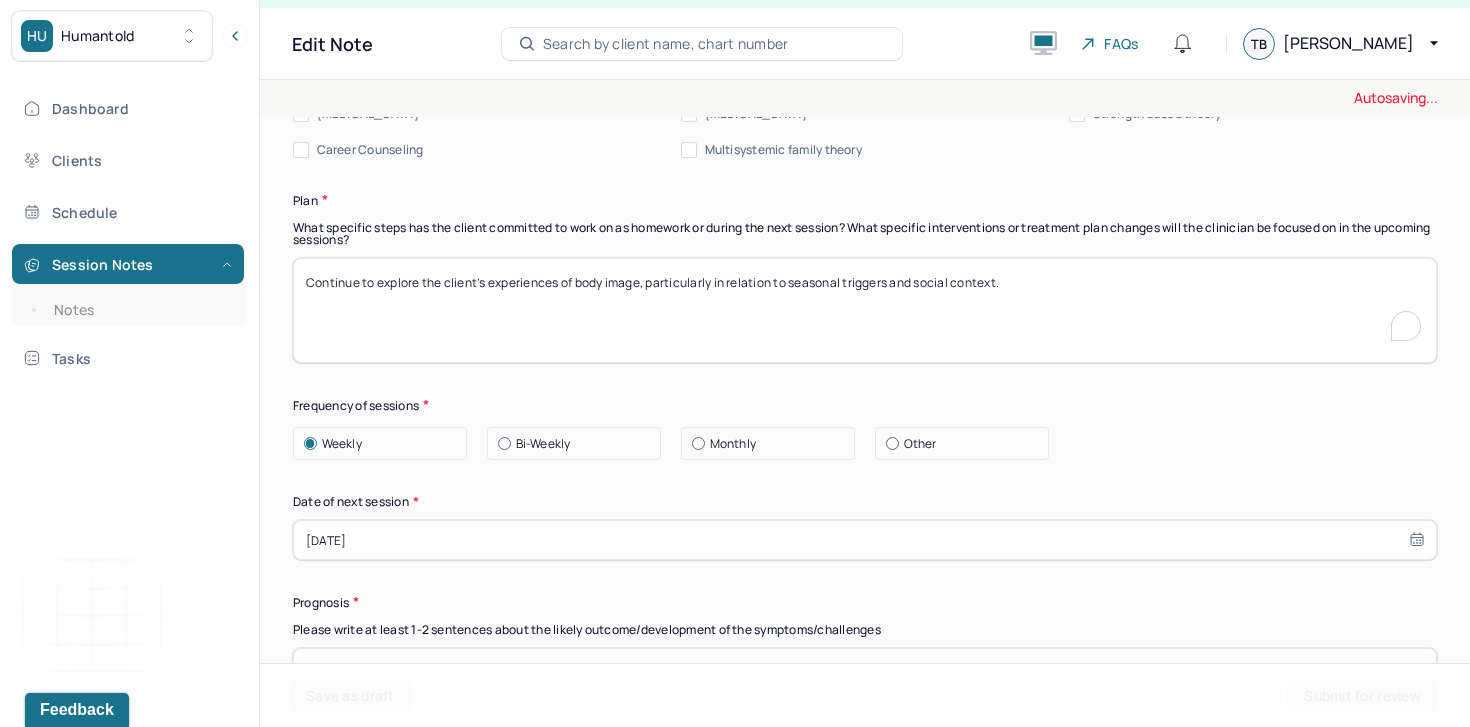 click on "Continue to explore the client’s experiences of body image, particularly in relation to seasonal triggers and social context." at bounding box center [865, 310] 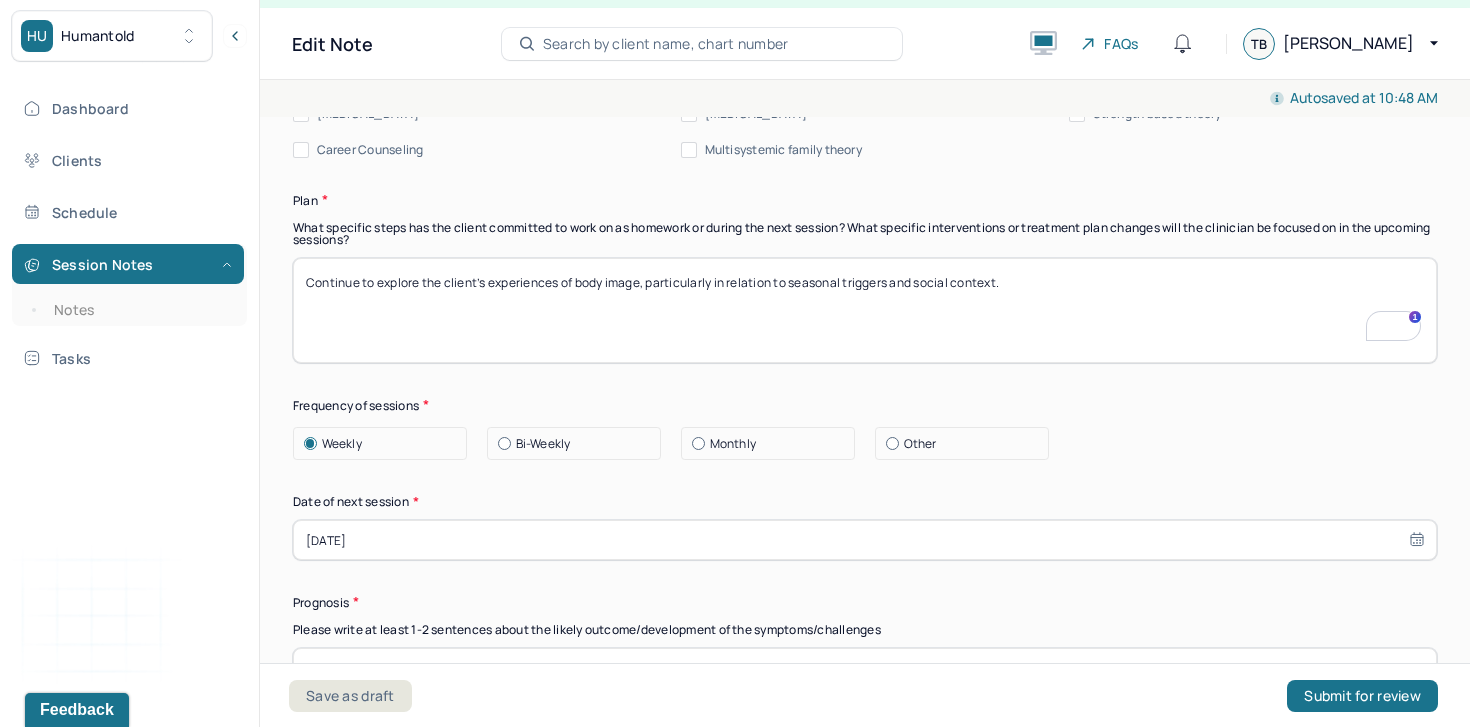 click on "Continue to explore the client’s experiences of body image, particularly in relation to seasonal triggers and social context." at bounding box center [865, 310] 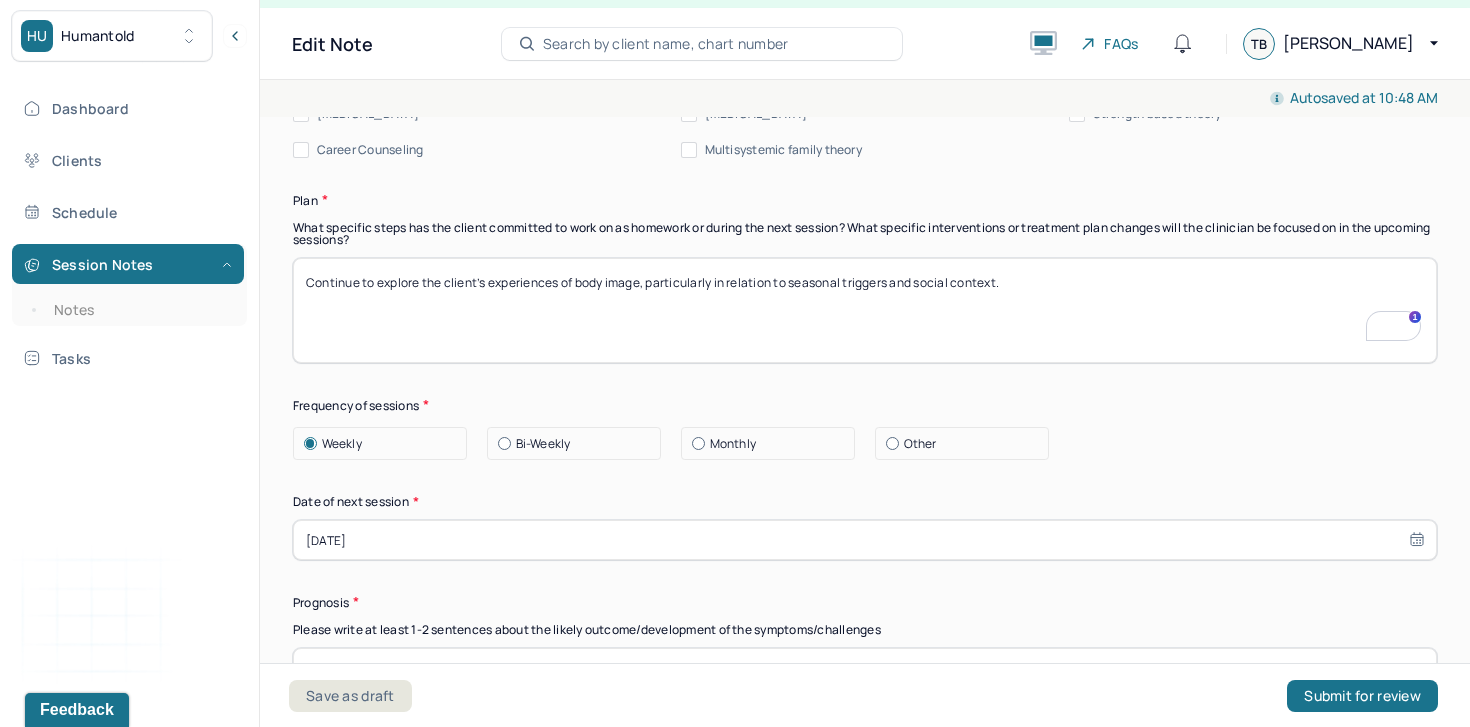 click on "Continue to explore the client’s experiences of body image, particularly in relation to seasonal triggers and social context." at bounding box center (865, 310) 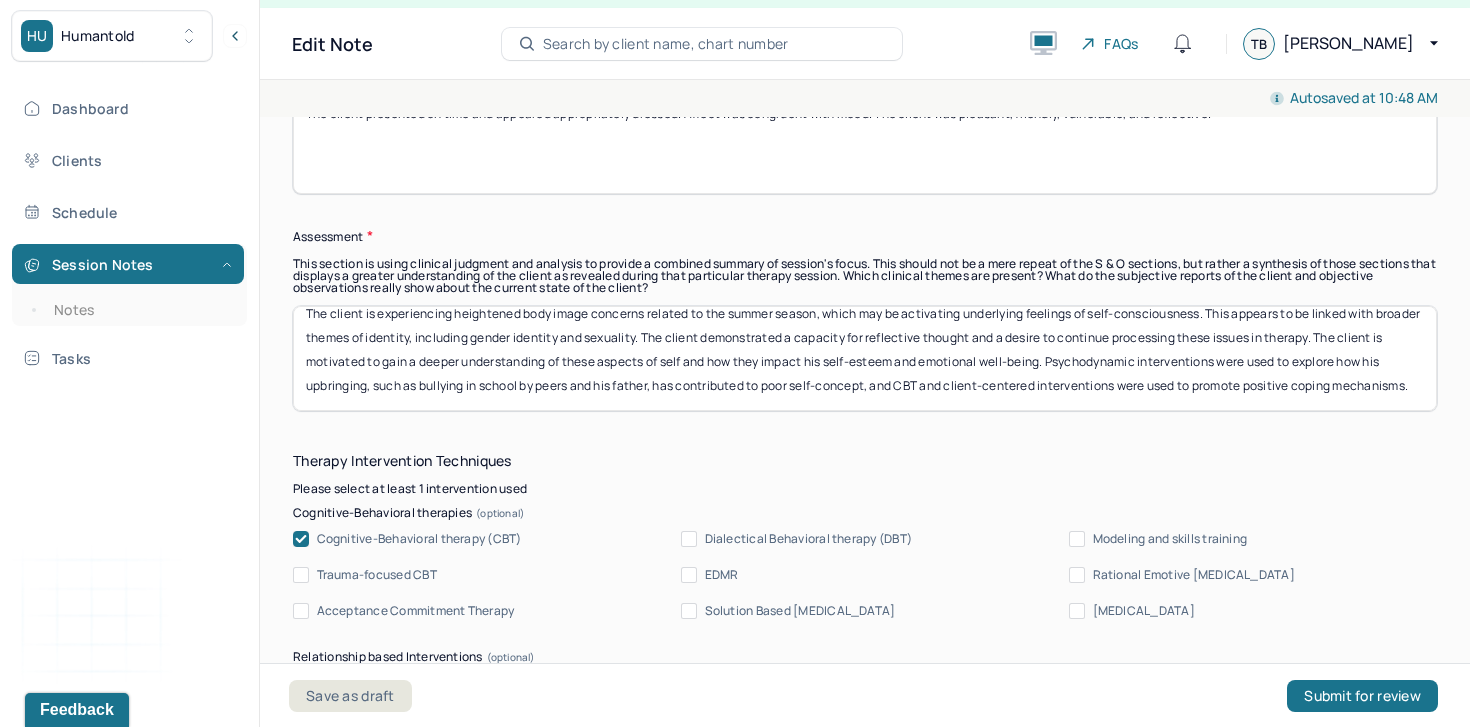 type 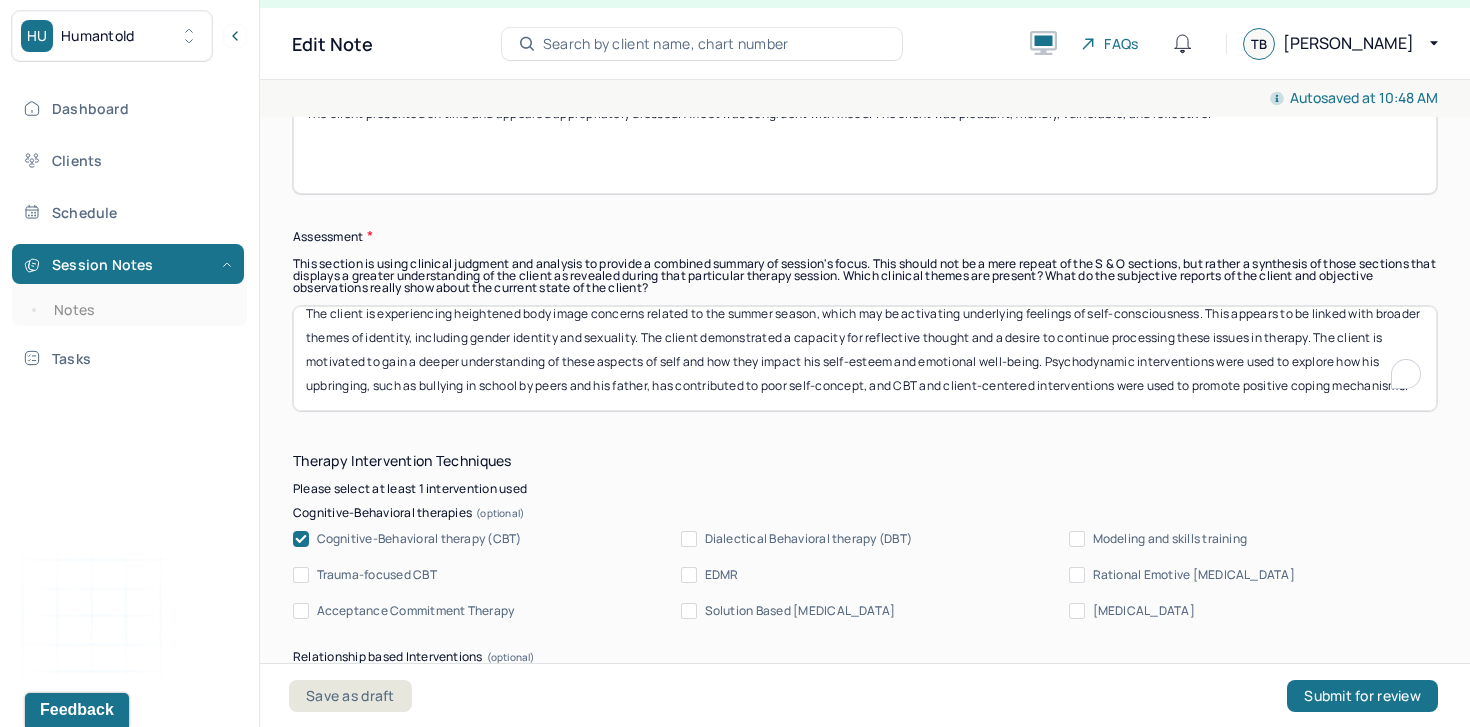 click on "The client is experiencing heightened body image concerns related to the summer season, which may be activating underlying feelings of self-consciousness. This appears to be linked with broader themes of identity, including gender identity and sexuality. The client demonstrated a capacity for reflective thought and a desire to continue processing these issues in therapy. The client is motivated to gain a deeper understanding of these aspects of self and how they impact his self-esteem and emotional well-being. Psychodynamic interventions were used to explore how his upbringing, such as bullying in school by peers and his father, has contributed to poor self-concept, and CBT and client-centered interventions were used to promote positive coping mechanisms." at bounding box center [865, 358] 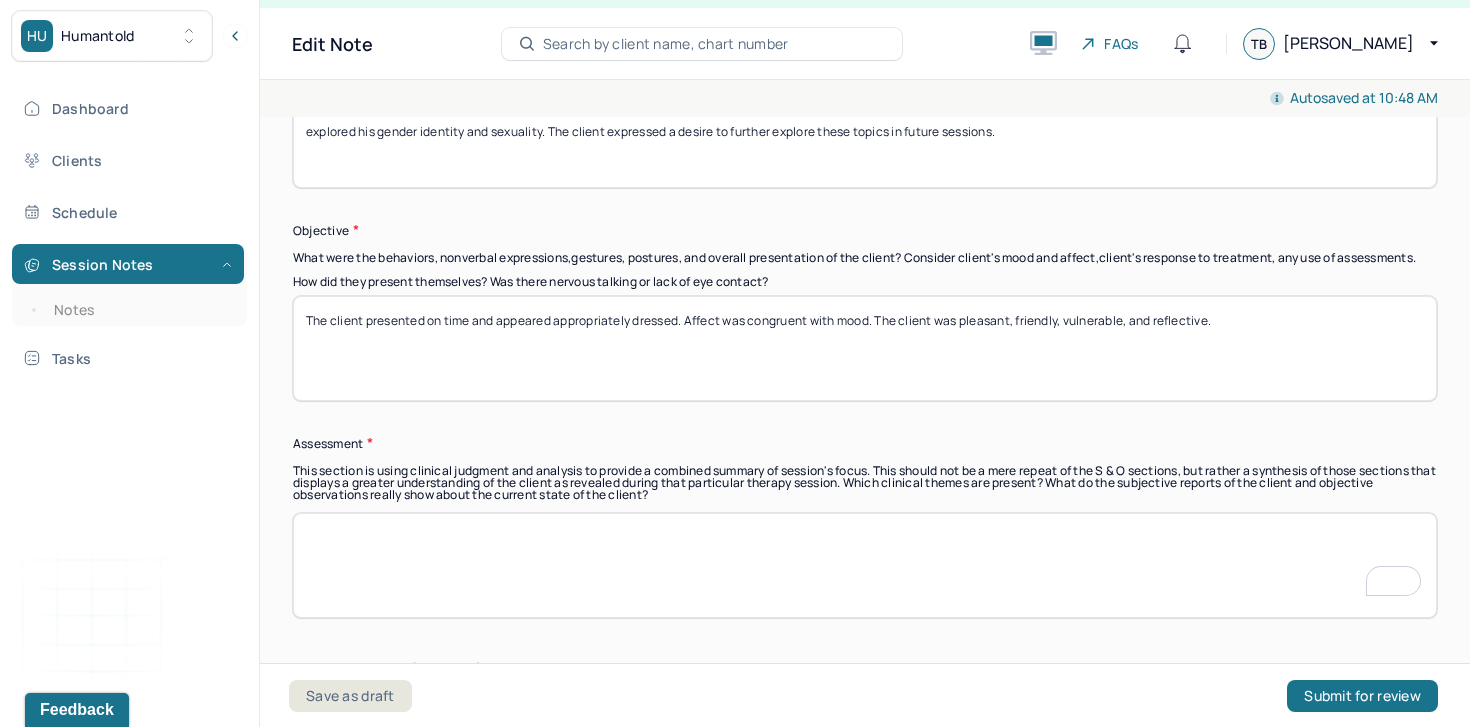 type 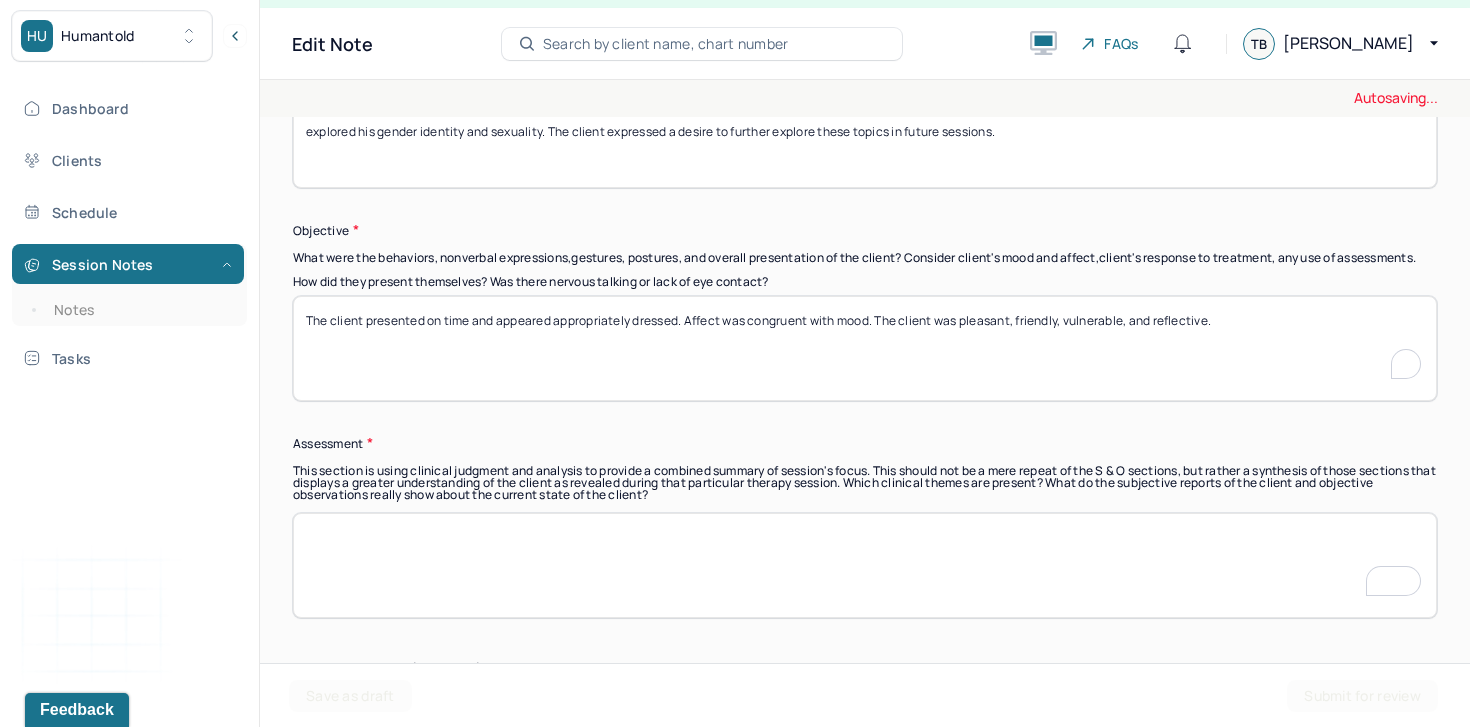 click on "The client presented on time and appeared appropriately dressed. Affect was congruent with mood. The client was pleasant, friendly, vulnerable, and reflective." at bounding box center (865, 348) 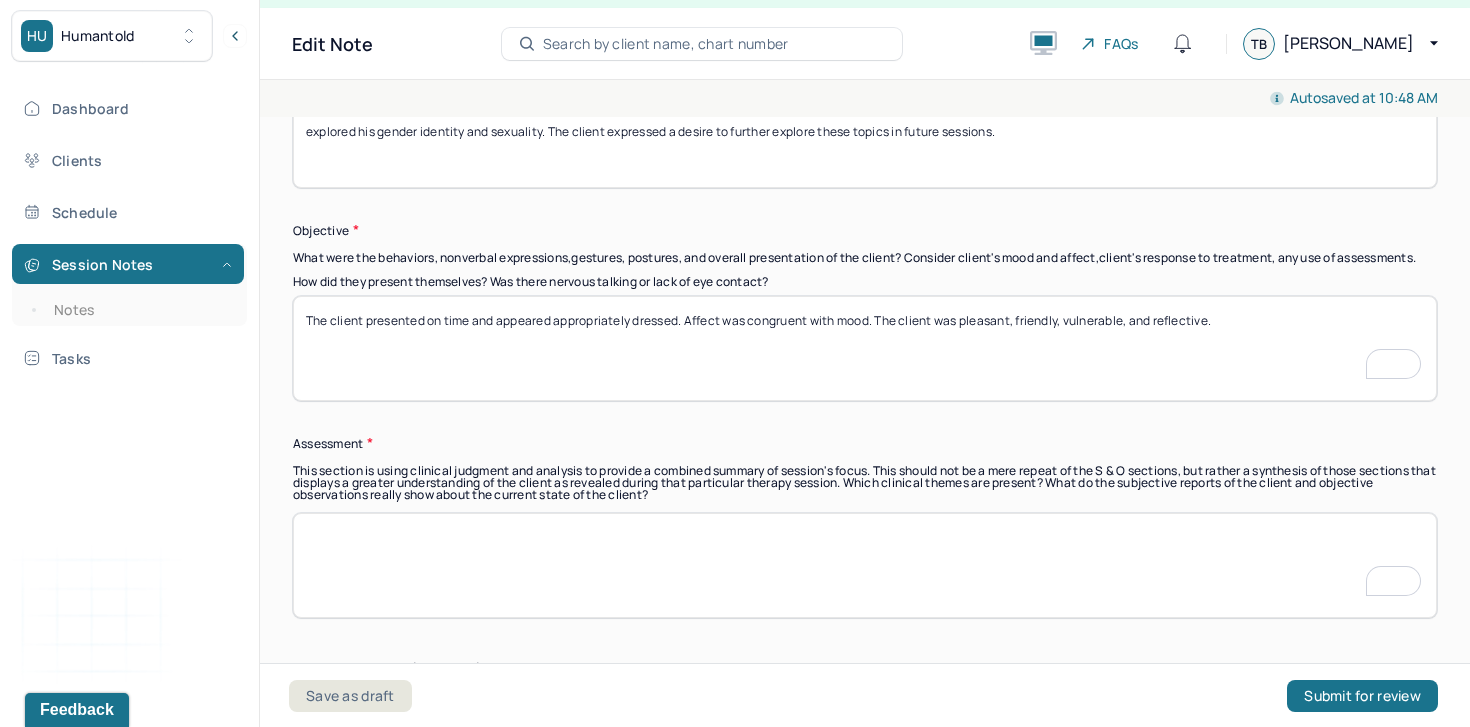 click on "The client presented on time and appeared appropriately dressed. Affect was congruent with mood. The client was pleasant, friendly, vulnerable, and reflective." at bounding box center [865, 348] 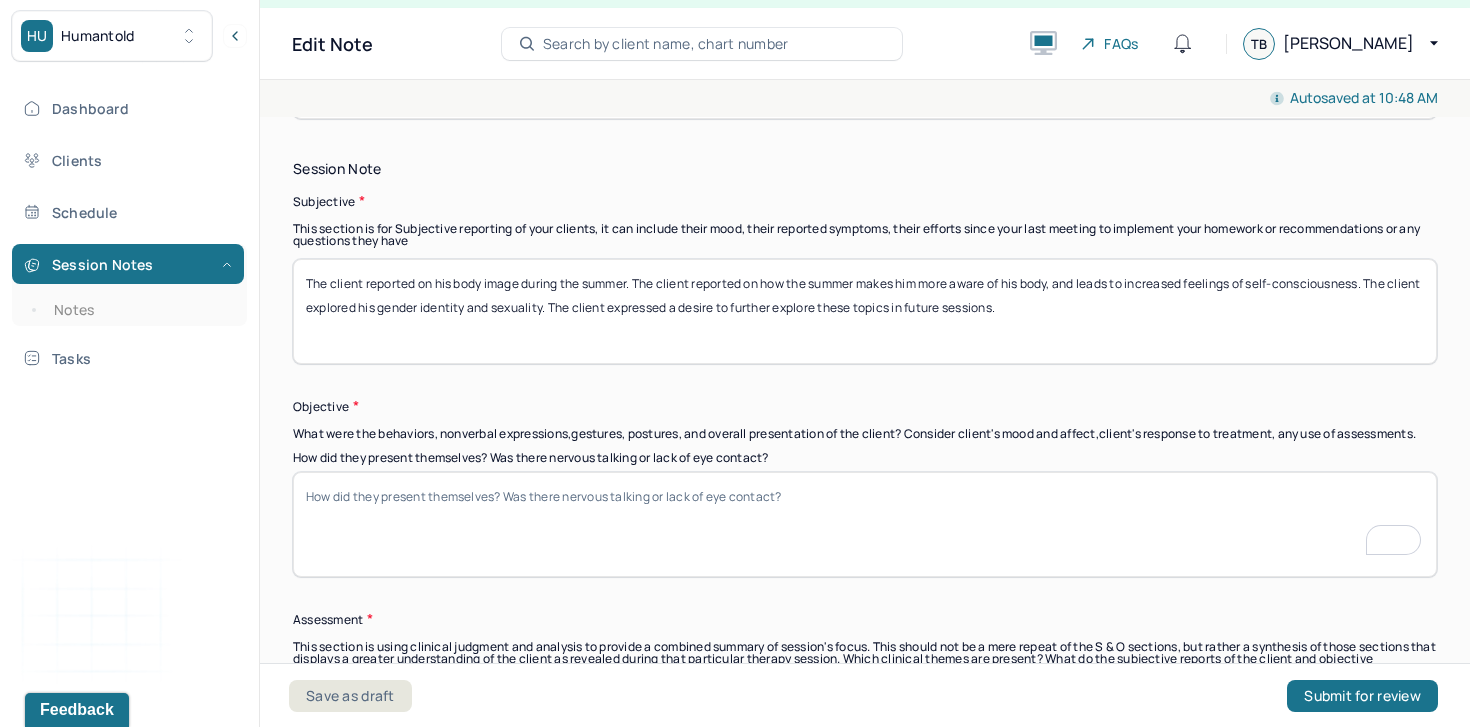 type 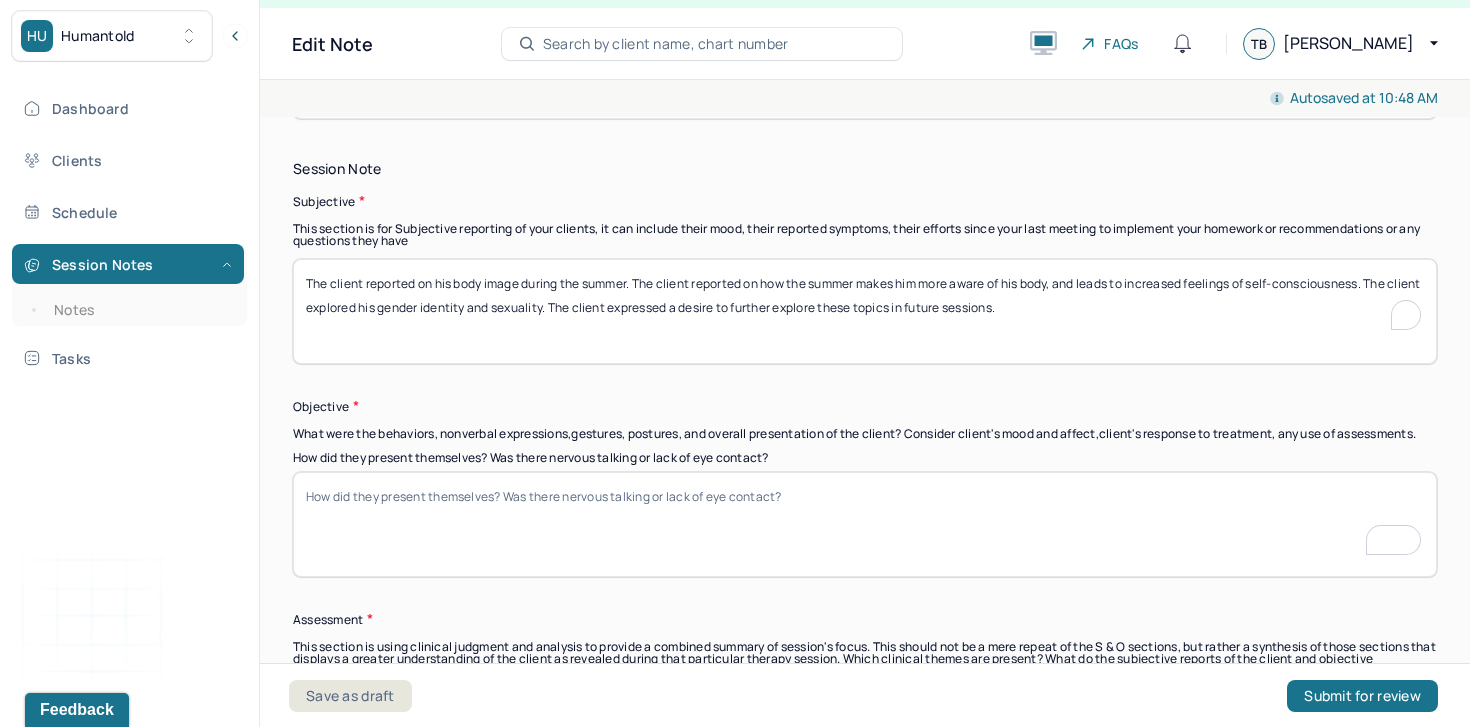 click on "The client reported on his body image during the summer. The client reported on how the summer makes him more aware of his body, and leads to increased feelings of self-consciousness. The client explored his gender identity and sexuality. The client expressed a desire to further explore these topics in future sessions." at bounding box center [865, 311] 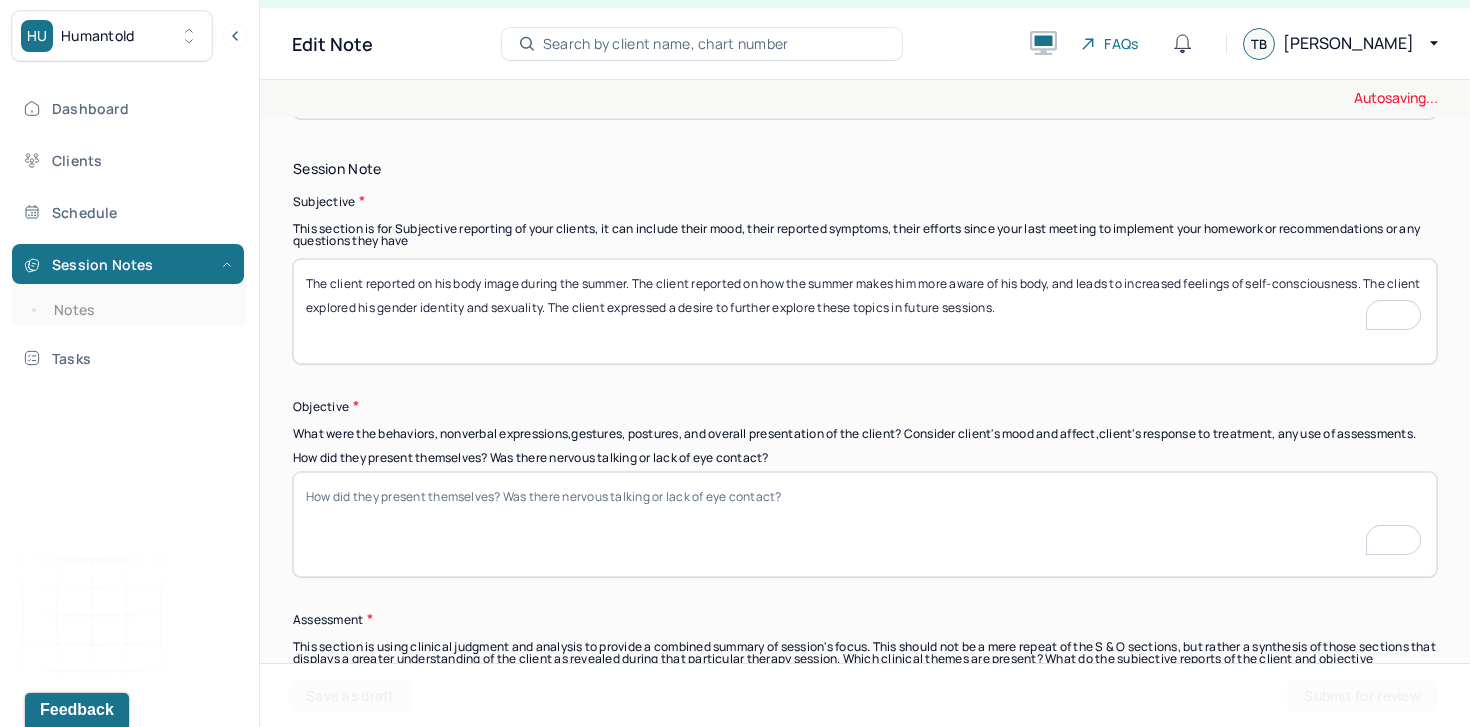 click on "The client reported on his body image during the summer. The client reported on how the summer makes him more aware of his body, and leads to increased feelings of self-consciousness. The client explored his gender identity and sexuality. The client expressed a desire to further explore these topics in future sessions." at bounding box center (865, 311) 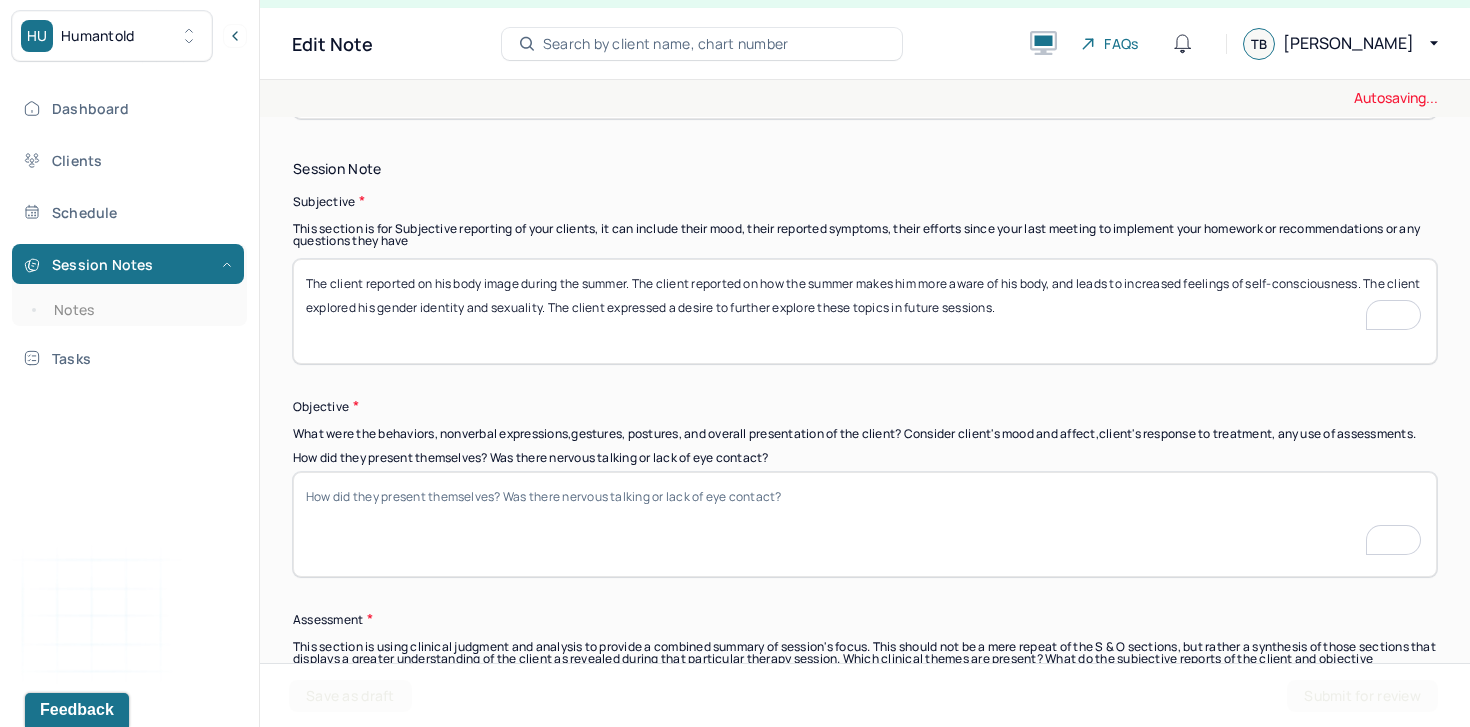 click on "The client reported on his body image during the summer. The client reported on how the summer makes him more aware of his body, and leads to increased feelings of self-consciousness. The client explored his gender identity and sexuality. The client expressed a desire to further explore these topics in future sessions." at bounding box center (865, 311) 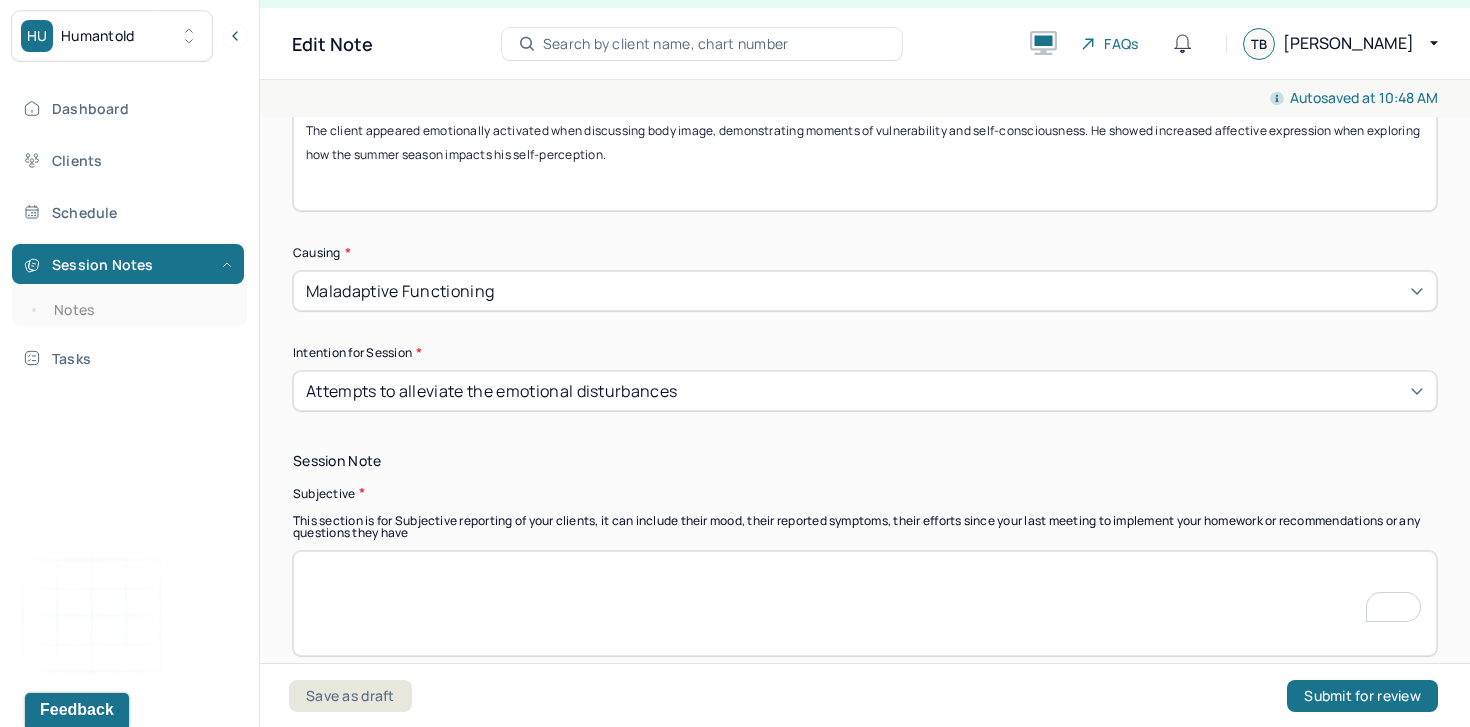 type 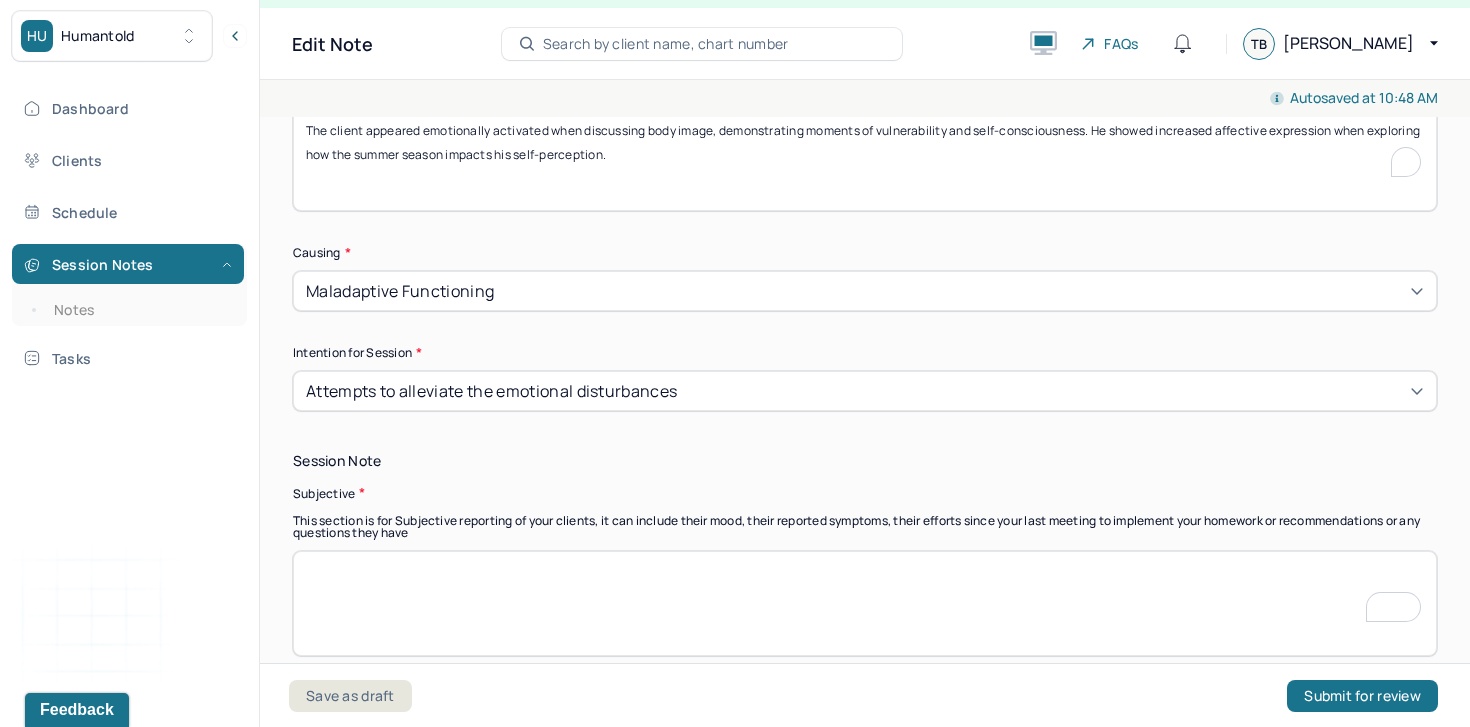 click on "The client appeared emotionally activated when discussing body image, demonstrating moments of vulnerability and self-consciousness. He showed increased affective expression when exploring how the summer season impacts his self-perception." at bounding box center [865, 158] 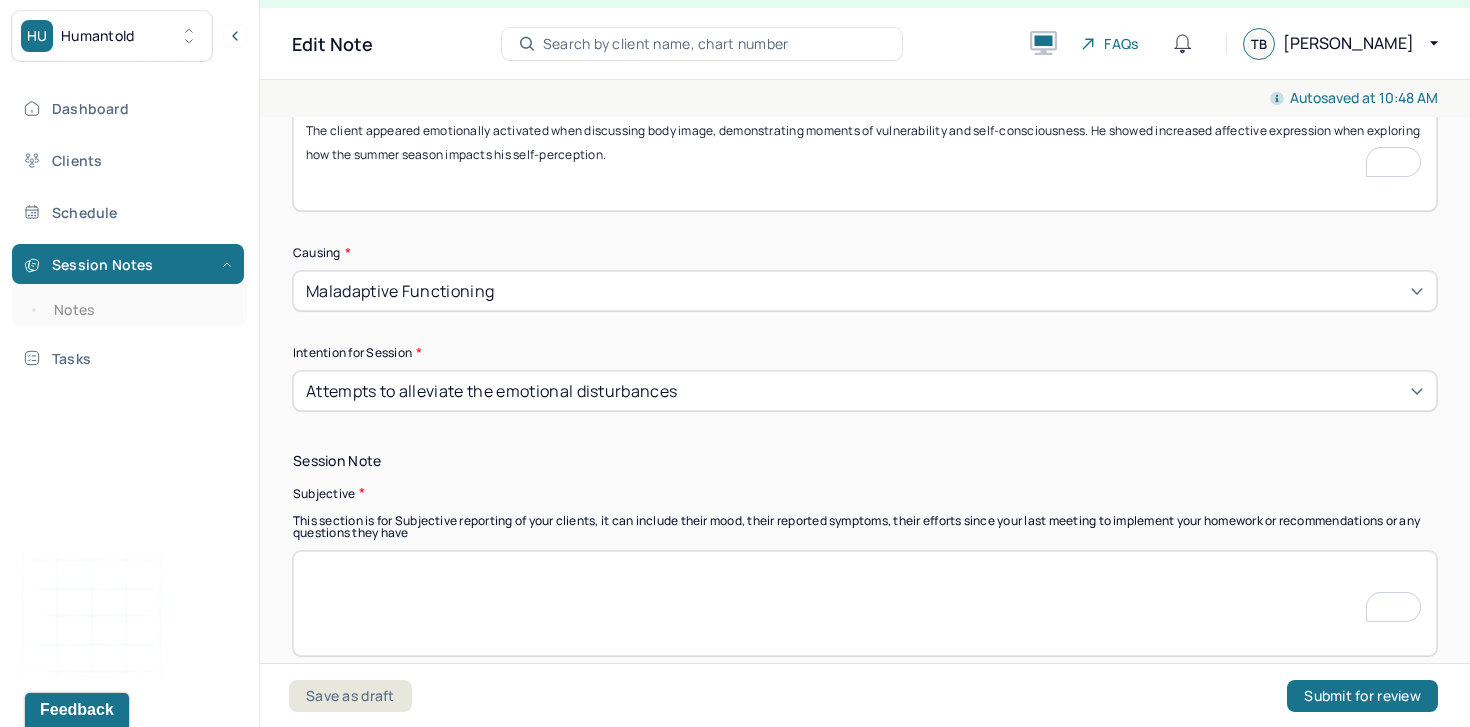 click on "The client appeared emotionally activated when discussing body image, demonstrating moments of vulnerability and self-consciousness. He showed increased affective expression when exploring how the summer season impacts his self-perception." at bounding box center (865, 158) 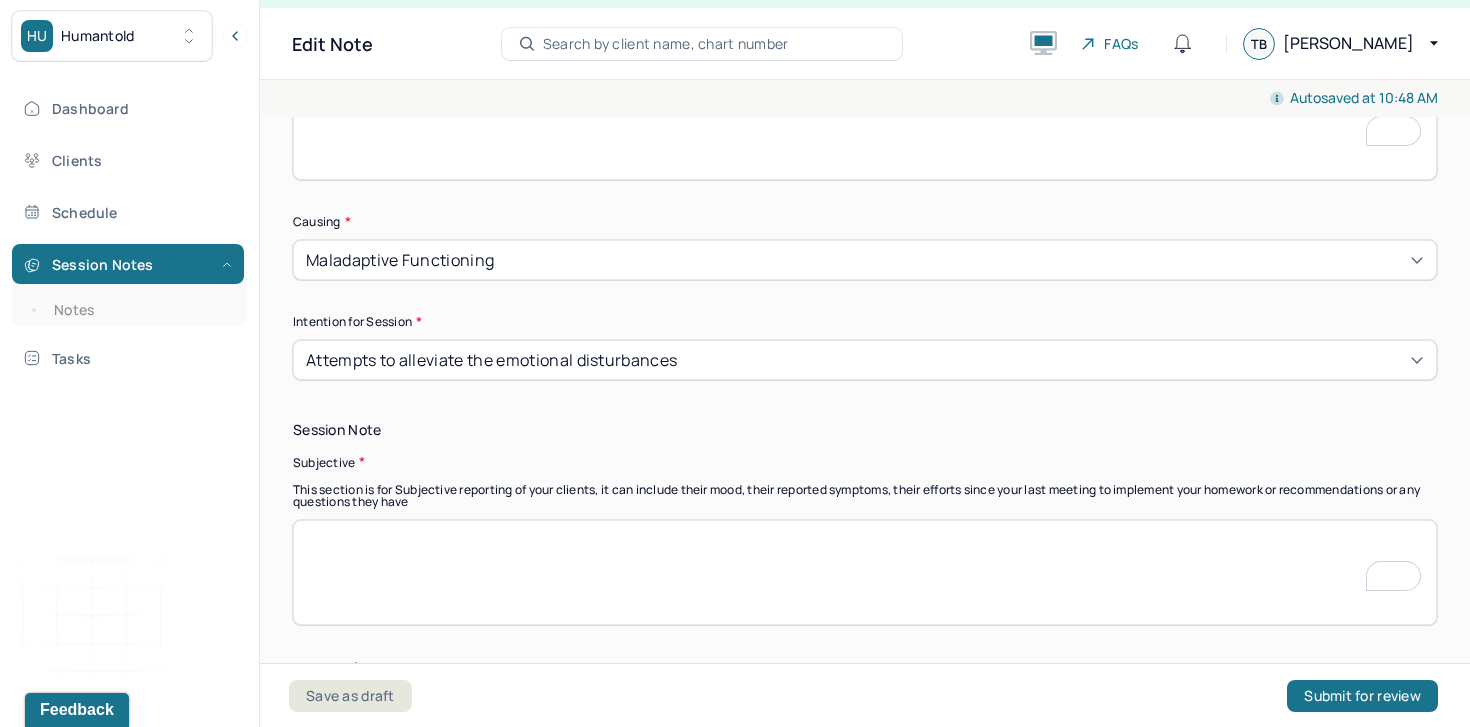 type 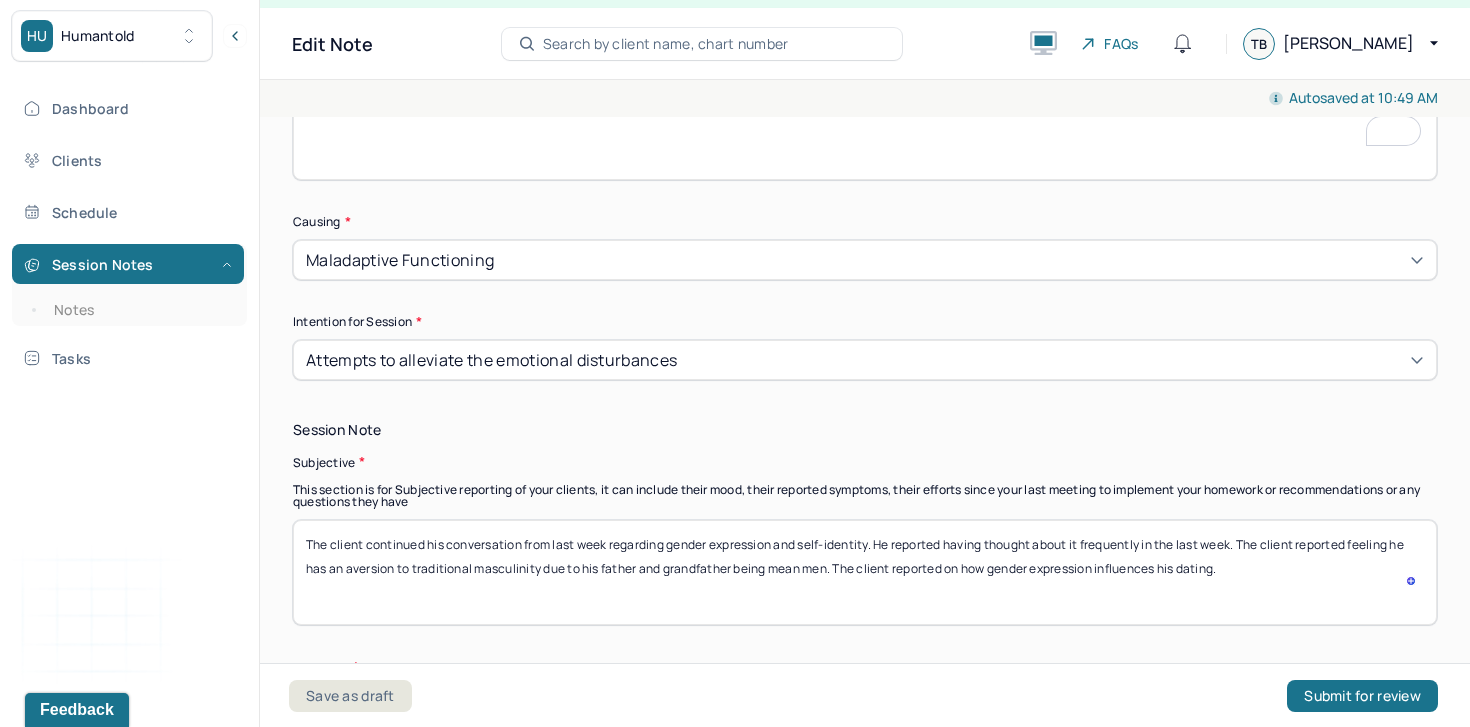 click on "The client continued his conversation from last week regarding gender expression and self-identity. He reported having thought about it frequently in the last week. The client reported feeling he has an aversion to traditional masculinity due to his father and grandfather being mean men. The client reported on" at bounding box center (865, 572) 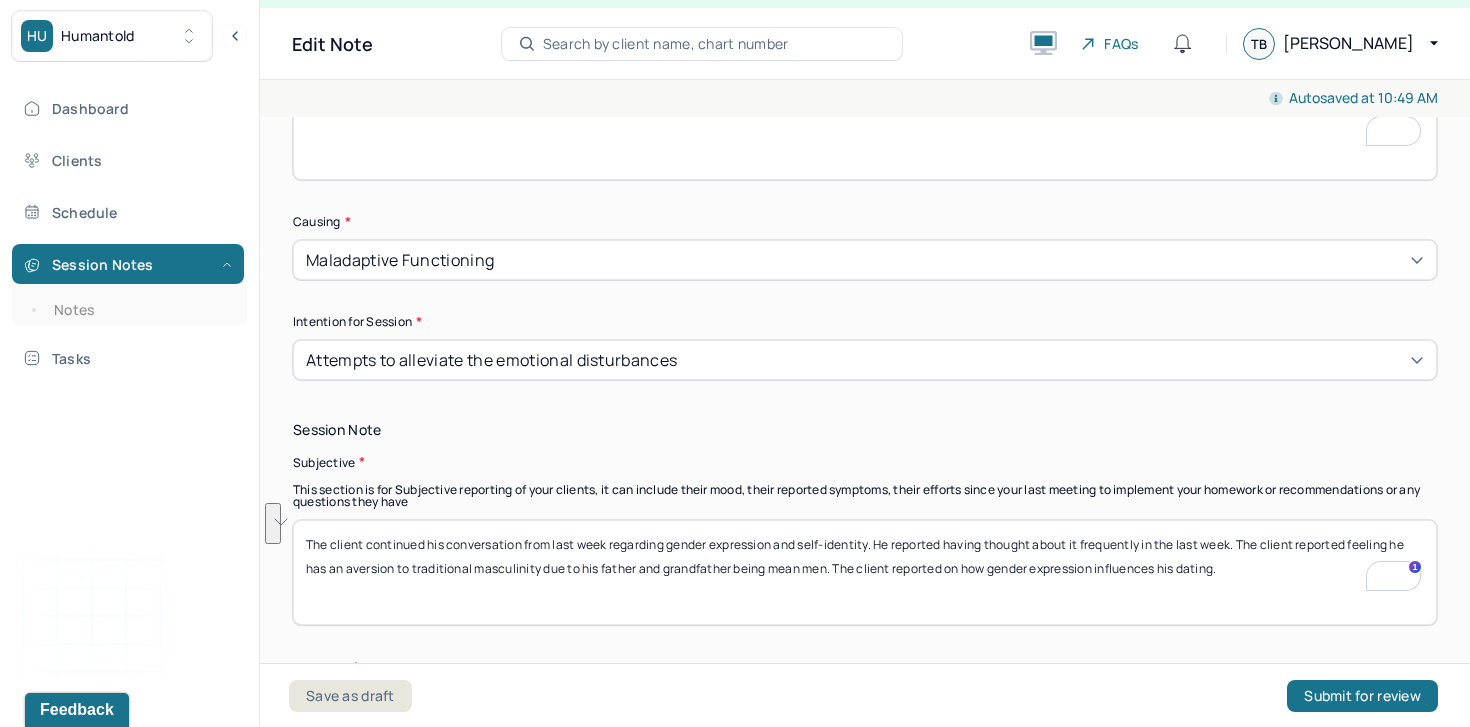 type on "The client continued his conversation from last week regarding gender expression and self-identity. He reported having thought about it frequently in the last week. The client reported feeling he has an aversion to traditional masculinity due to his father and grandfather being mean men. The client reported on how gender expression influences his dating." 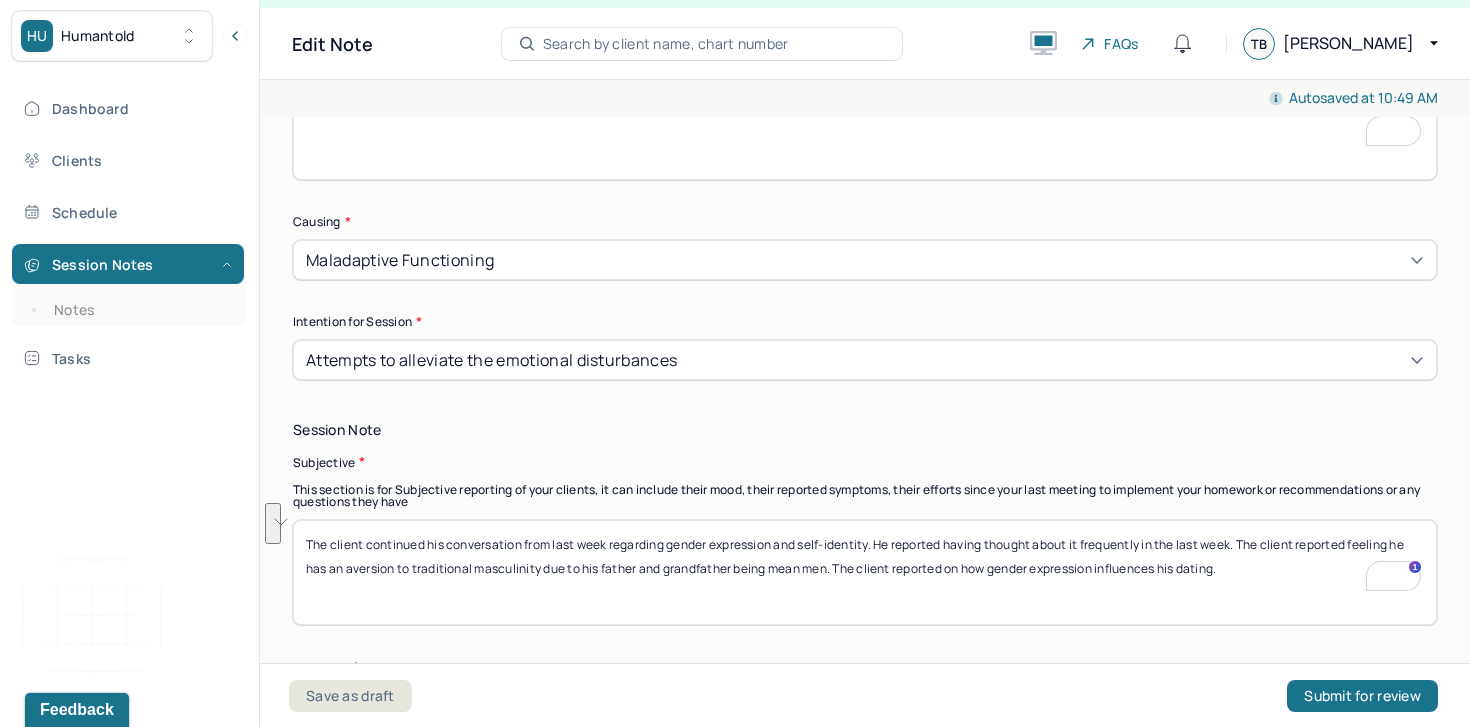 scroll, scrollTop: 1092, scrollLeft: 0, axis: vertical 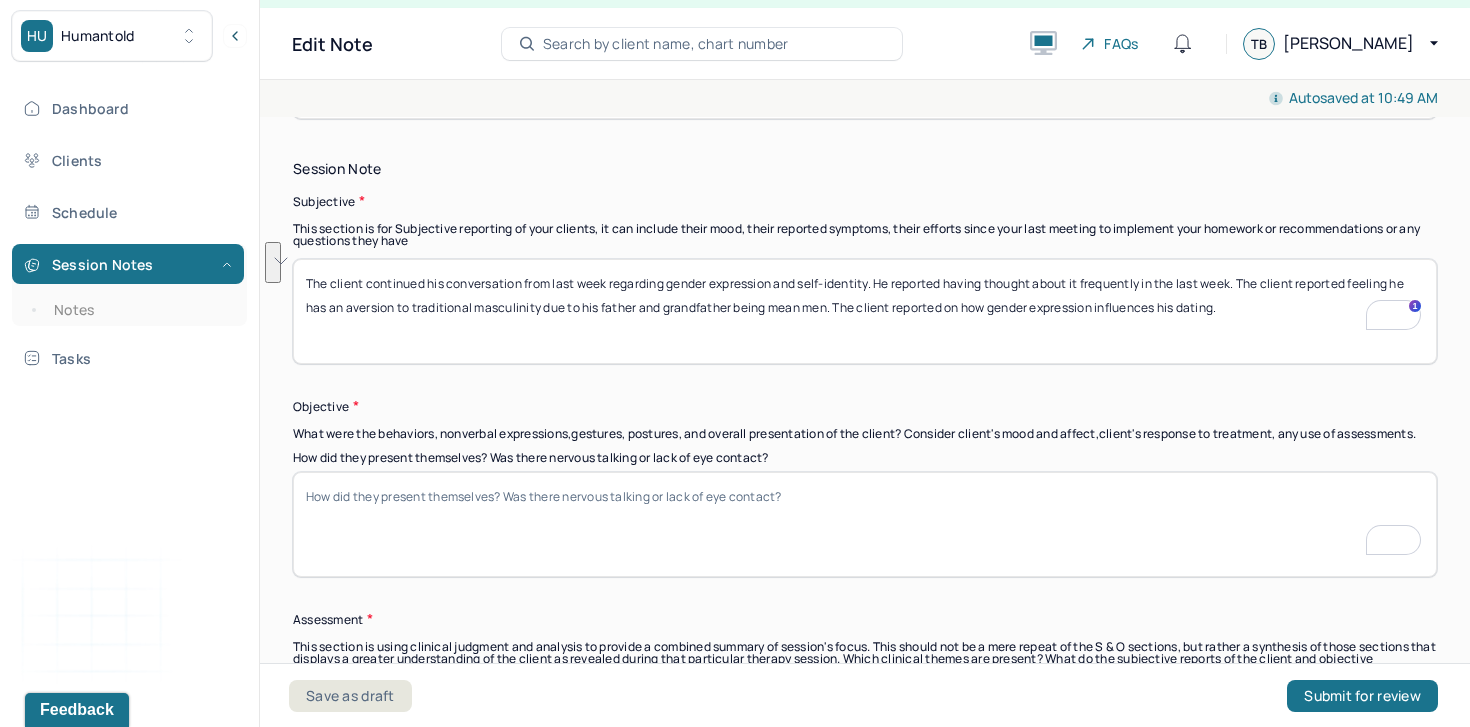 click on "How did they present themselves? Was there nervous talking or lack of eye contact?" at bounding box center (865, 524) 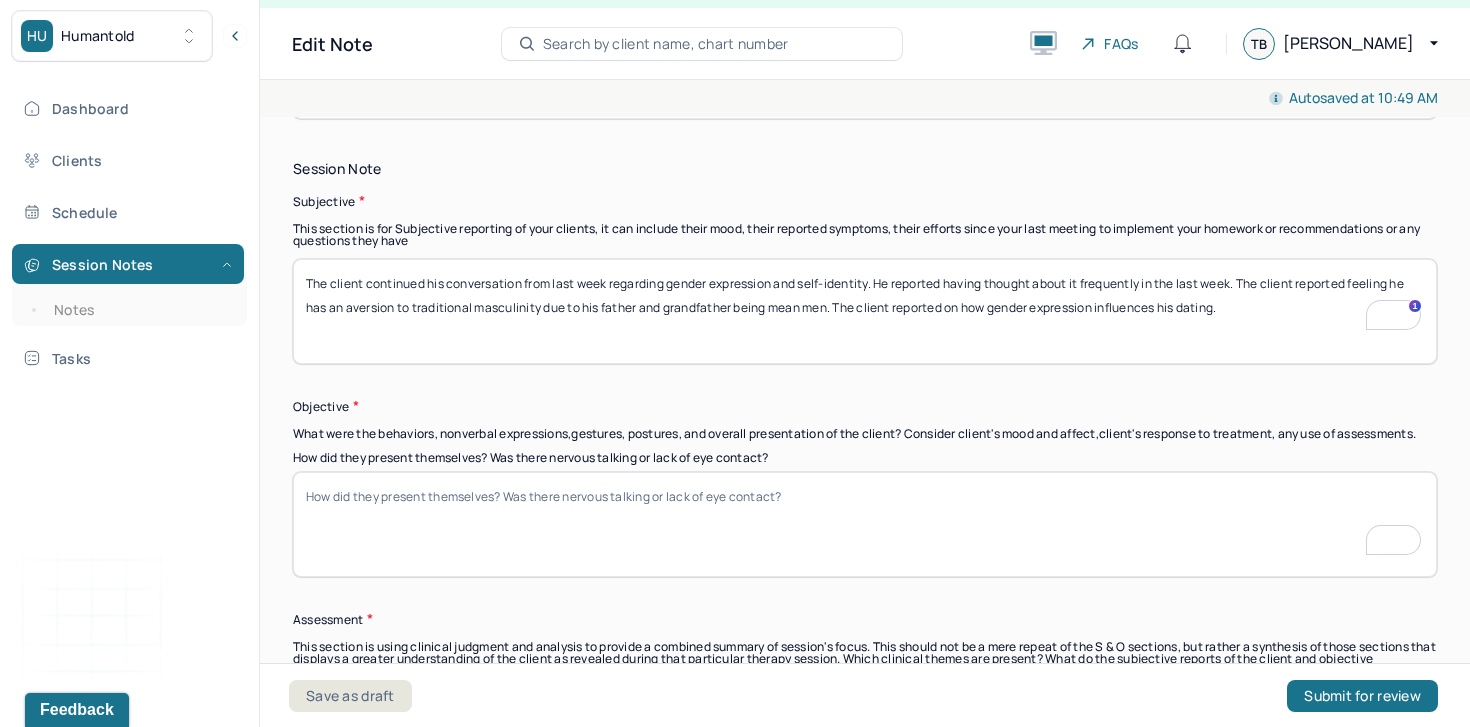 paste on "The client appeared thoughtful and engaged throughout the session. He demonstrated increased insight into his values and identity. His speech was coherent, and his affect was congruent with the content of the session." 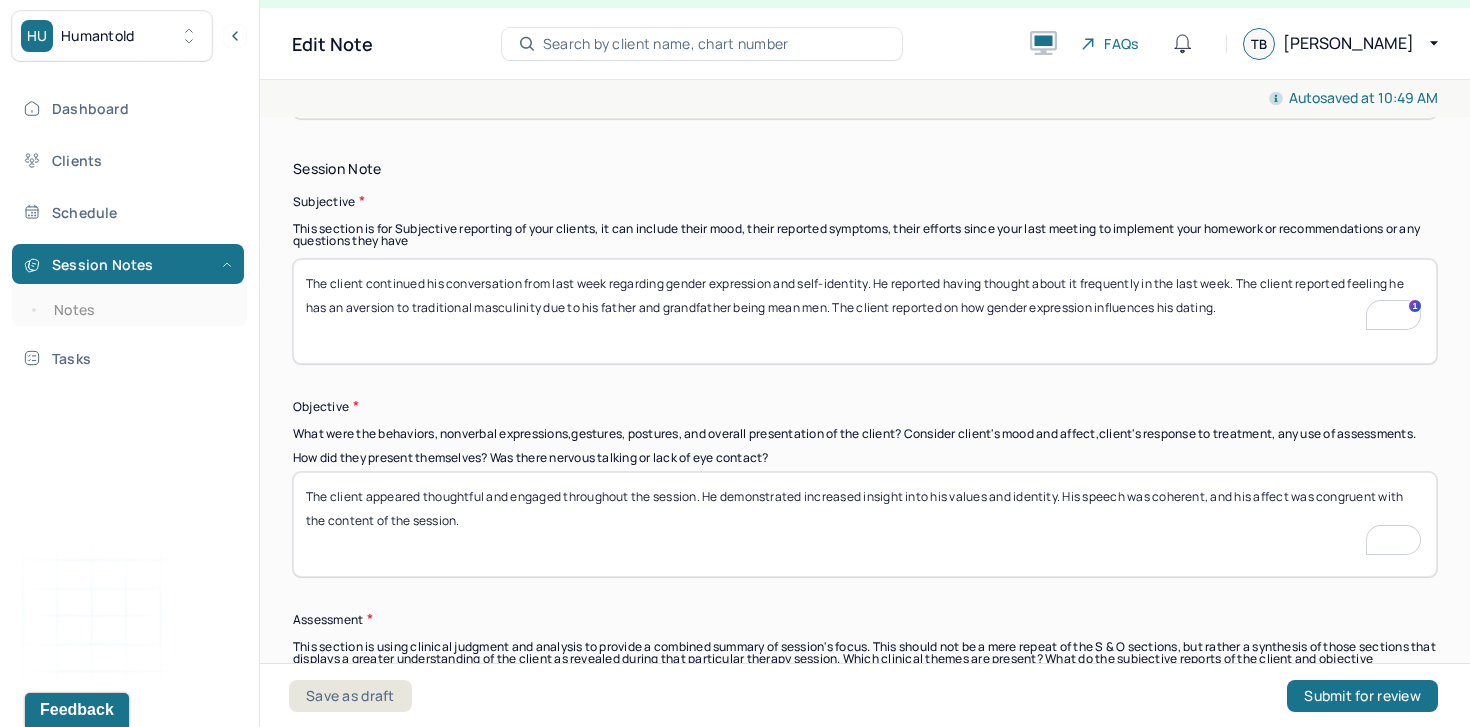 type on "The client appeared thoughtful and engaged throughout the session. He demonstrated increased insight into his values and identity. His speech was coherent, and his affect was congruent with the content of the session." 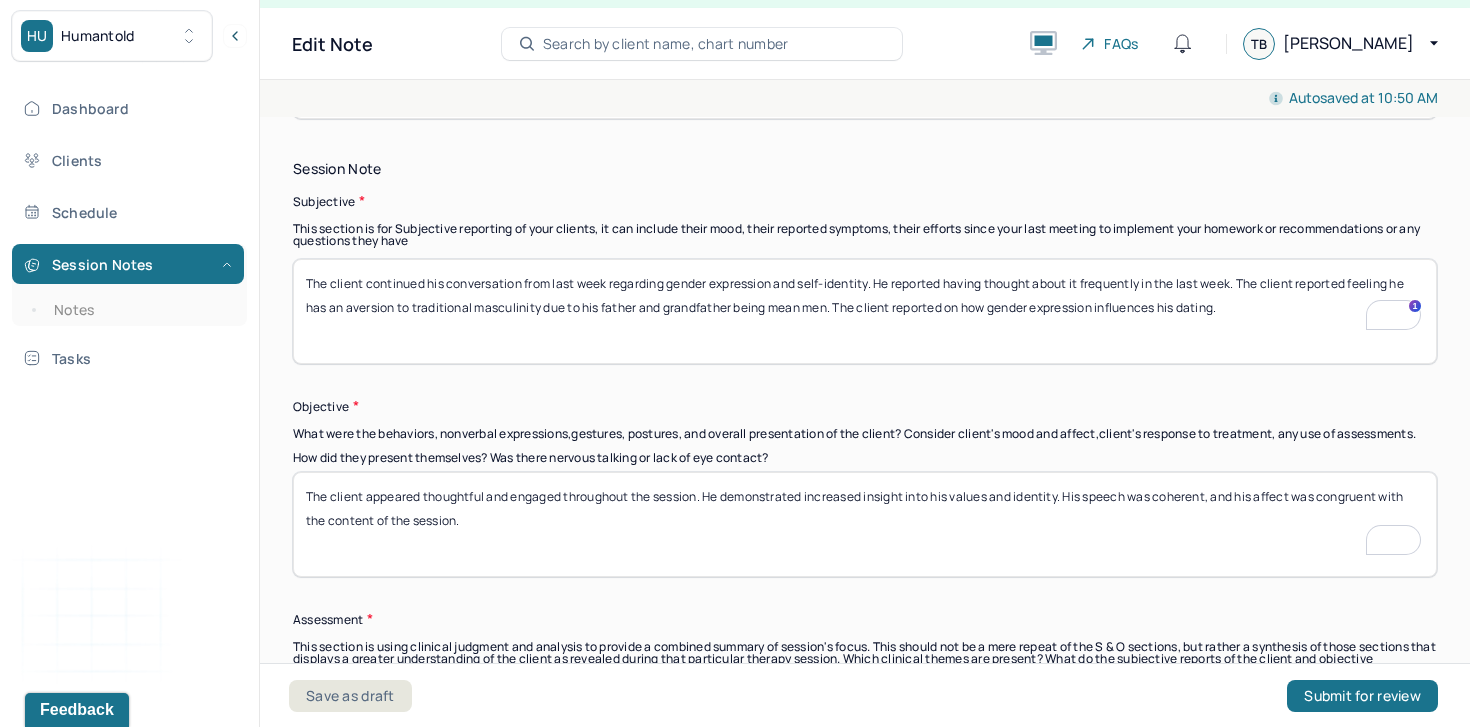 scroll, scrollTop: 1450, scrollLeft: 0, axis: vertical 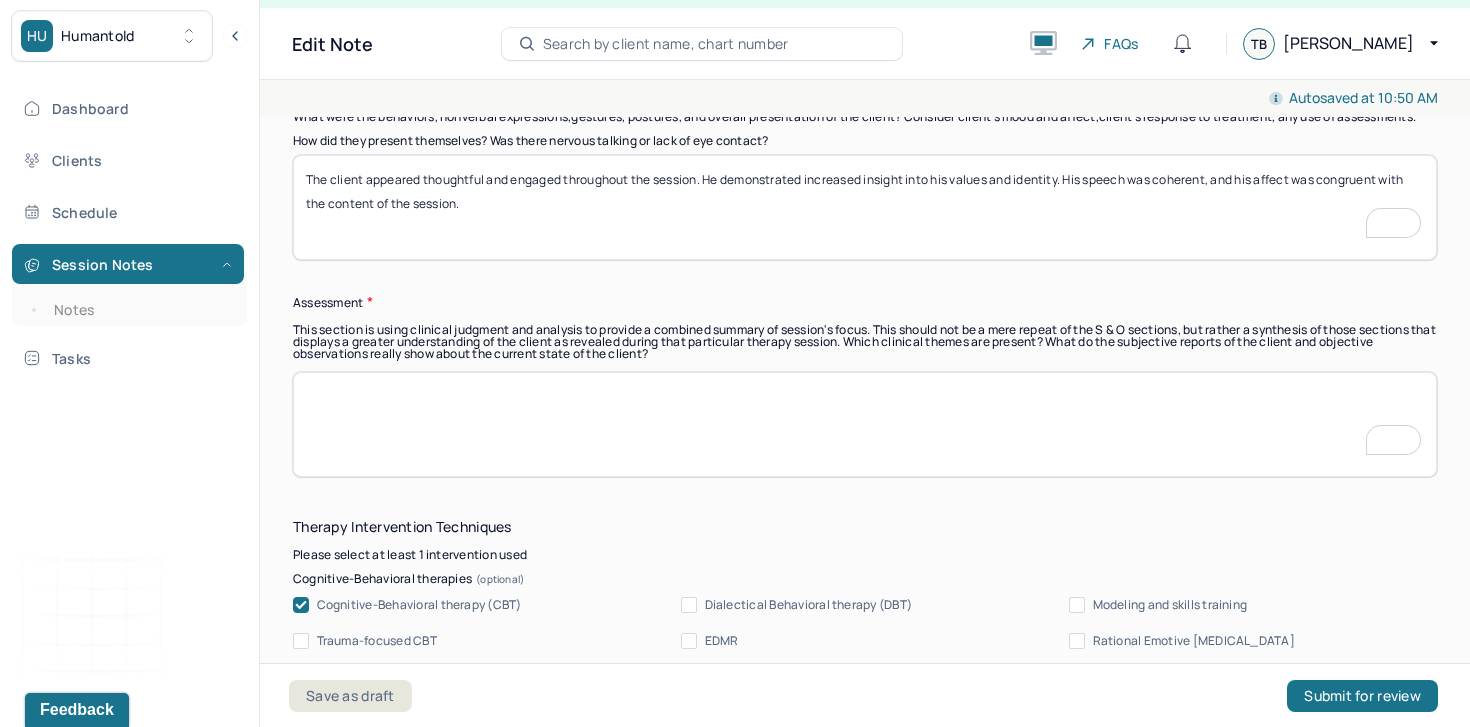 click at bounding box center (865, 424) 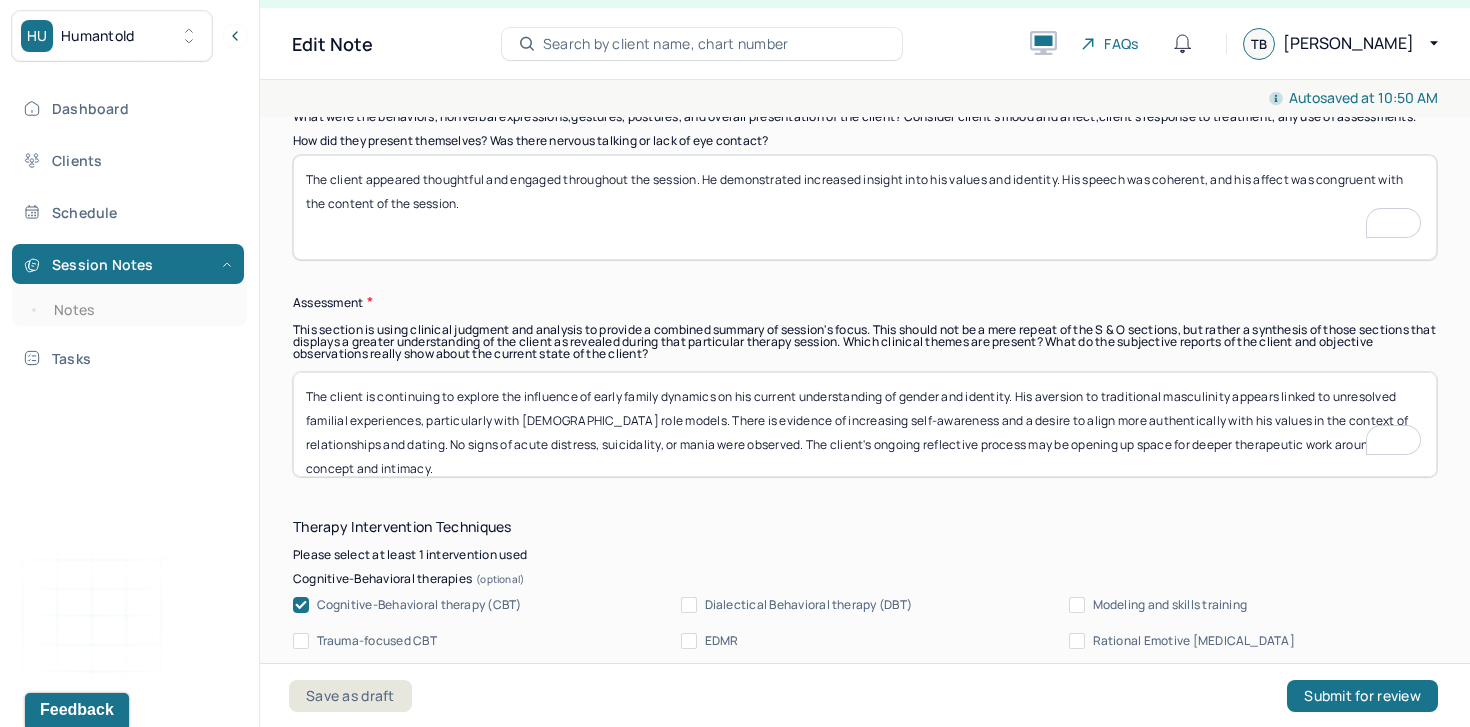 scroll, scrollTop: 48, scrollLeft: 0, axis: vertical 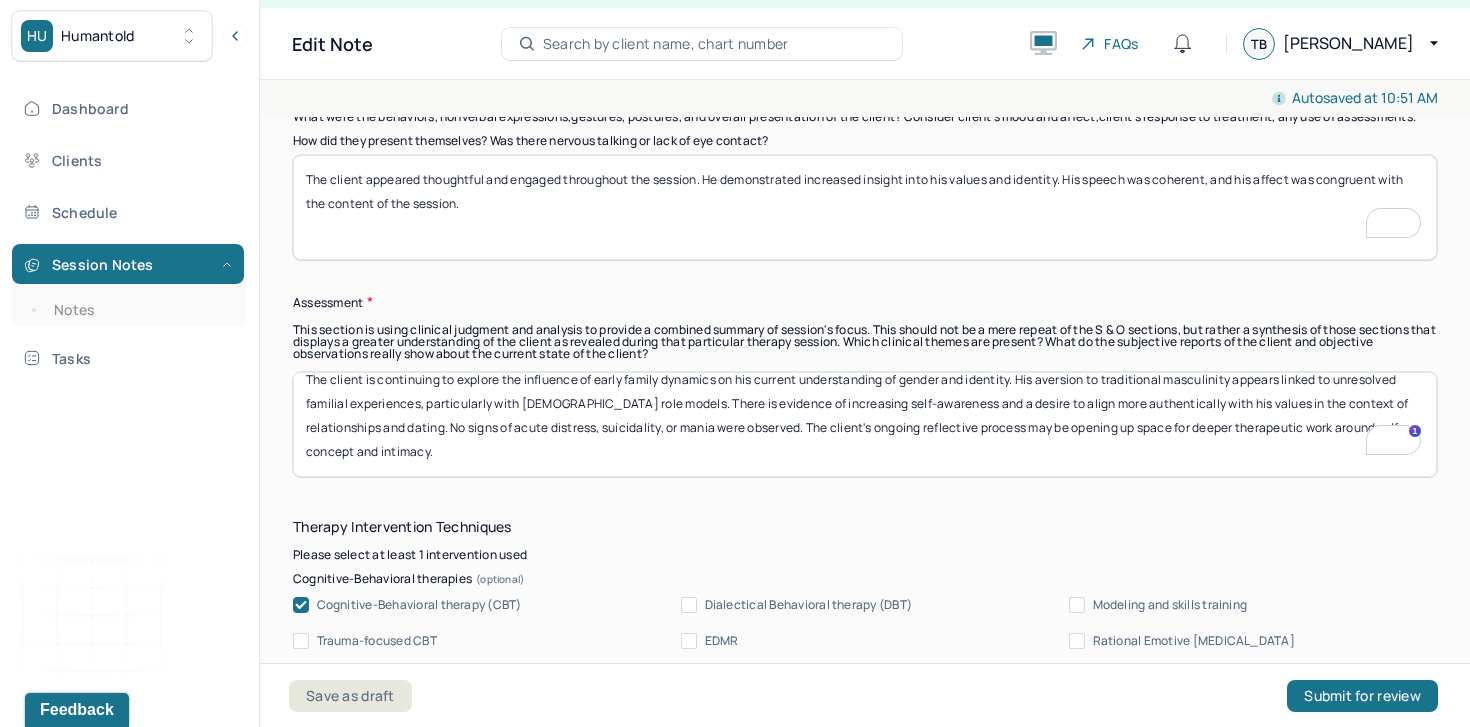 drag, startPoint x: 706, startPoint y: 411, endPoint x: 345, endPoint y: 415, distance: 361.02216 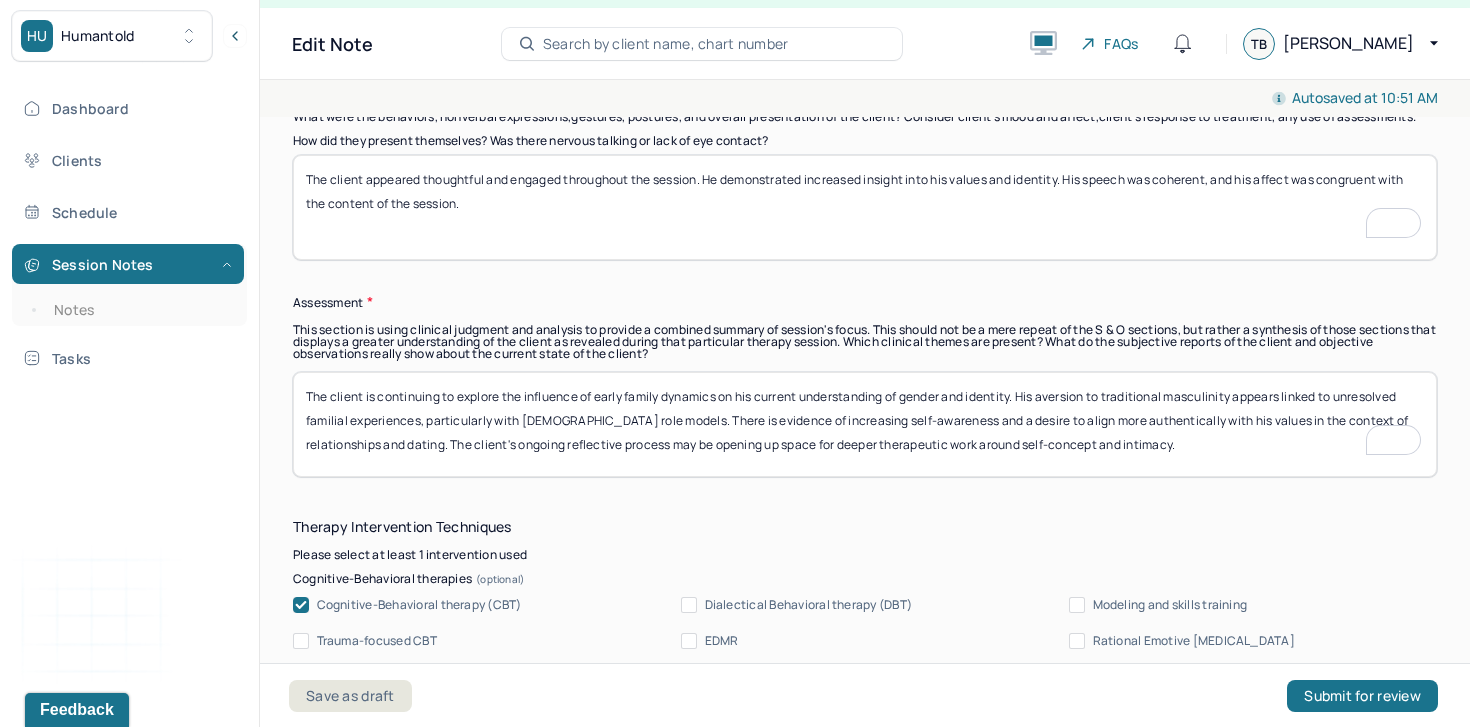 click on "The client is continuing to explore the influence of early family dynamics on his current understanding of gender and identity. His aversion to traditional masculinity appears linked to unresolved familial experiences, particularly with male role models. There is evidence of increasing self-awareness and a desire to align more authentically with his values in the context of relationships and dating. The client's ongoing reflective process may be opening up space for deeper therapeutic work around self-concept and intimacy." at bounding box center (865, 424) 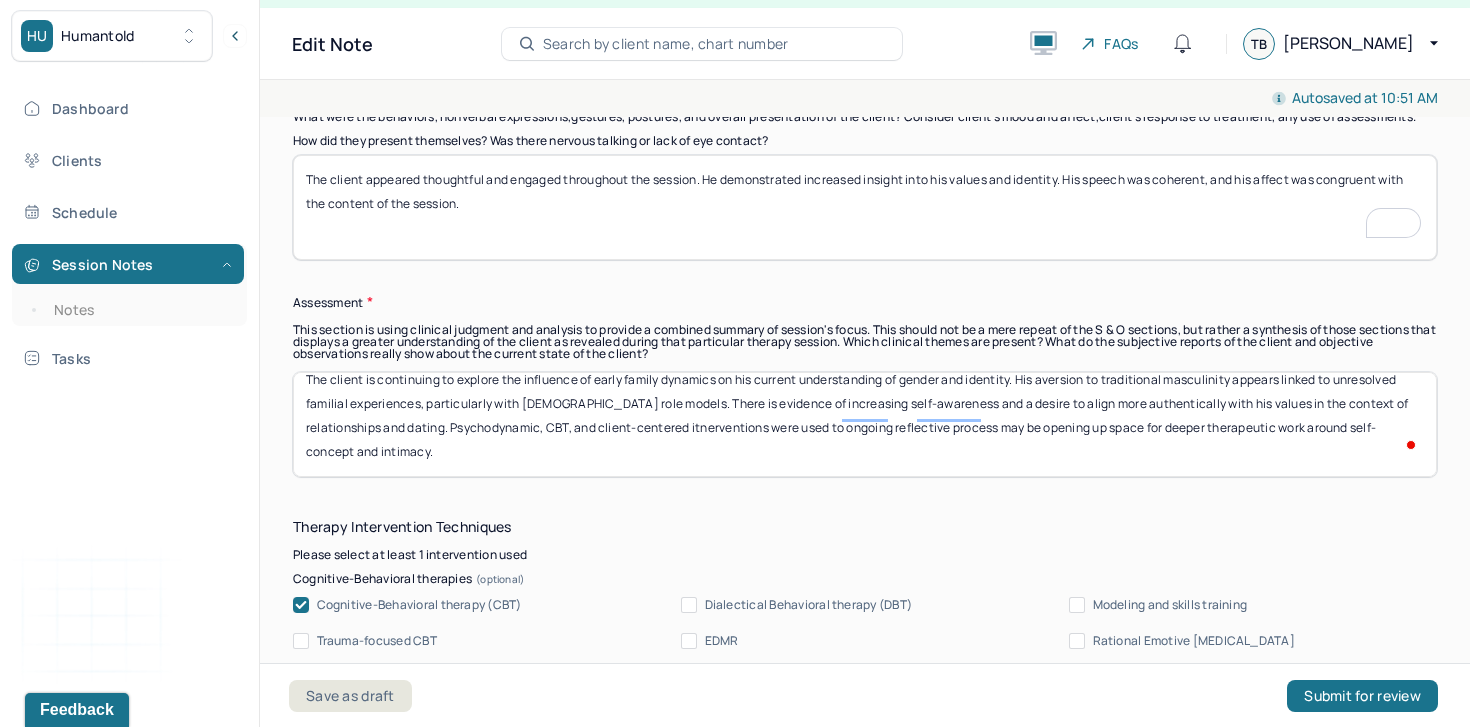 type on "The client is continuing to explore the influence of early family dynamics on his current understanding of gender and identity. His aversion to traditional masculinity appears linked to unresolved familial experiences, particularly with male role models. There is evidence of increasing self-awareness and a desire to align more authentically with his values in the context of relationships and dating. Psychodynamic, CBT, and client-centered itnerventions were used to  ongoing reflective process may be opening up space for deeper therapeutic work around self-concept and intimacy." 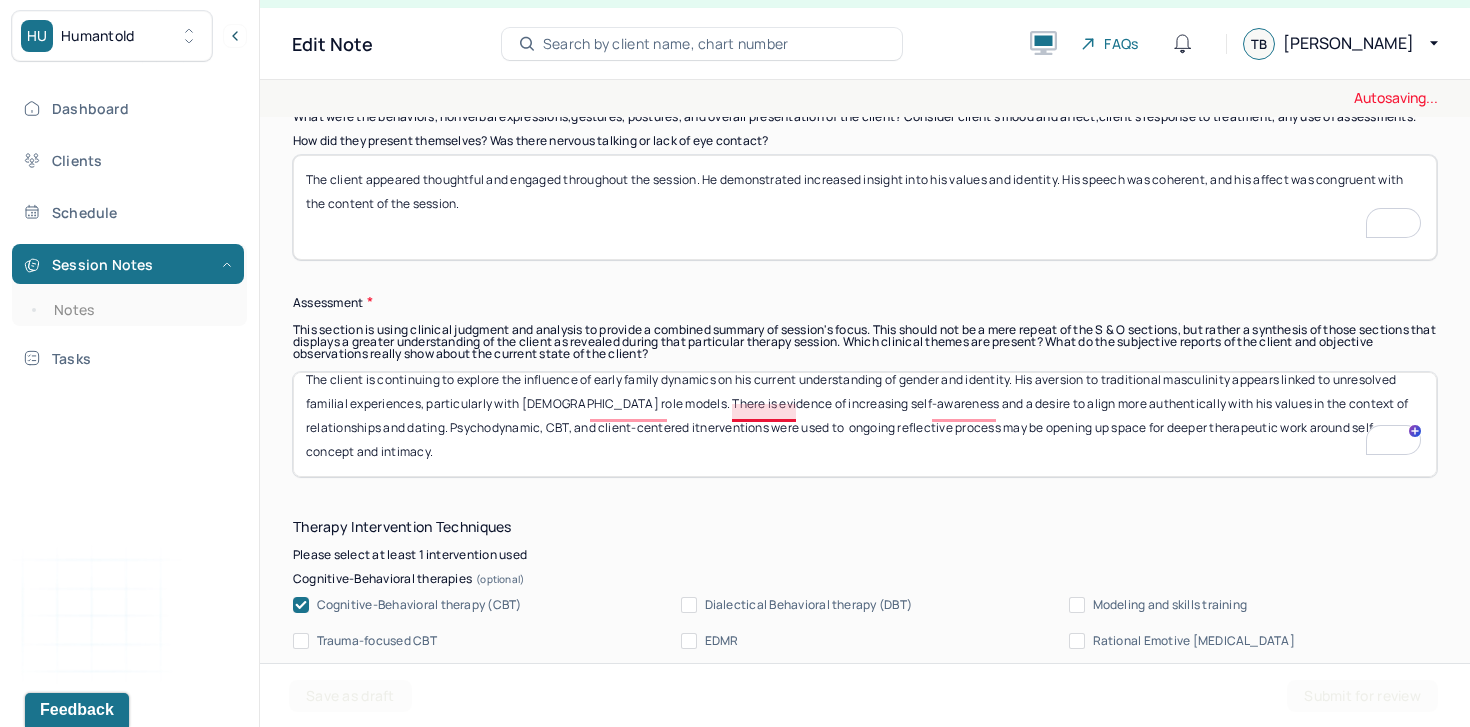 click on "The client is continuing to explore the influence of early family dynamics on his current understanding of gender and identity. His aversion to traditional masculinity appears linked to unresolved familial experiences, particularly with male role models. There is evidence of increasing self-awareness and a desire to align more authentically with his values in the context of relationships and dating. The client's ongoing reflective process may be opening up space for deeper therapeutic work around self-concept and intimacy." at bounding box center (865, 424) 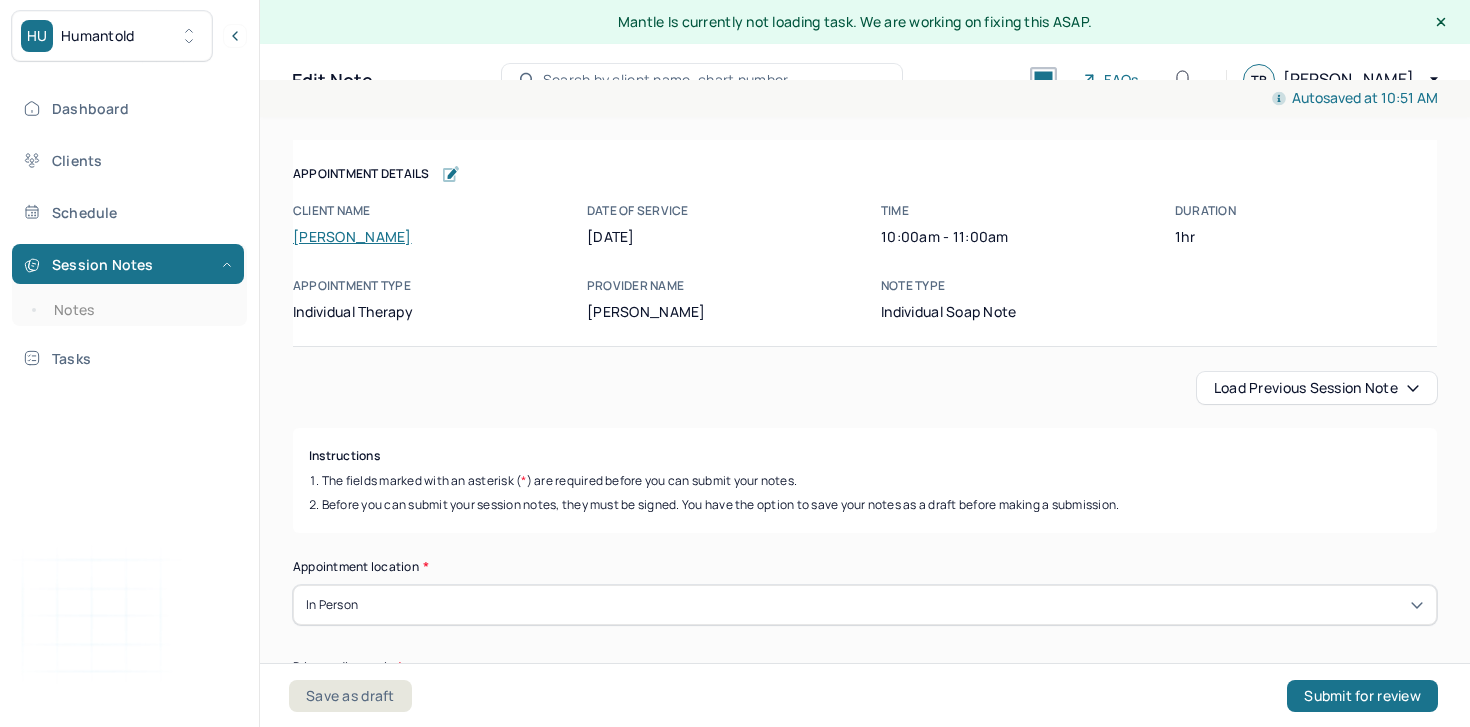 scroll, scrollTop: 36, scrollLeft: 0, axis: vertical 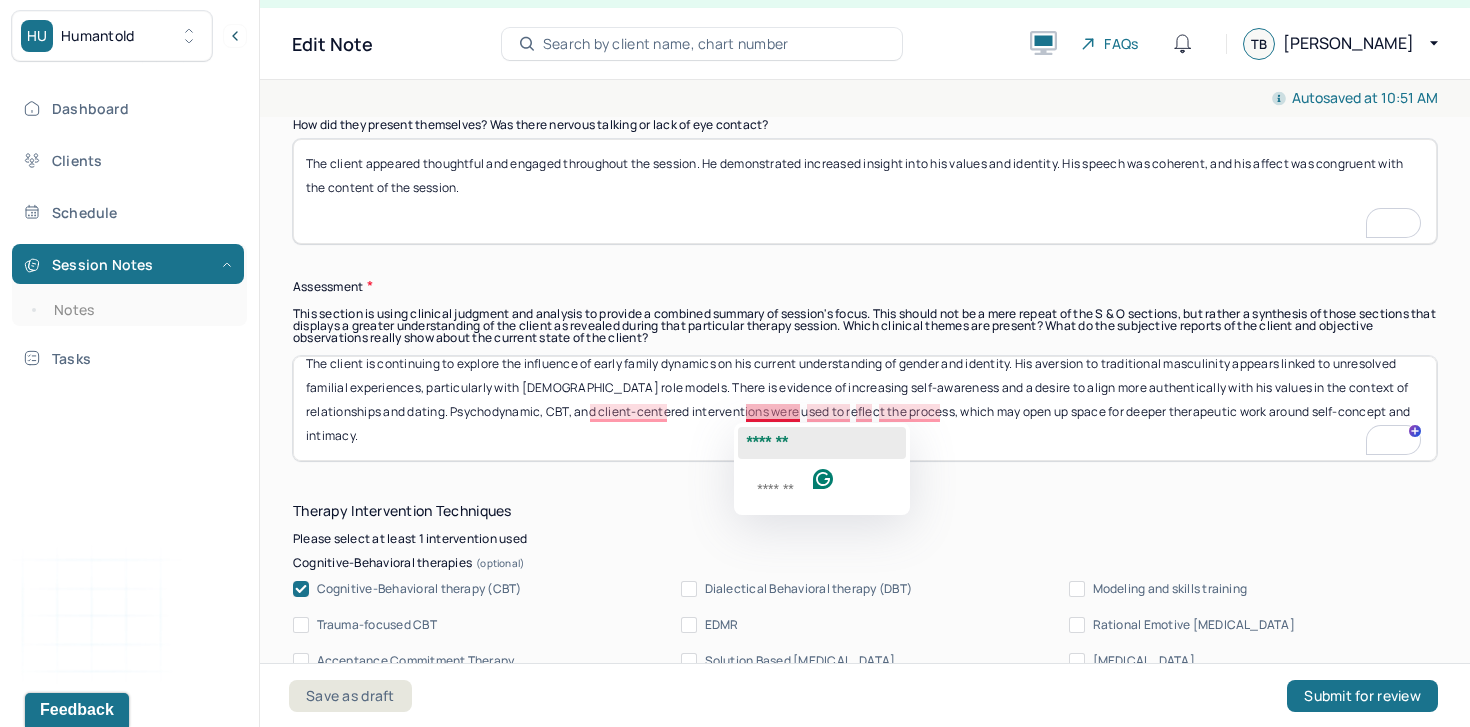 click on "*******" 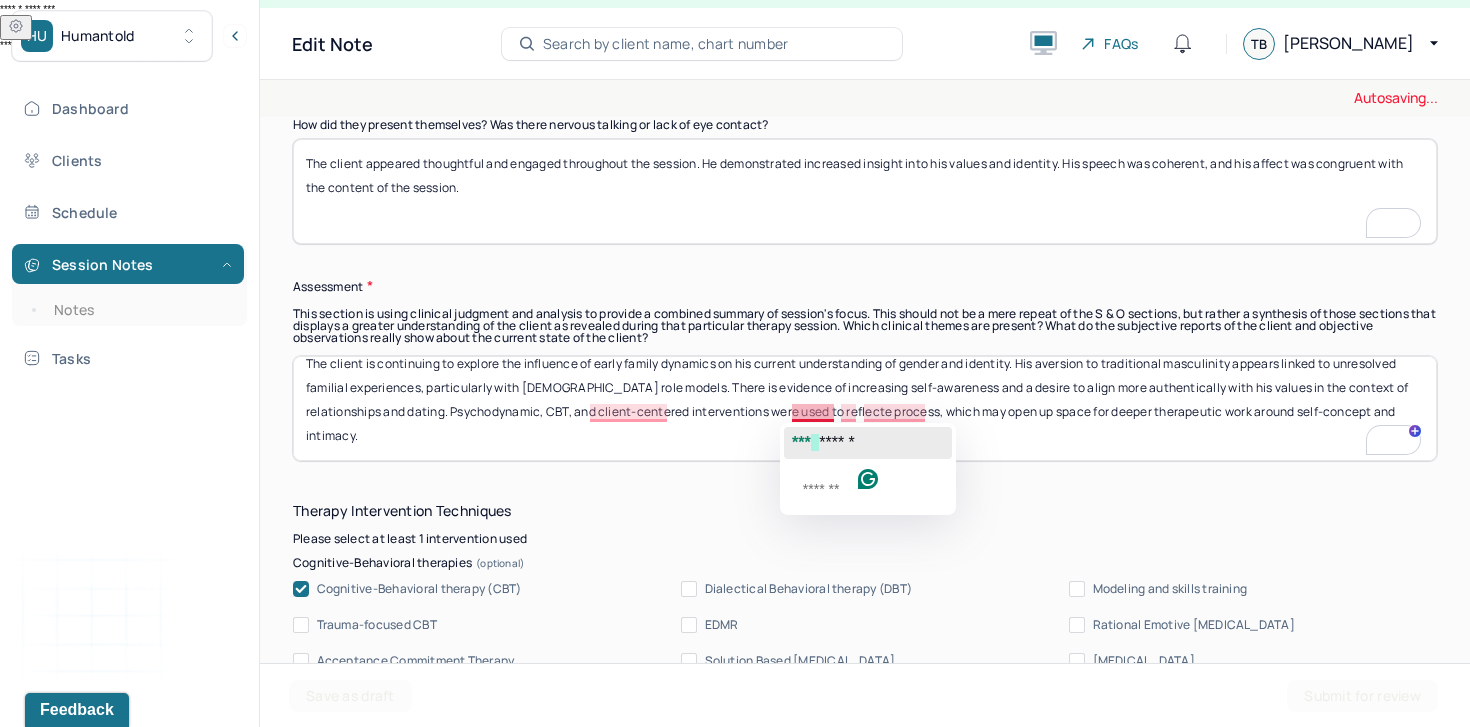 click on "***   ******" 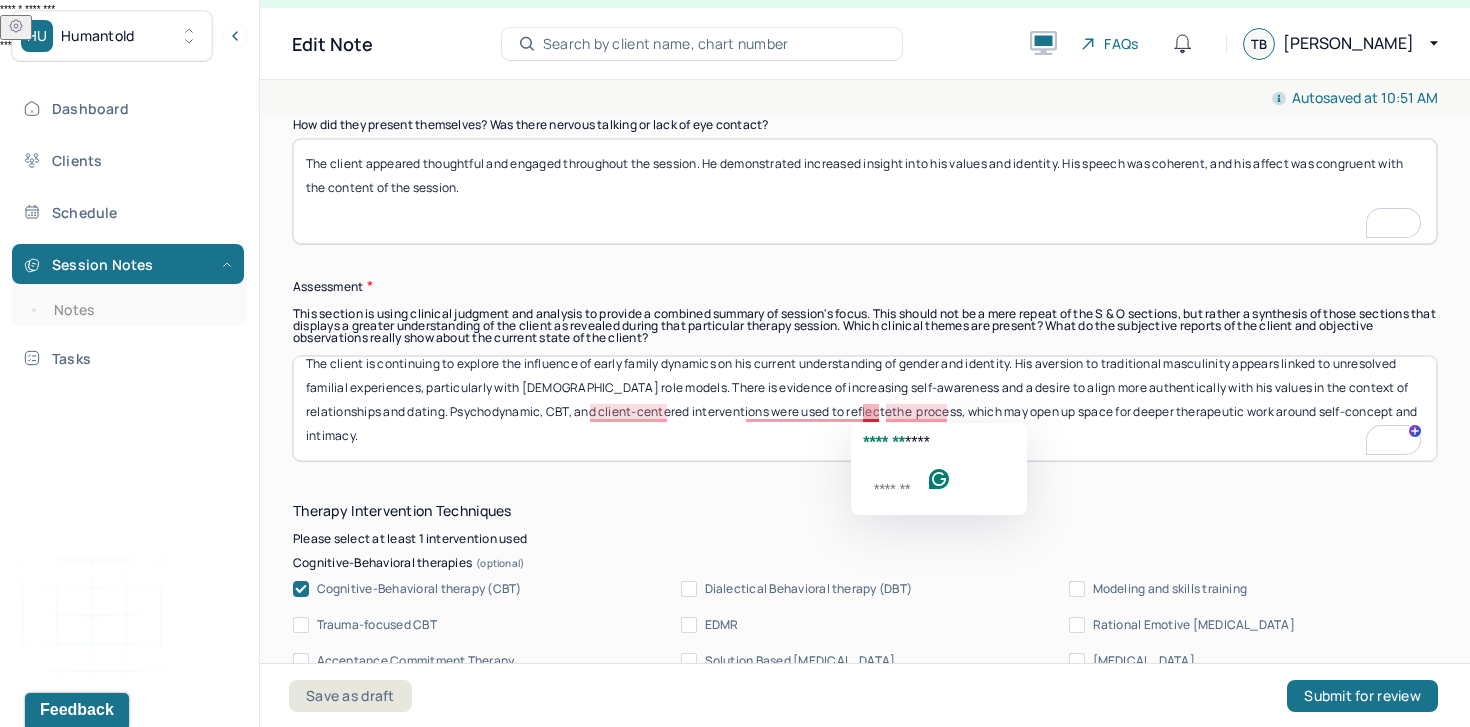 drag, startPoint x: 985, startPoint y: 415, endPoint x: 868, endPoint y: 411, distance: 117.06836 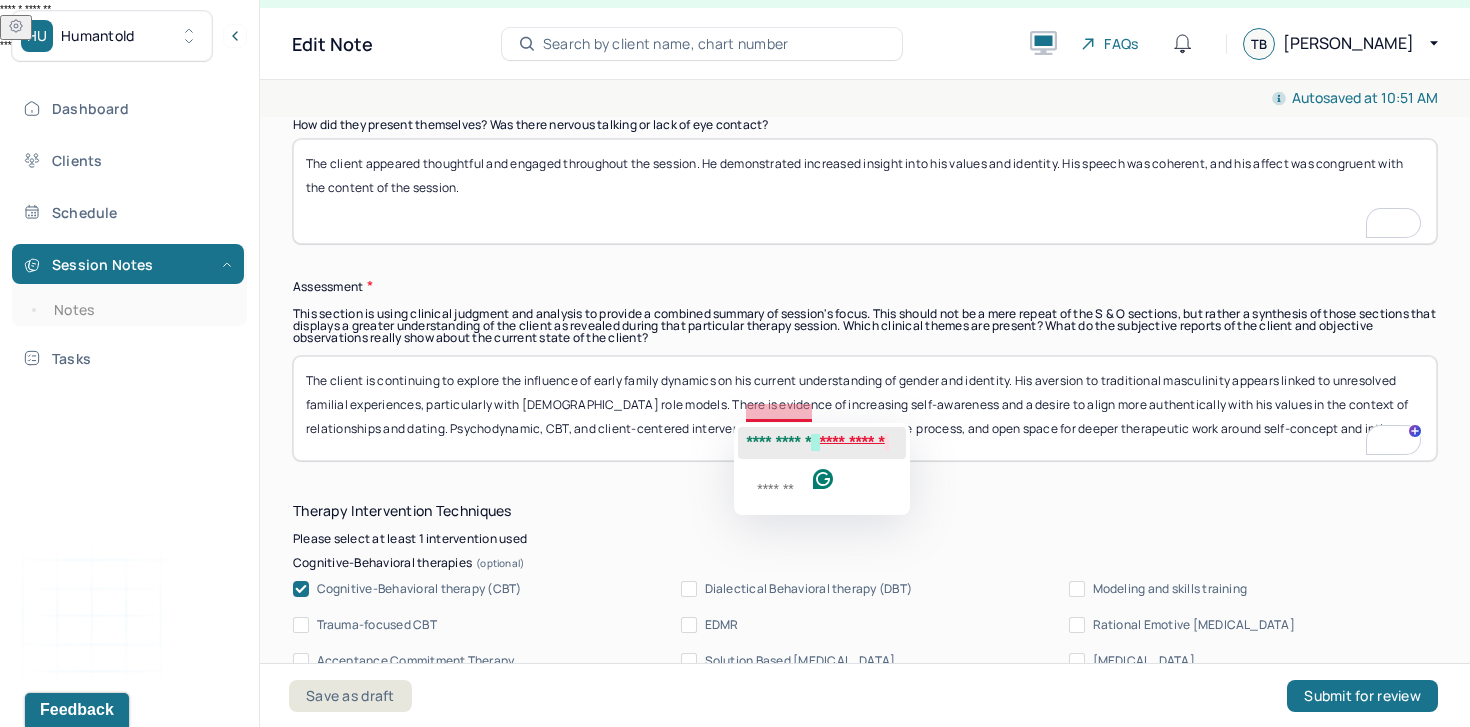 click on "**********" 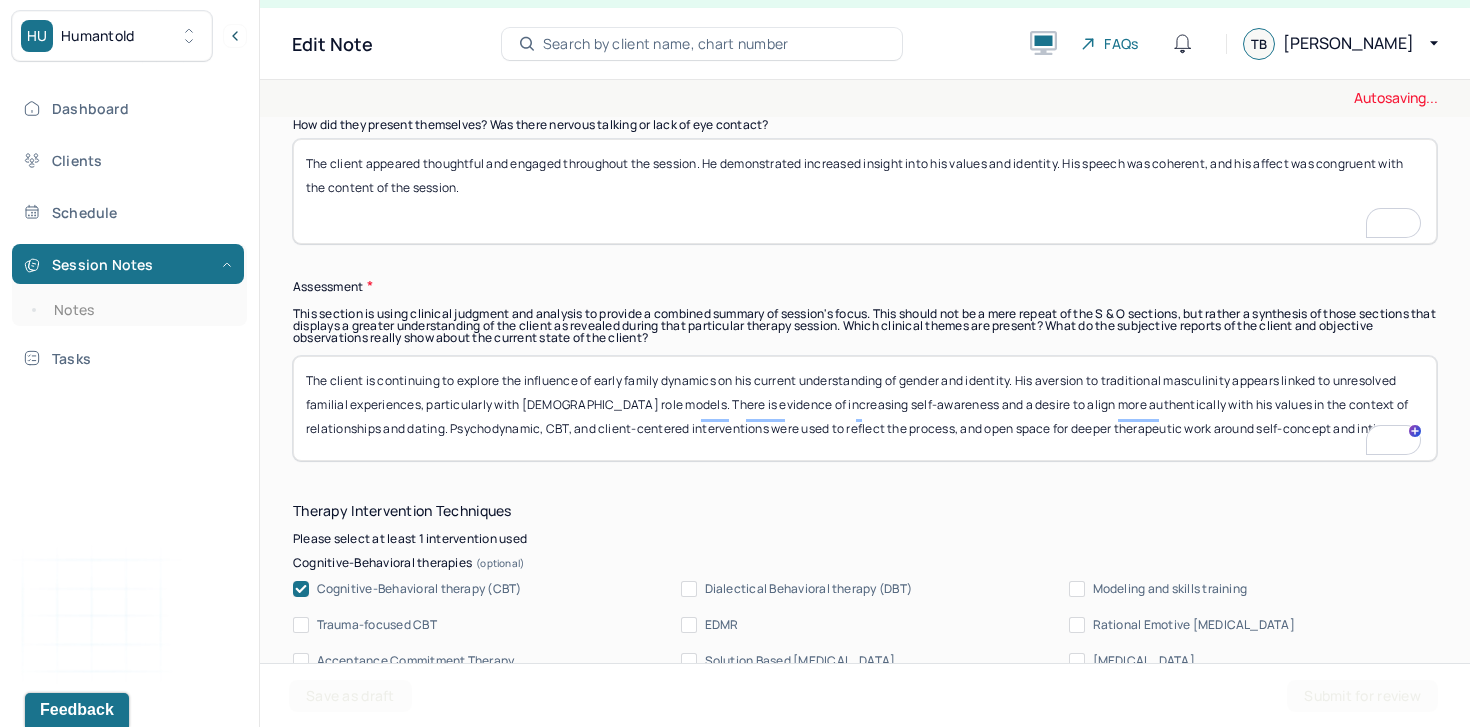 click on "The client is continuing to explore the influence of early family dynamics on his current understanding of gender and identity. His aversion to traditional masculinity appears linked to unresolved familial experiences, particularly with male role models. There is evidence of increasing self-awareness and a desire to align more authentically with his values in the context of relationships and dating. Psychodynamic, CBT, and client-centered interventions were used to reflectethe  process, and open space for deeper therapeutic work around self-concept and intimacy." at bounding box center (865, 408) 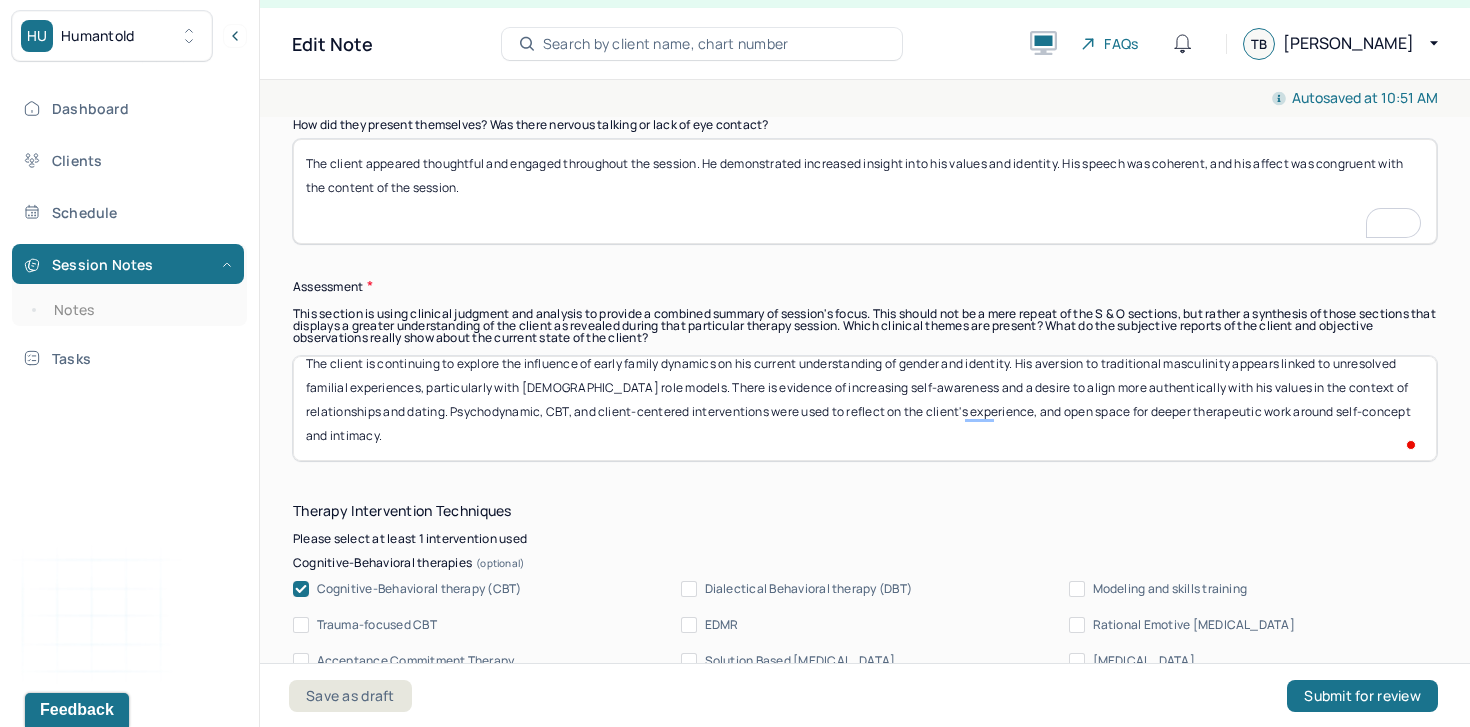 click on "The client is continuing to explore the influence of early family dynamics on his current understanding of gender and identity. His aversion to traditional masculinity appears linked to unresolved familial experiences, particularly with male role models. There is evidence of increasing self-awareness and a desire to align more authentically with his values in the context of relationships and dating. Psychodynamic, CBT, and client-centered interventions were used to reflect the process, and open space for deeper therapeutic work around self-concept and intimacy." at bounding box center (865, 408) 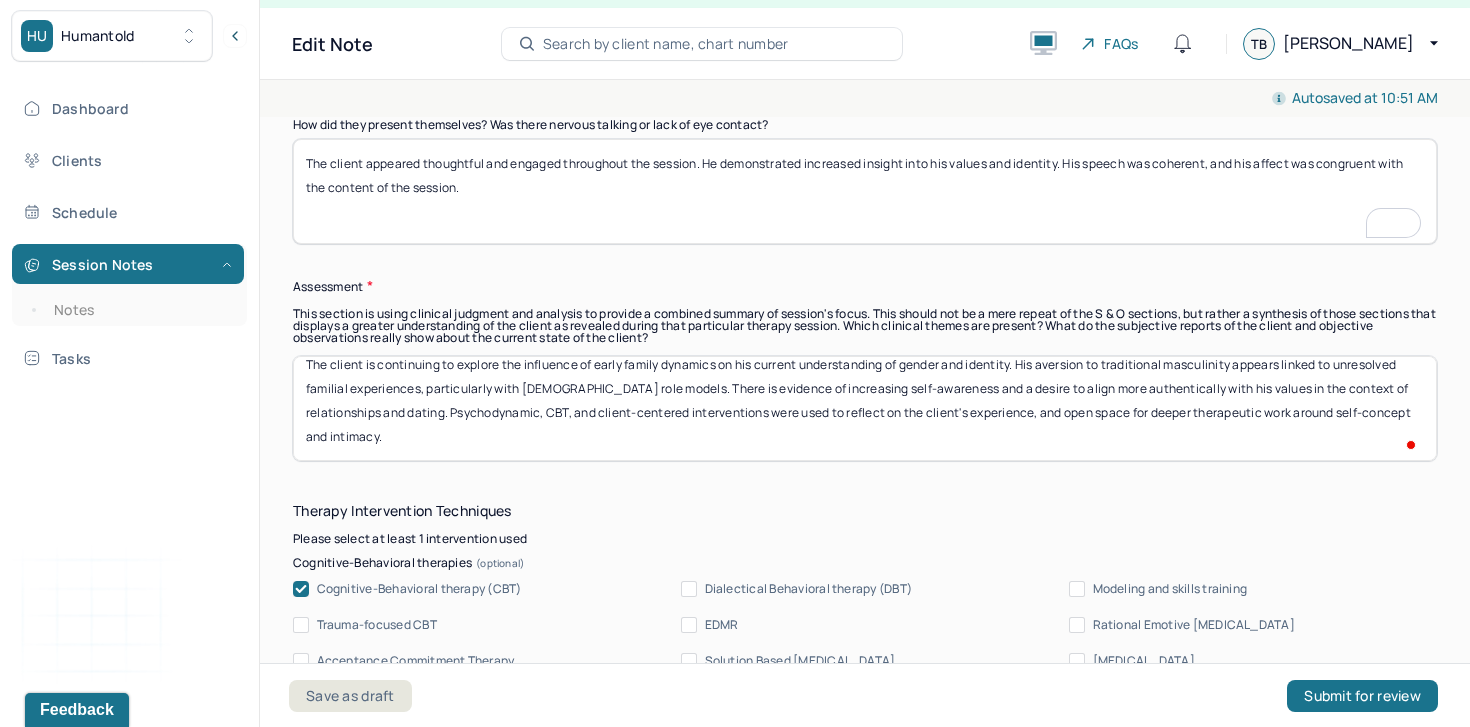 scroll, scrollTop: 0, scrollLeft: 0, axis: both 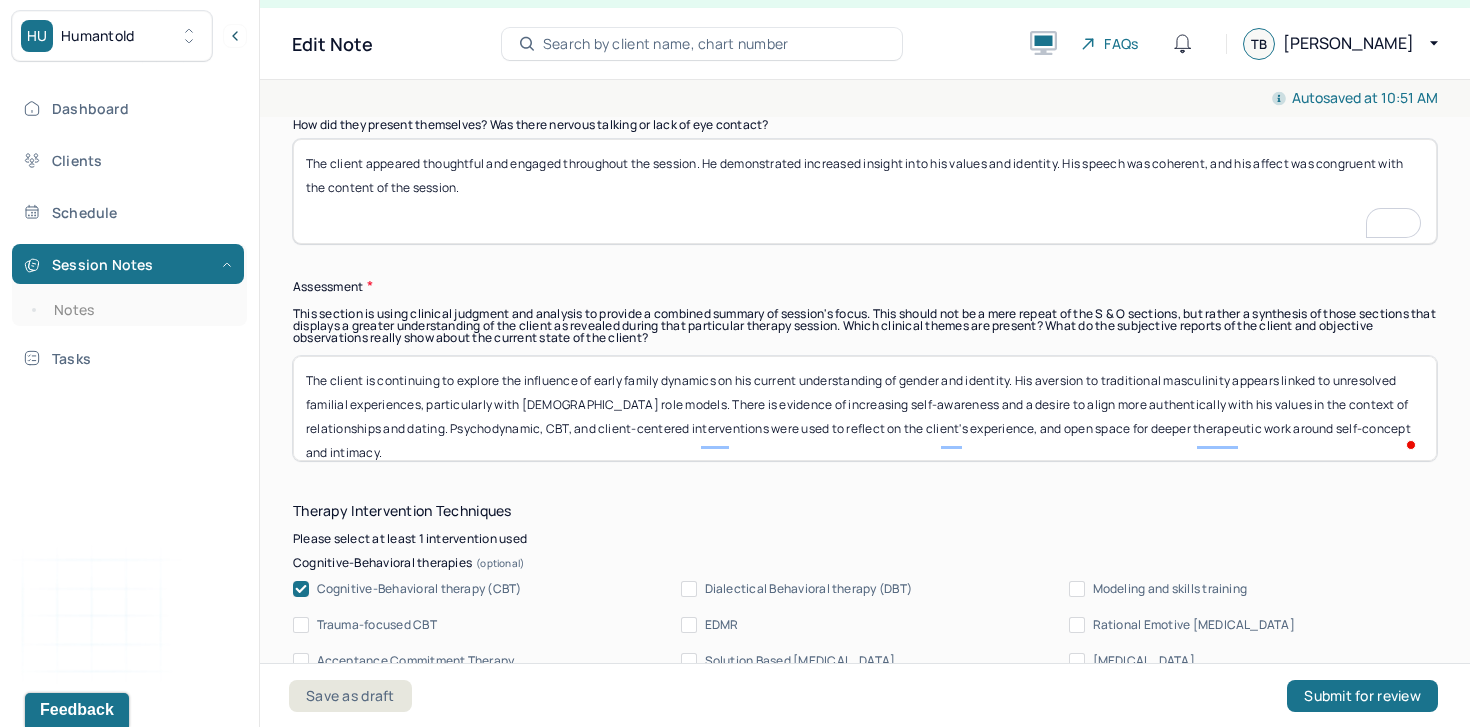 type on "The client is continuing to explore the influence of early family dynamics on his current understanding of gender and identity. His aversion to traditional masculinity appears linked to unresolved familial experiences, particularly with [DEMOGRAPHIC_DATA] role models. There is evidence of increasing self-awareness and a desire to align more authentically with his values in the context of relationships and dating. Psychodynamic, CBT, and client-centered interventions were used to reflect on the client's experience, and open space for deeper therapeutic work around self-concept and intimacy." 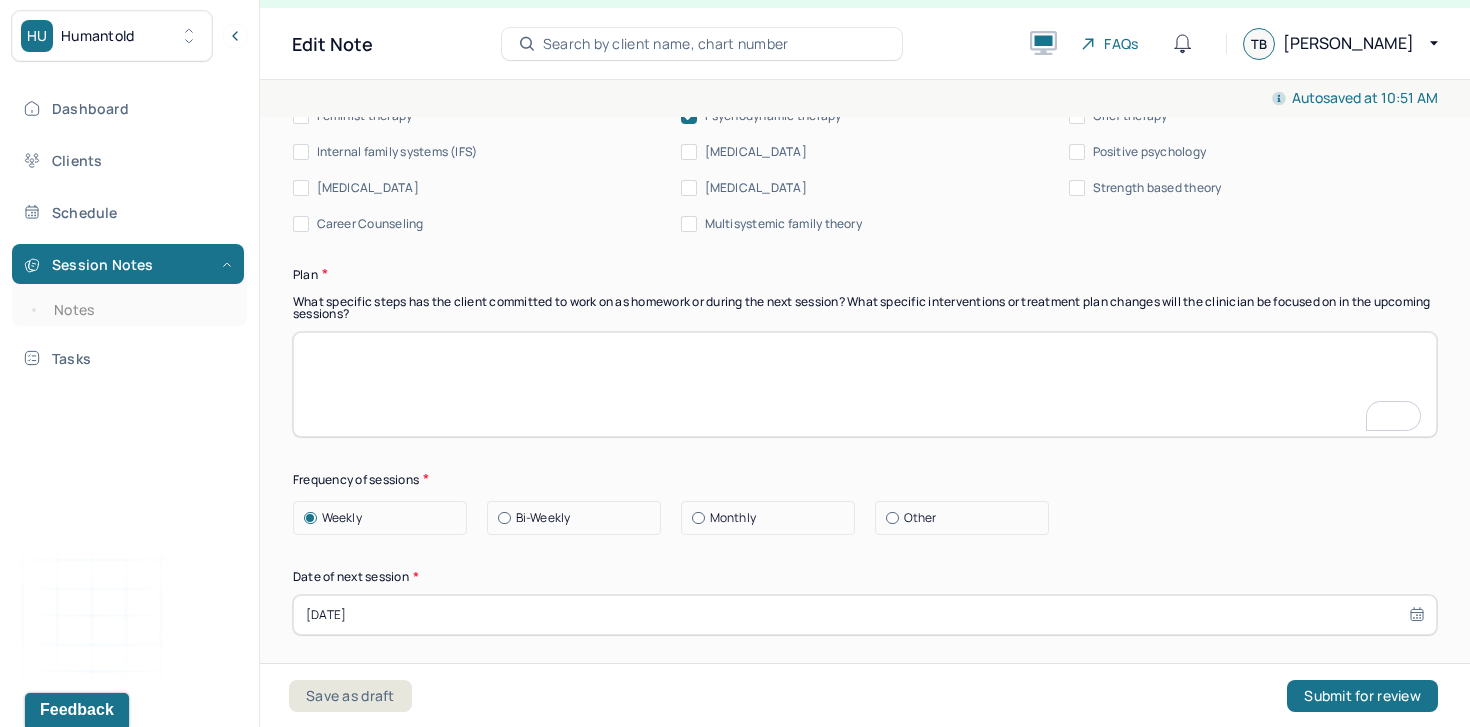 click at bounding box center [865, 384] 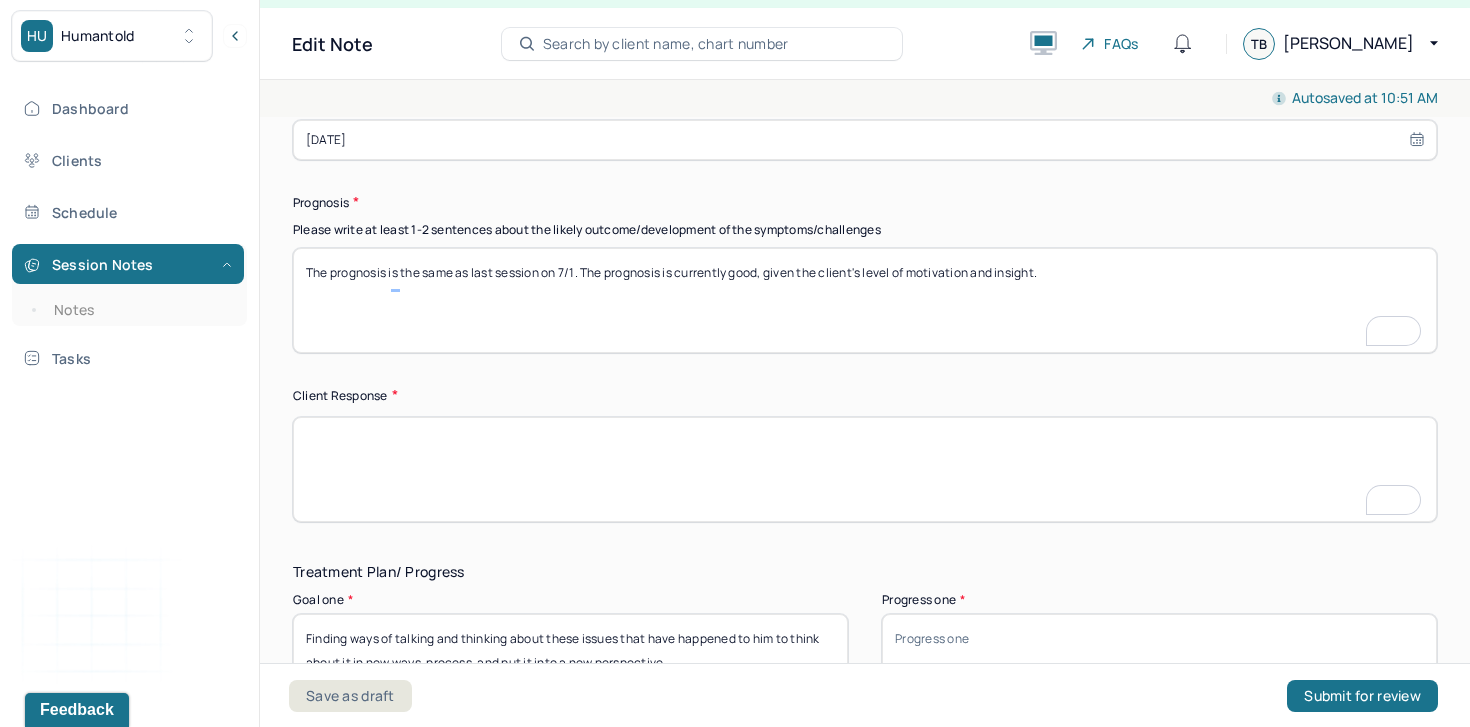 type on "Continue exploration of gender identity and expression in future sessions." 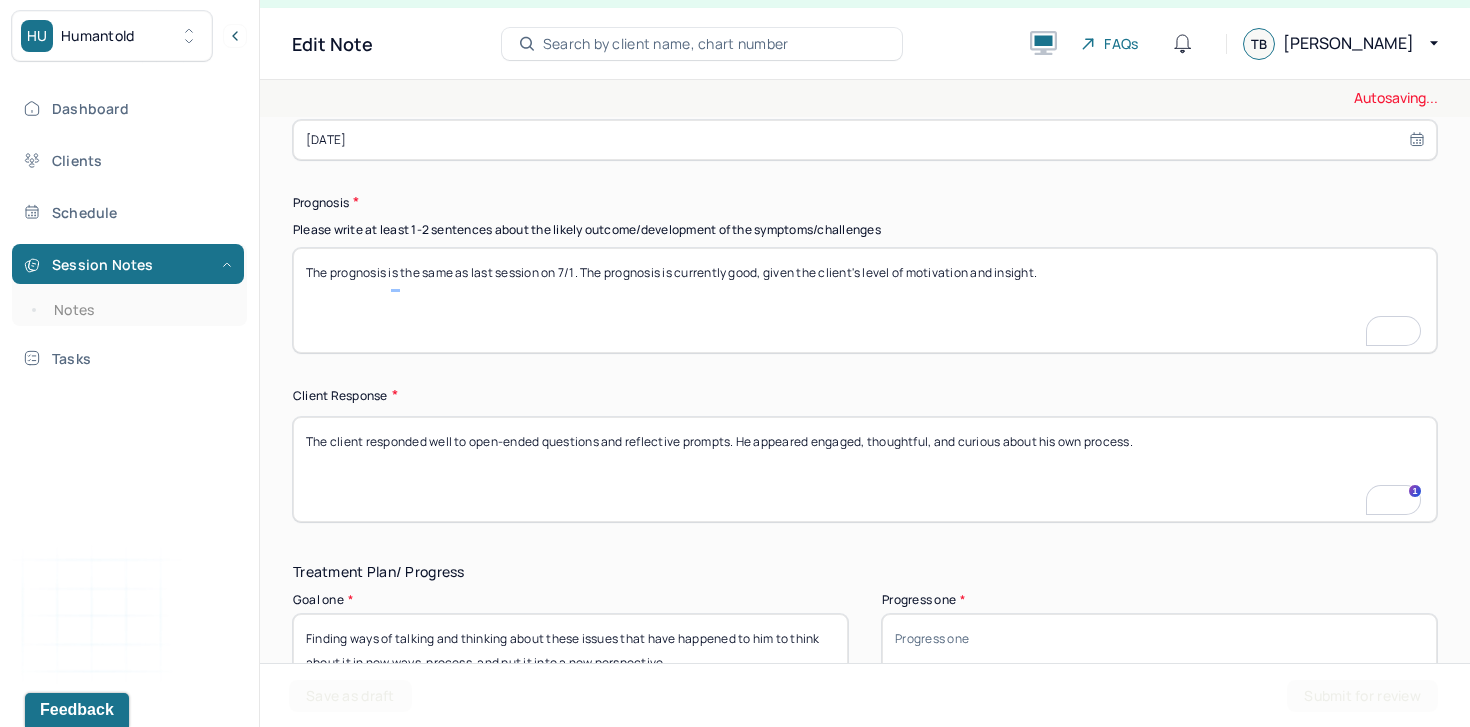 type on "The client responded well to open-ended questions and reflective prompts. He appeared engaged, thoughtful, and curious about his own process." 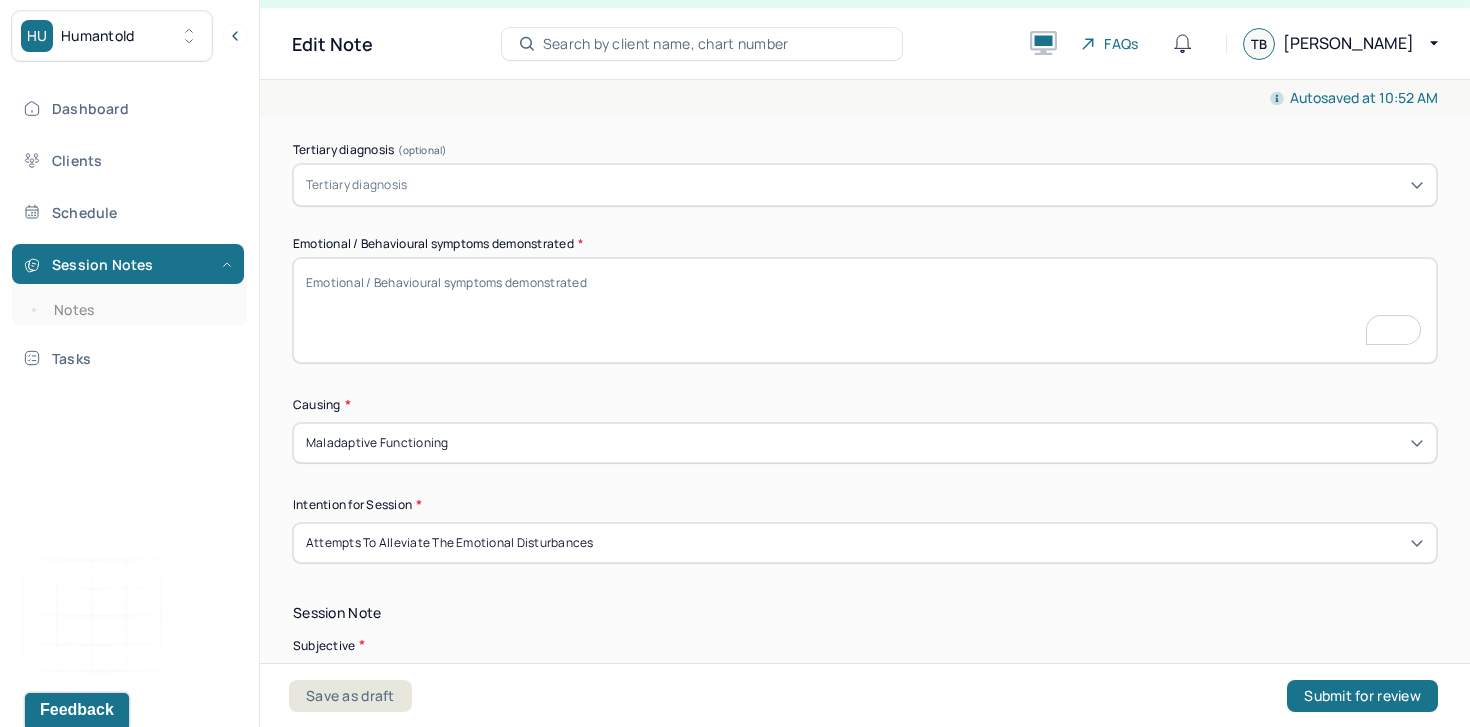 click on "Emotional / Behavioural symptoms demonstrated *" at bounding box center [865, 310] 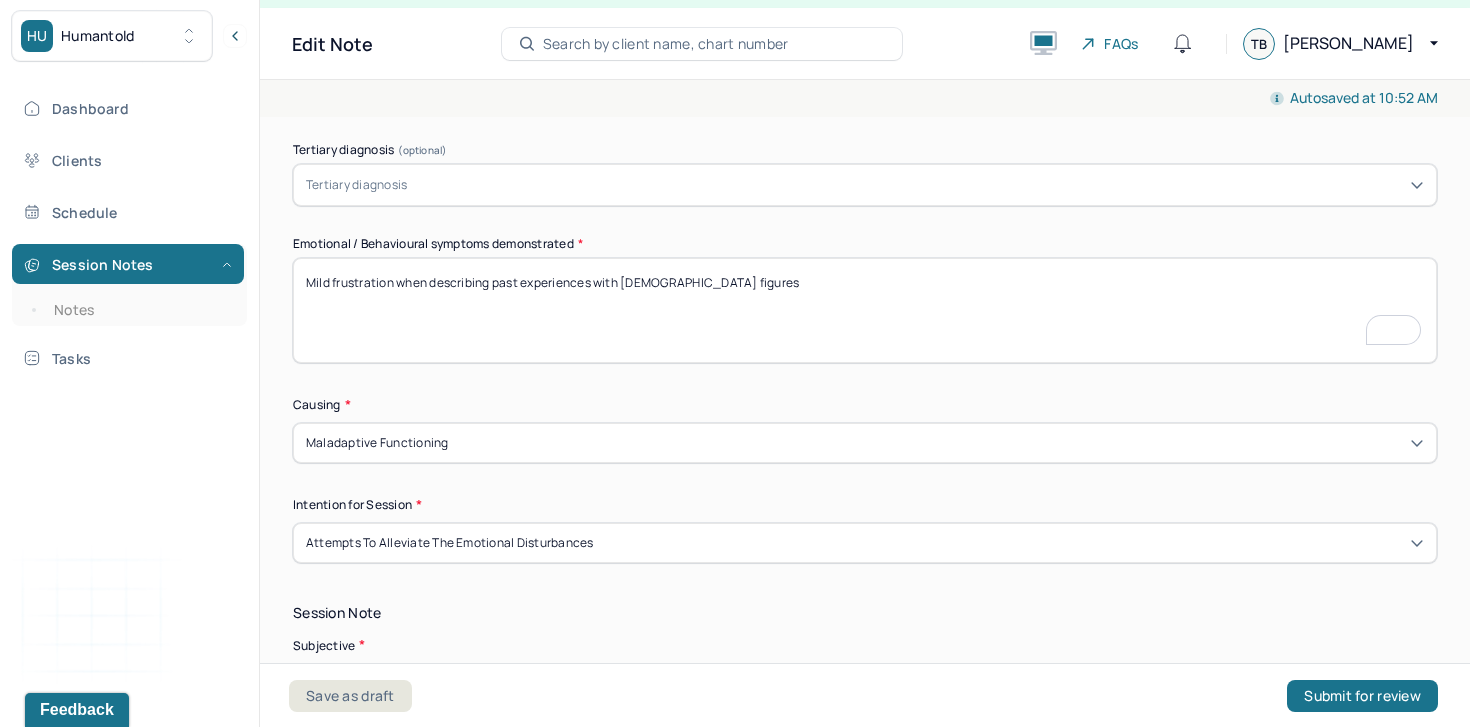 click on "Mild frustration when describing past experiences with male figures" at bounding box center [865, 310] 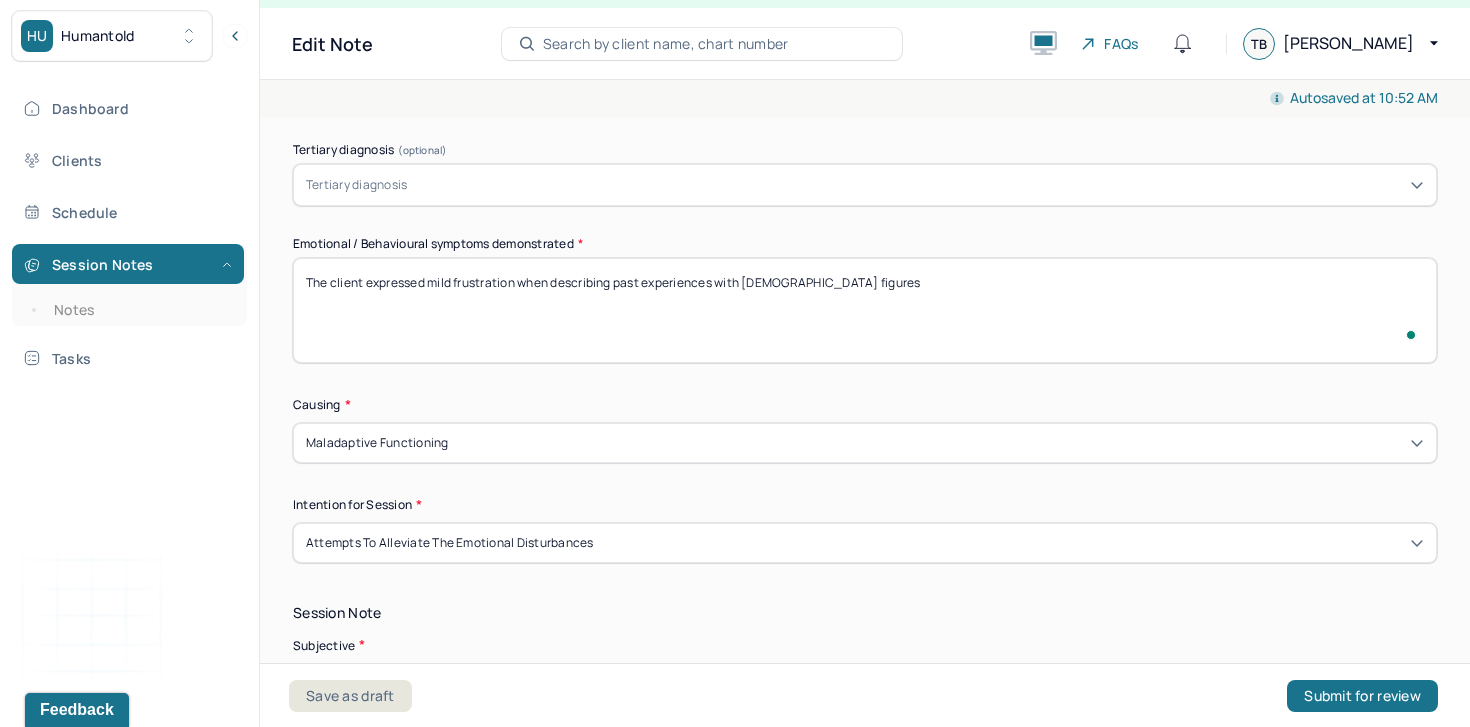 click on "Mild frustration when describing past experiences with male figures" at bounding box center (865, 310) 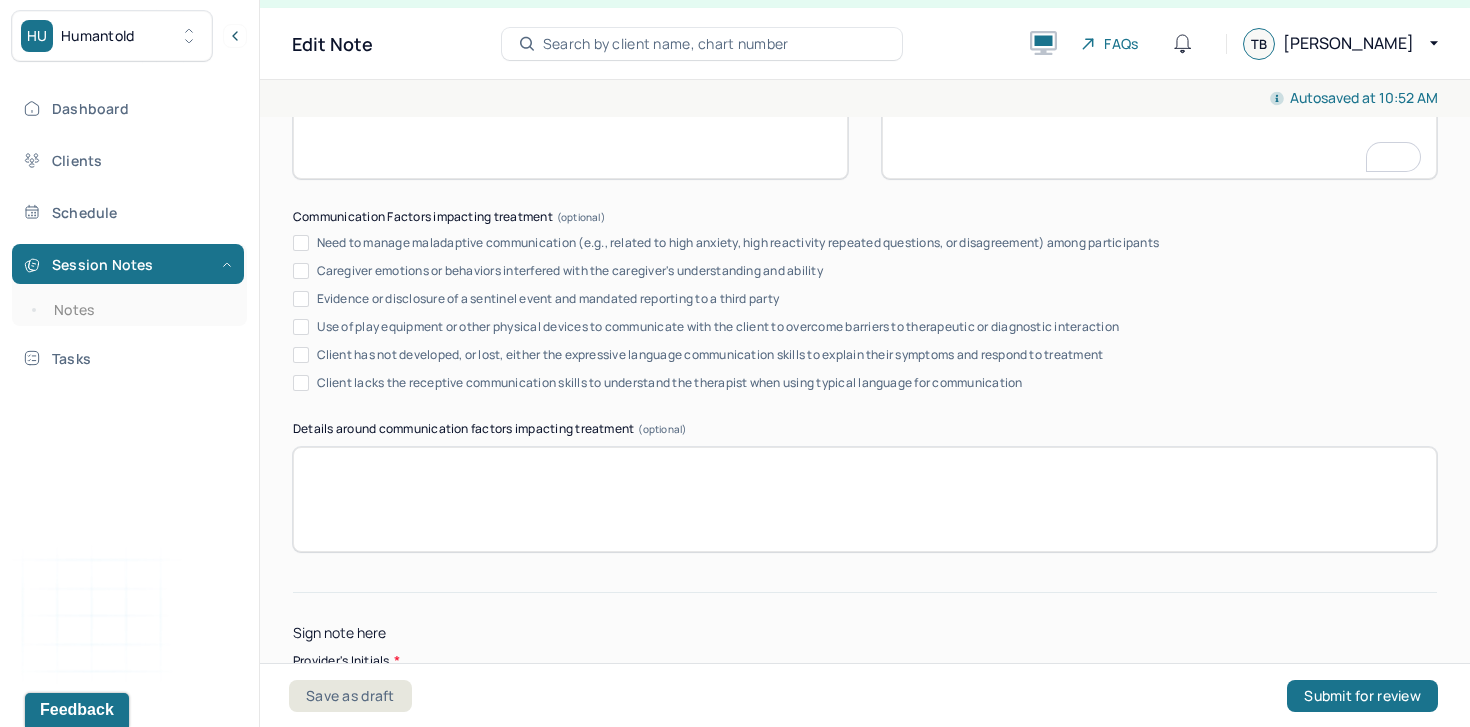type on "The client expressed mild frustration and hurt when describing past experiences with male figures" 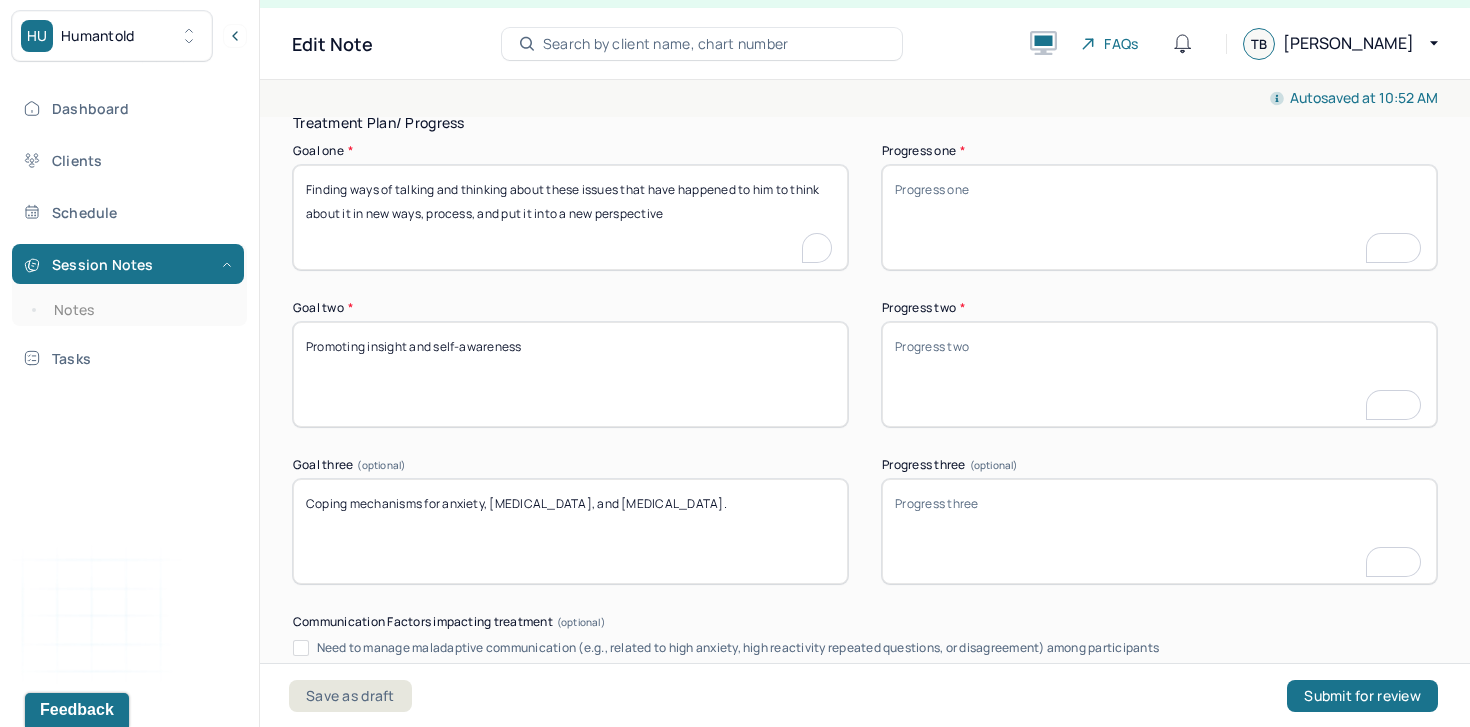 click on "Finding ways of talking and thinking about these issues that have happened to him to think about it in new ways, process, and put it into a new perspective" at bounding box center [570, 217] 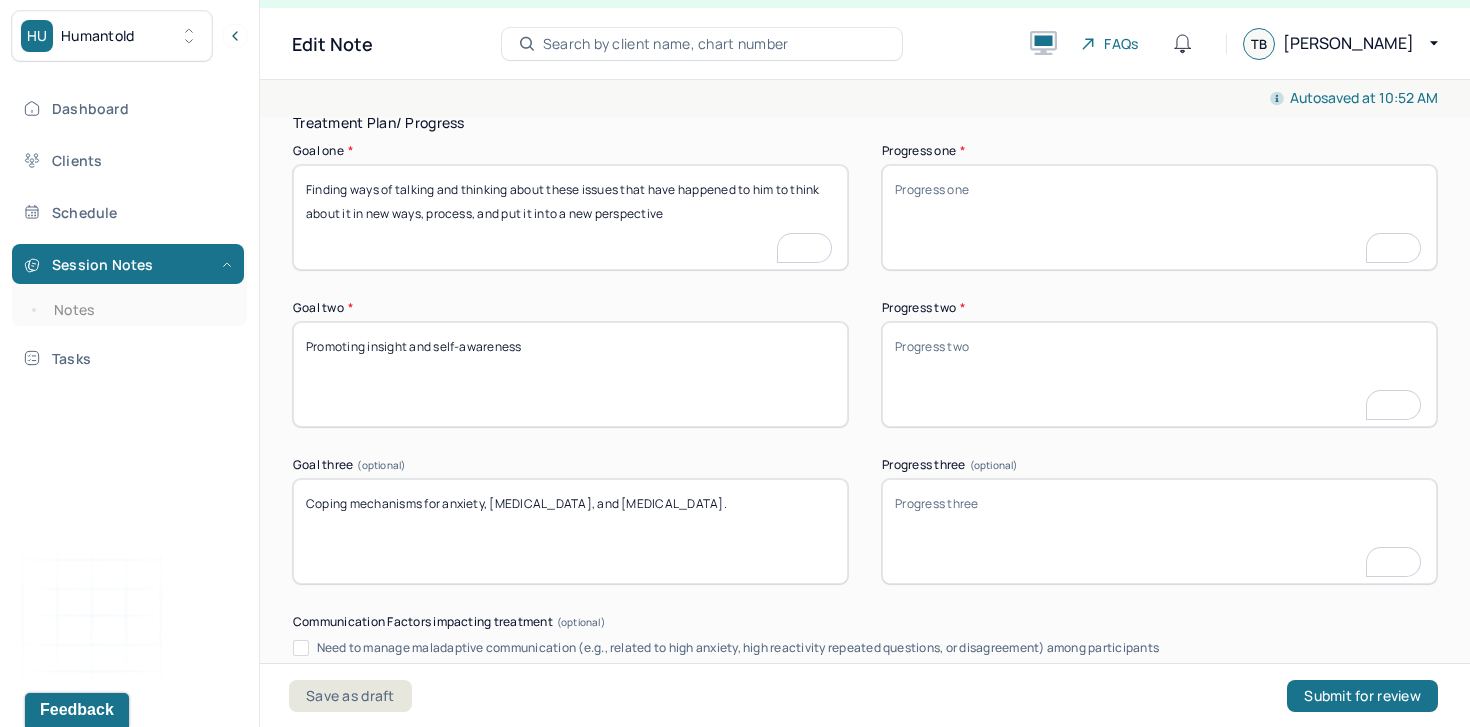 click on "Finding ways of talking and thinking about these issues that have happened to him to think about it in new ways, process, and put it into a new perspective" at bounding box center (570, 217) 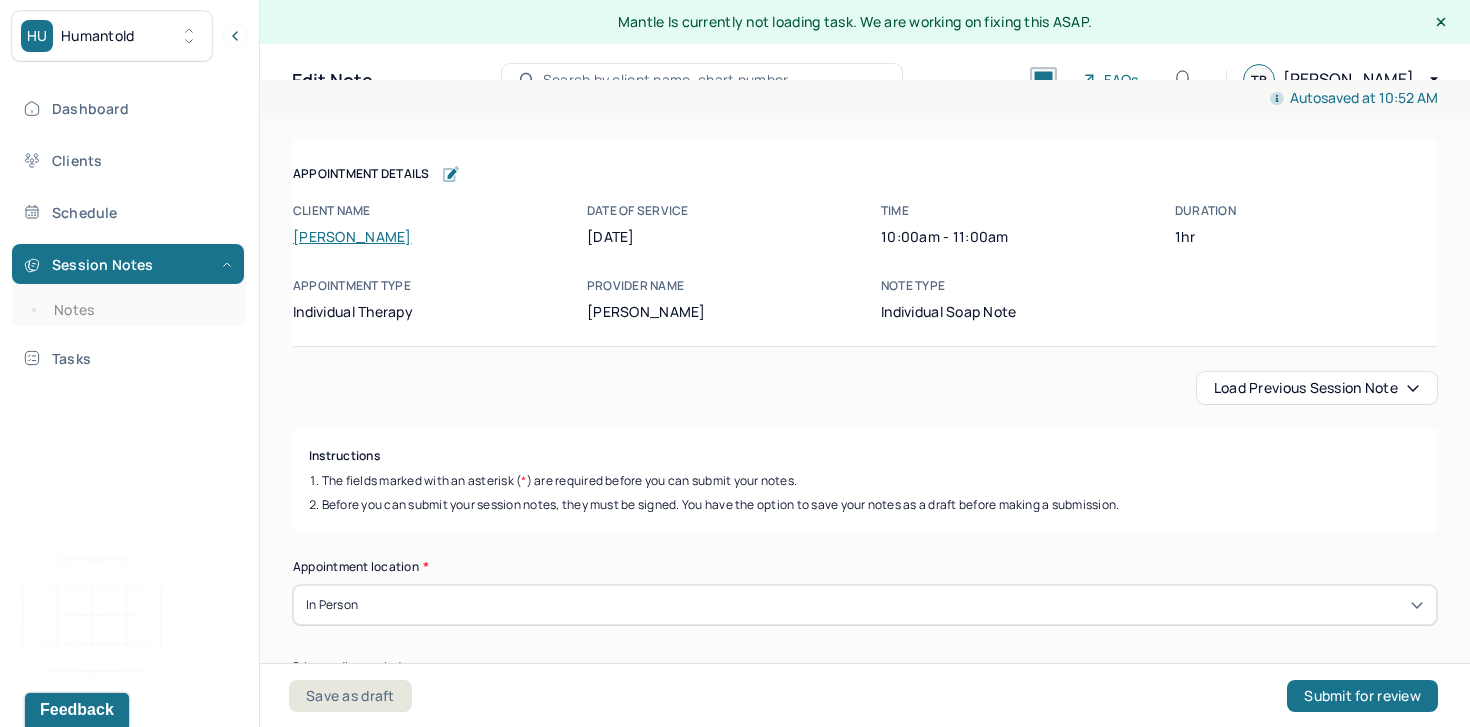 scroll, scrollTop: 36, scrollLeft: 0, axis: vertical 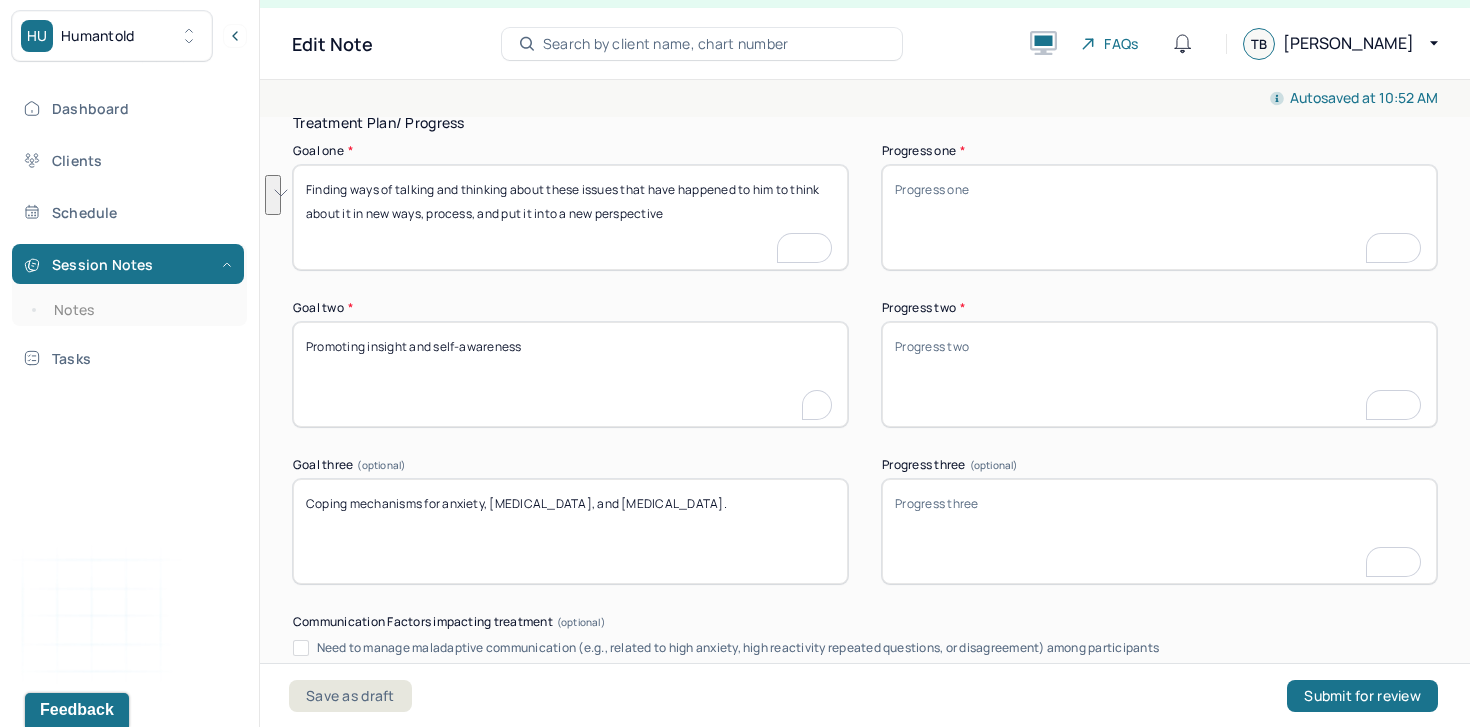 click on "Promoting insight and self-awareness" at bounding box center [570, 374] 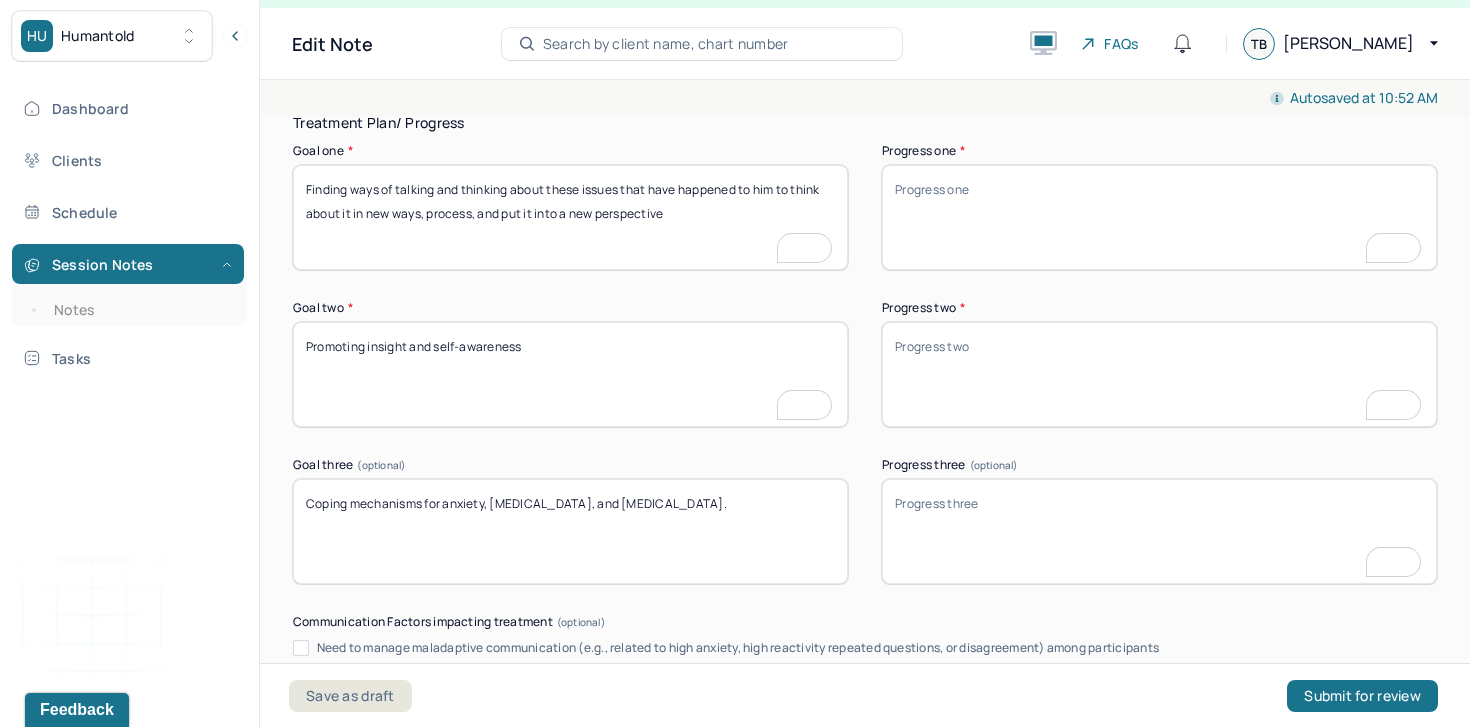 click on "Promoting insight and self-awareness" at bounding box center (570, 374) 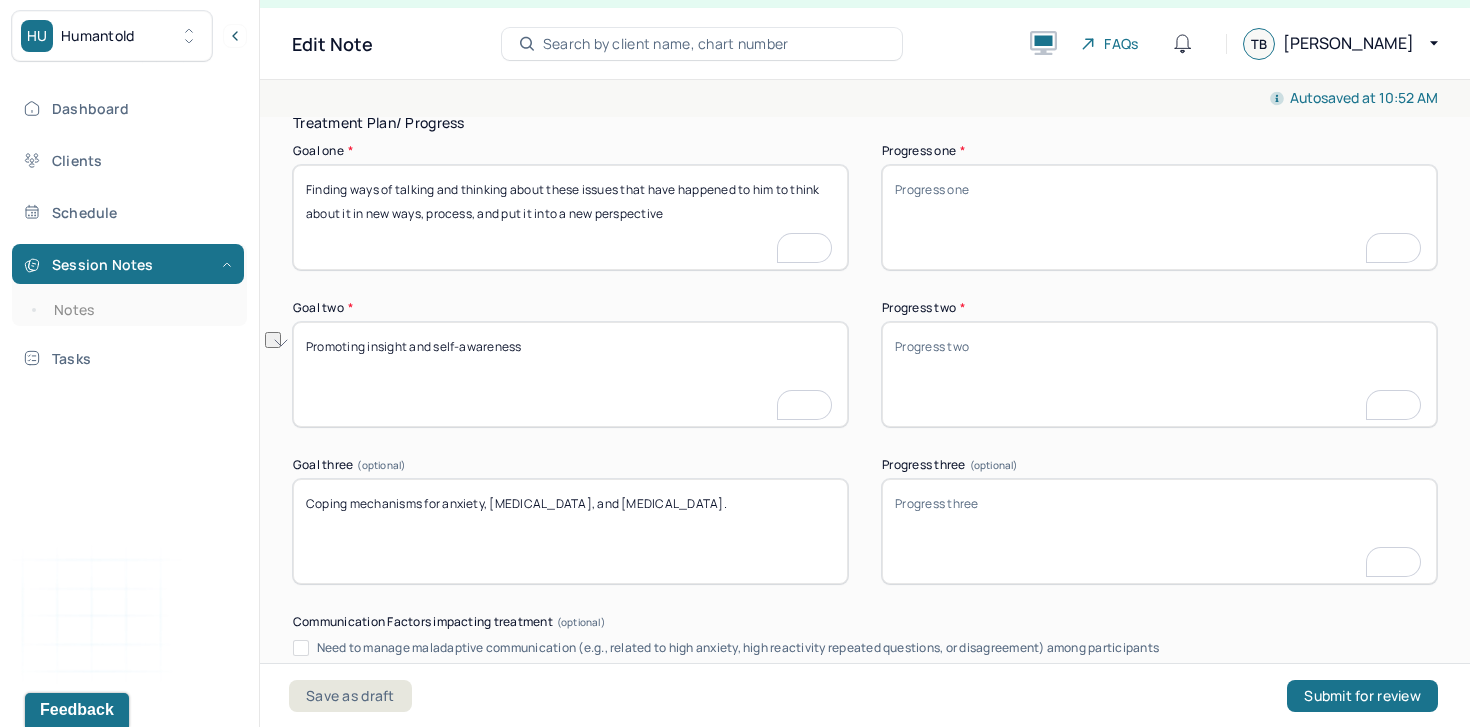 click on "Coping mechanisms for anxiety, PTSD, and depression." at bounding box center [570, 531] 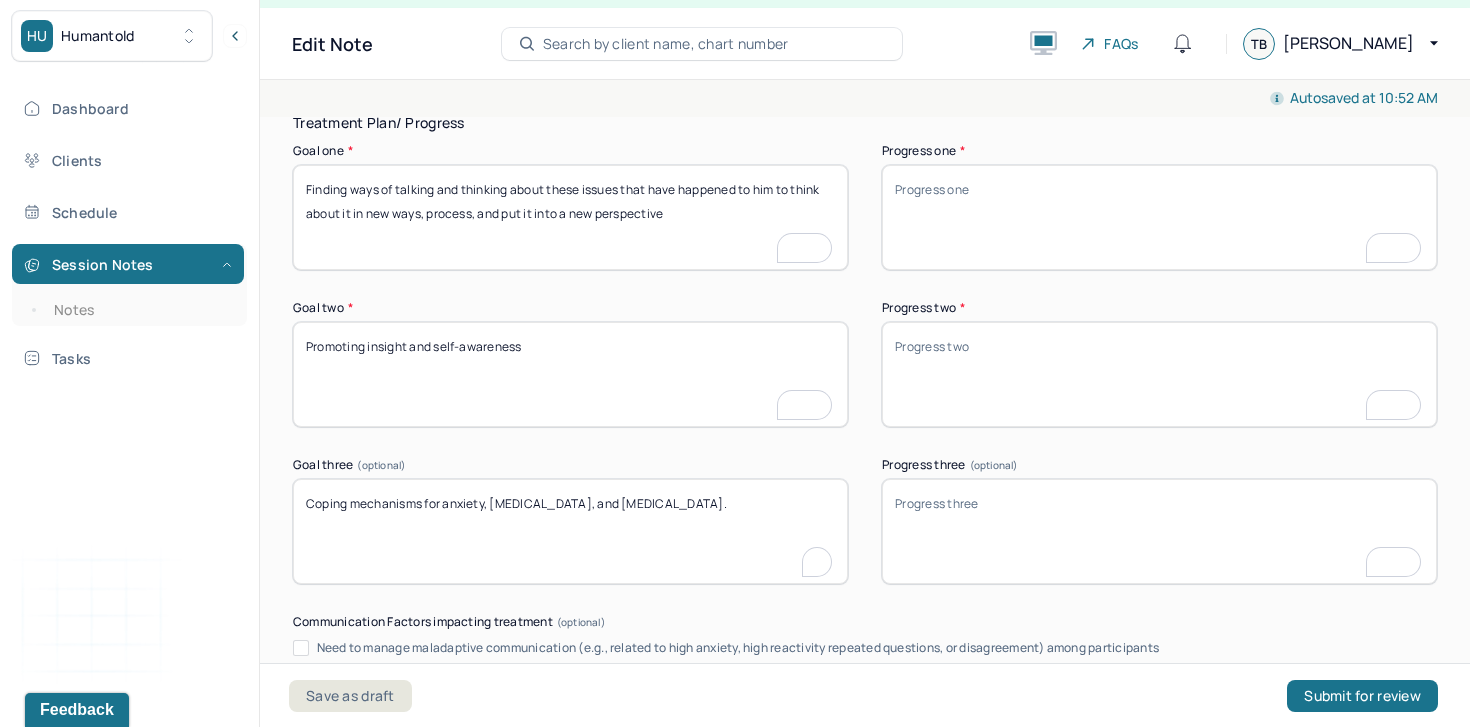 click on "Coping mechanisms for anxiety, PTSD, and depression." at bounding box center [570, 531] 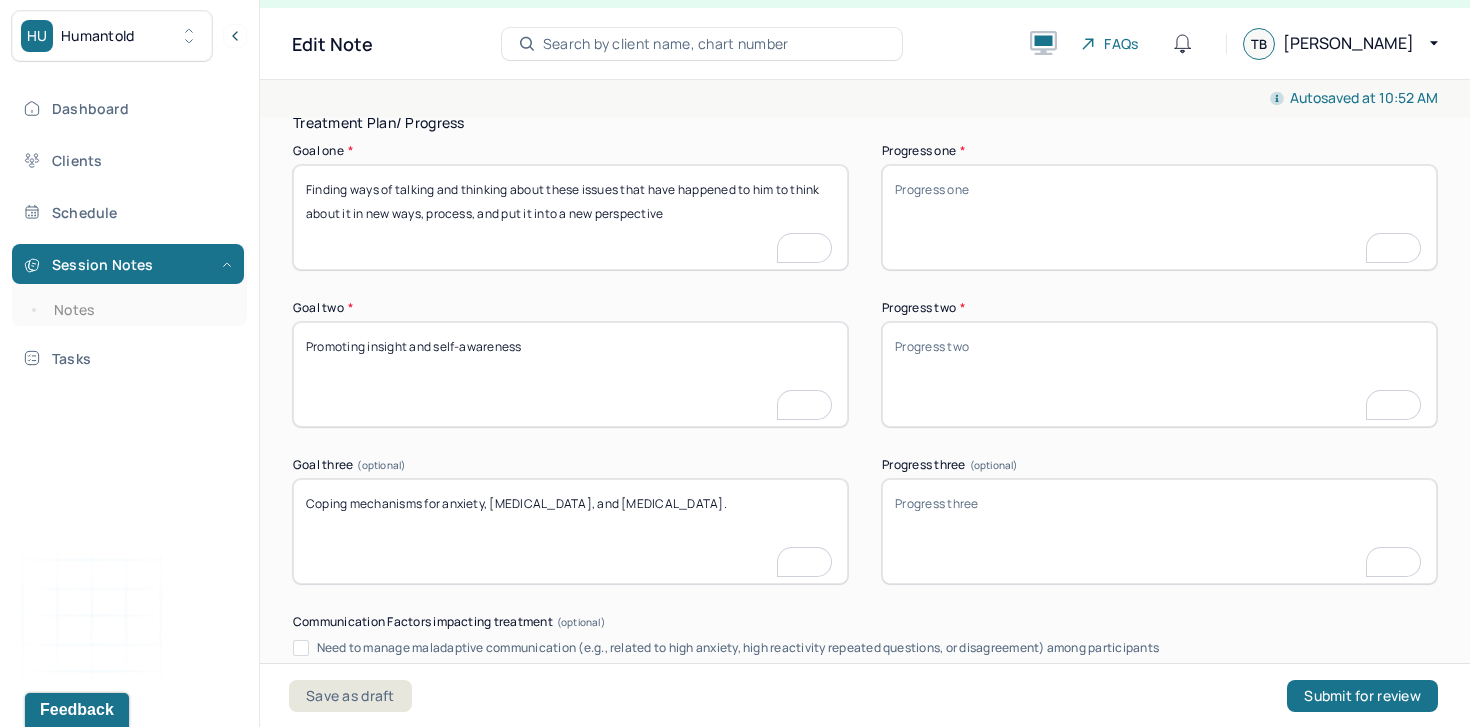 click on "Coping mechanisms for anxiety, PTSD, and depression." at bounding box center [570, 531] 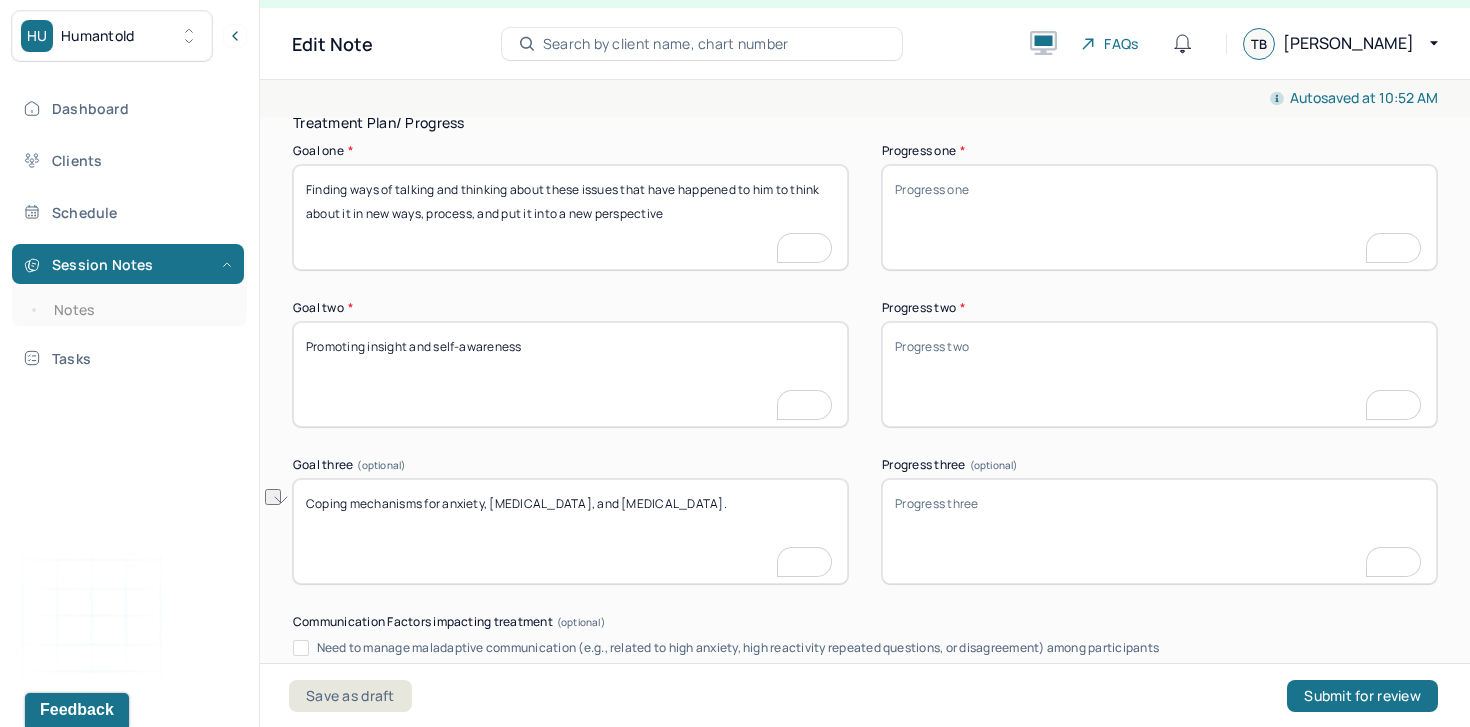 click on "Progress three (optional)" at bounding box center [1159, 531] 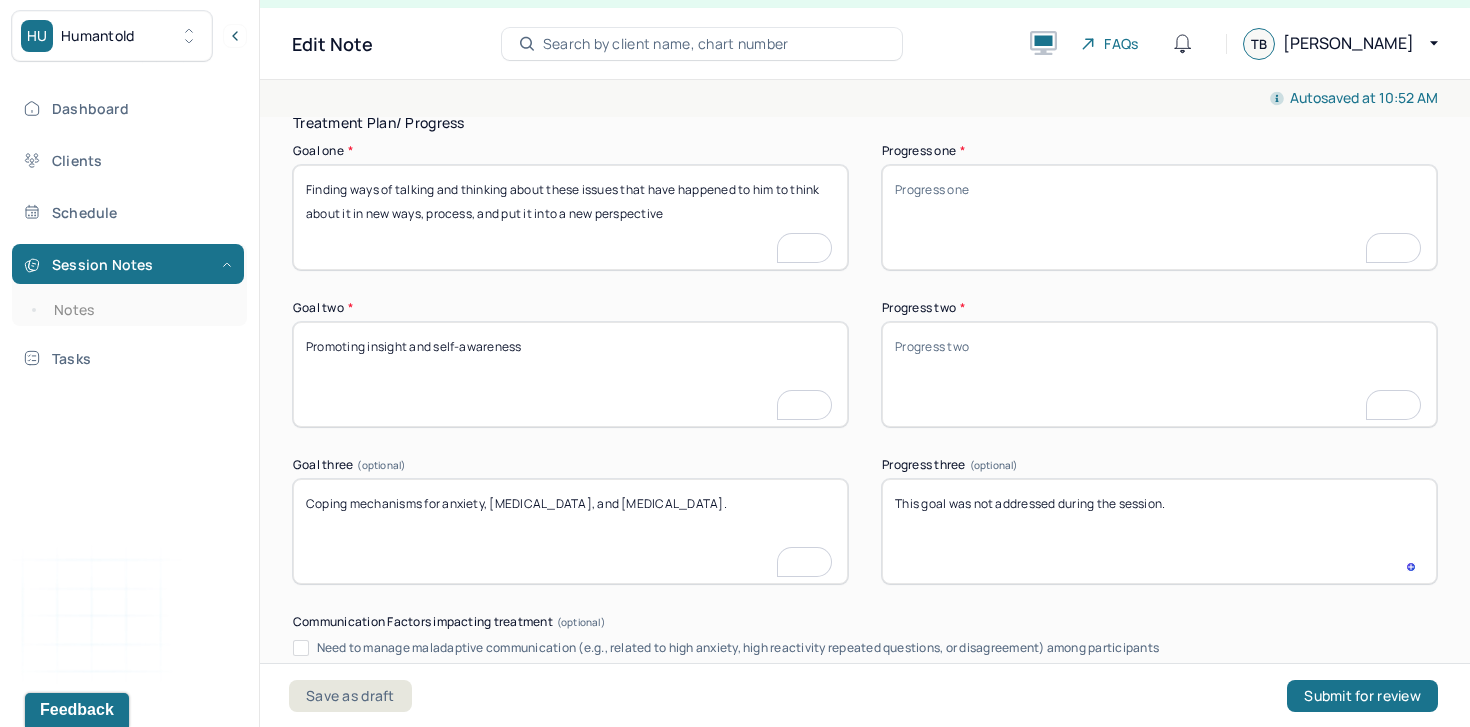 type on "This goal was not addressed during the session." 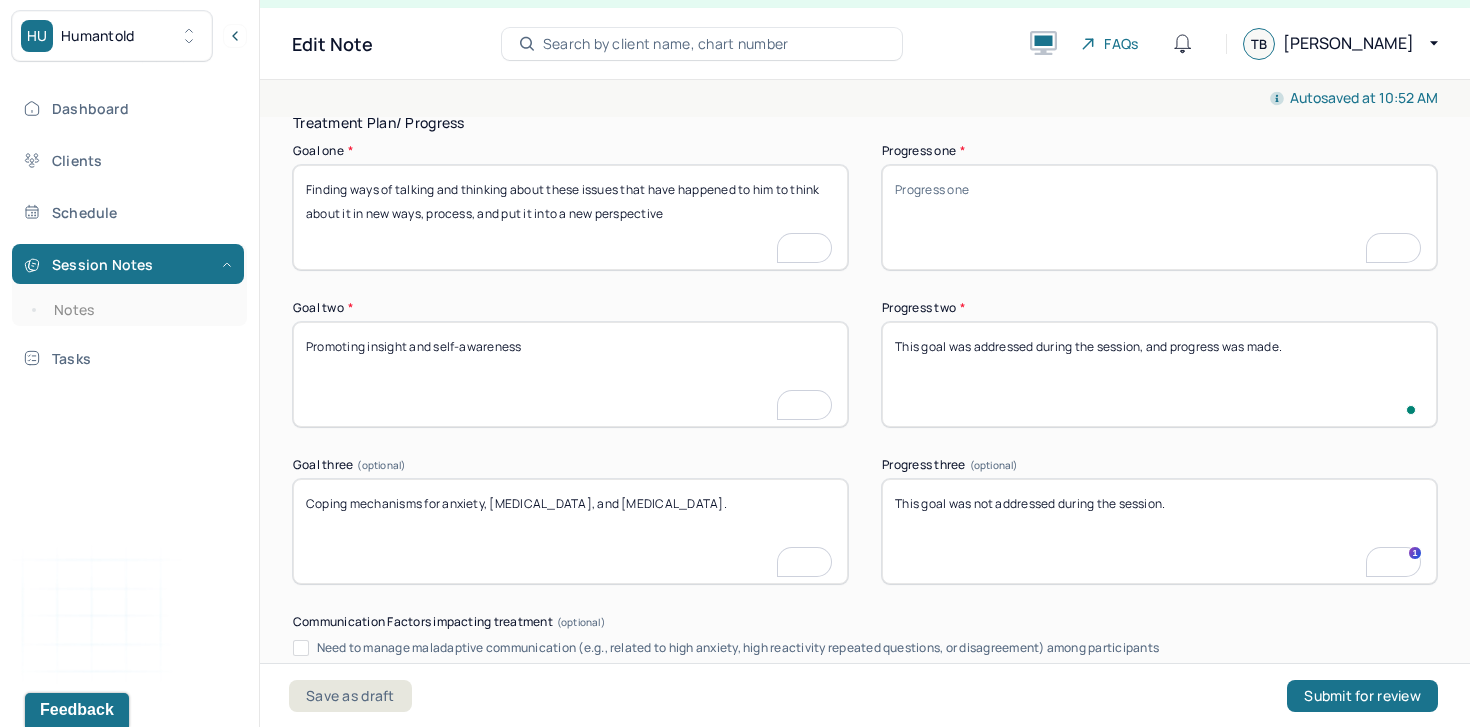click on "This goal was addressed during the session, and progress was made." at bounding box center (1159, 374) 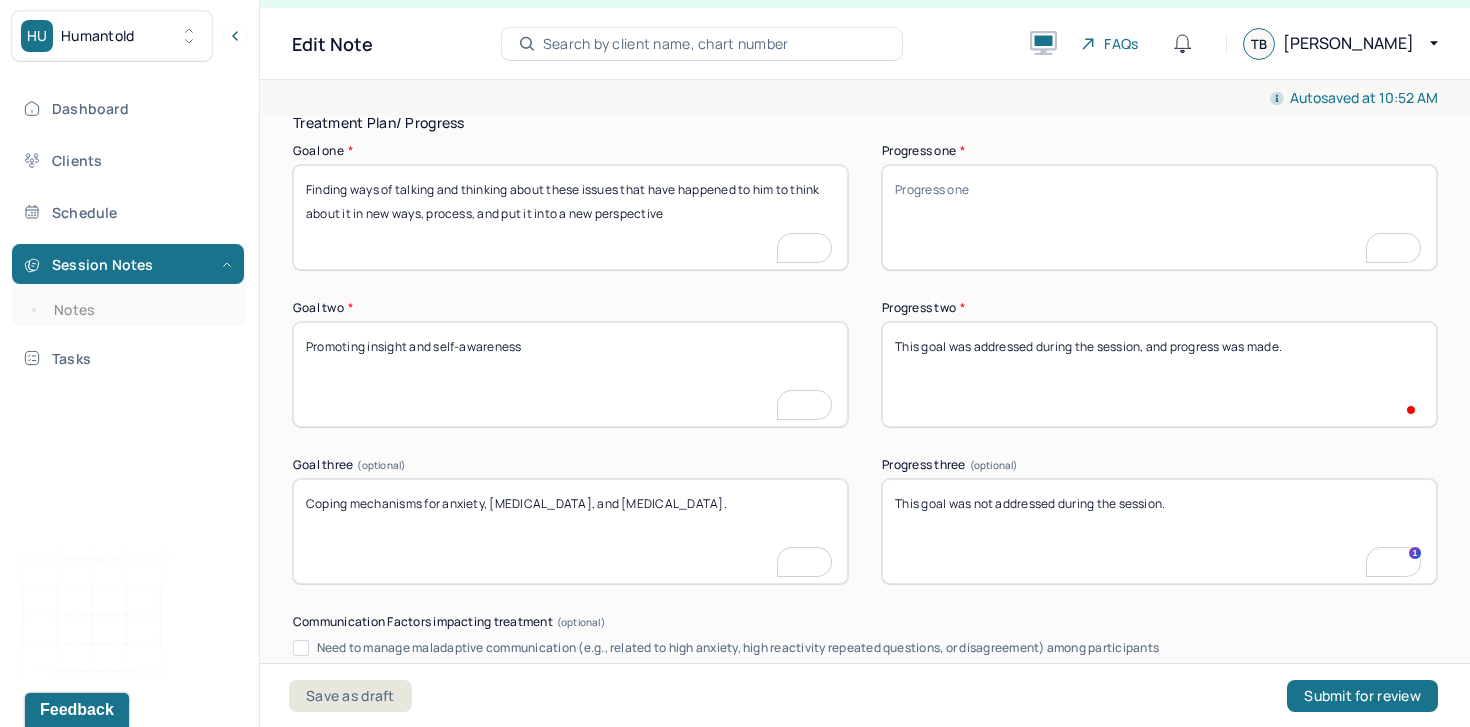 click on "This goal was addressed during the session, and progress was made." at bounding box center [1159, 374] 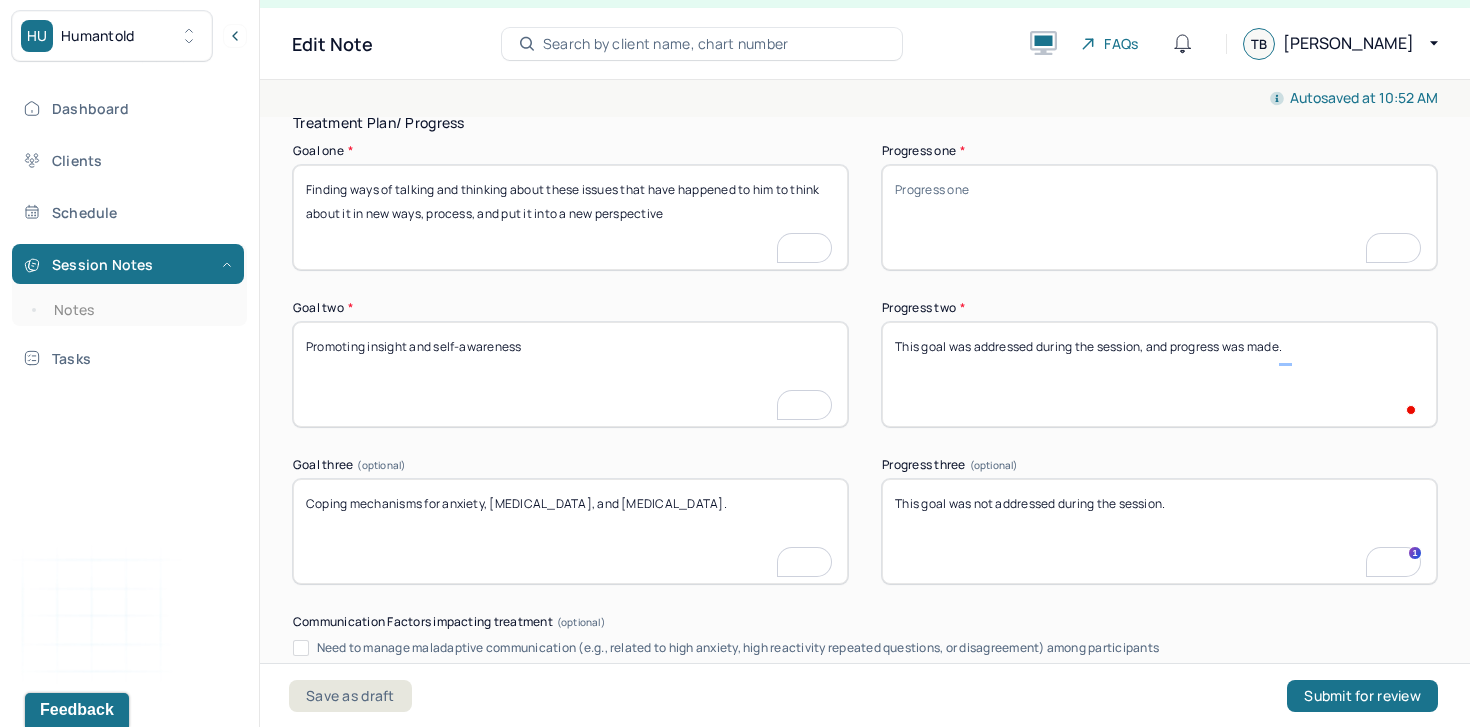 click on "This goal was addressed during the session, and progress was made." at bounding box center [1159, 374] 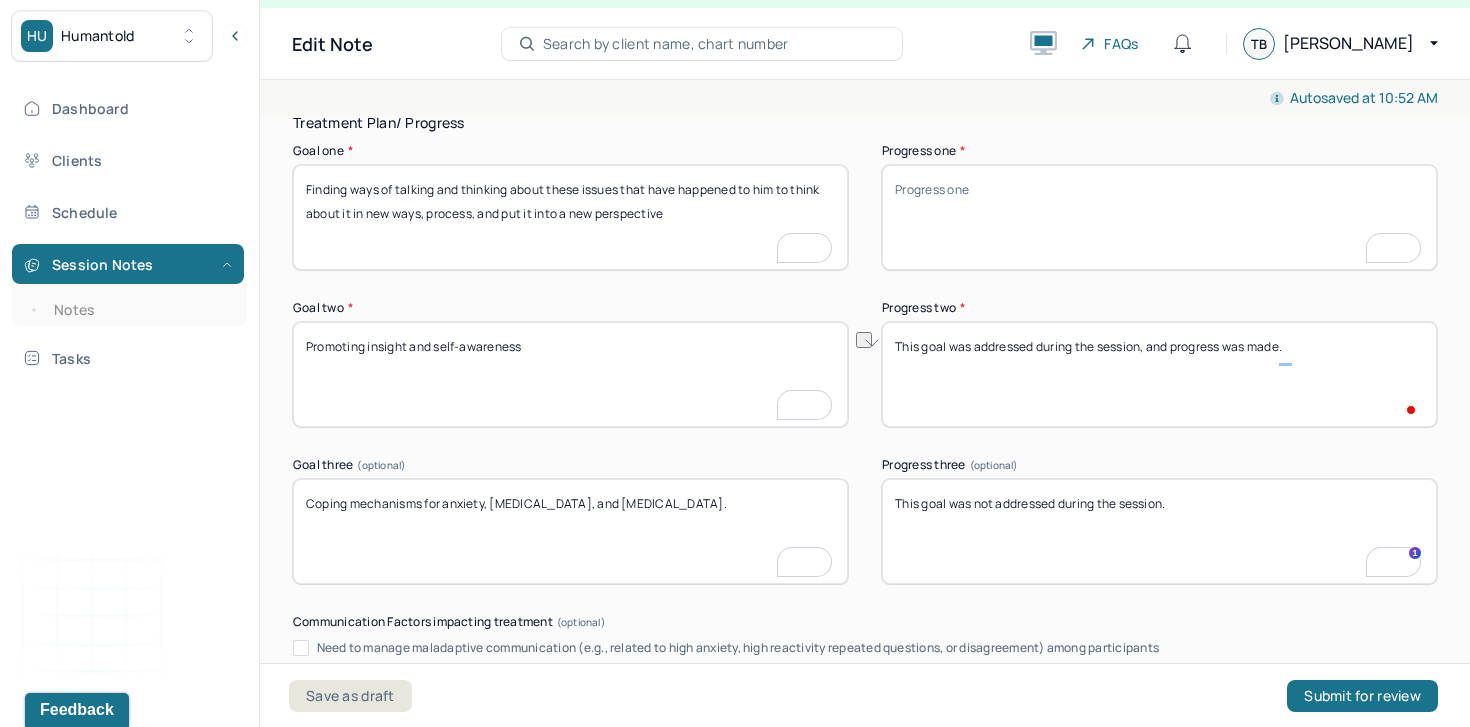 type on "This goal was addressed during the session, and progress was made." 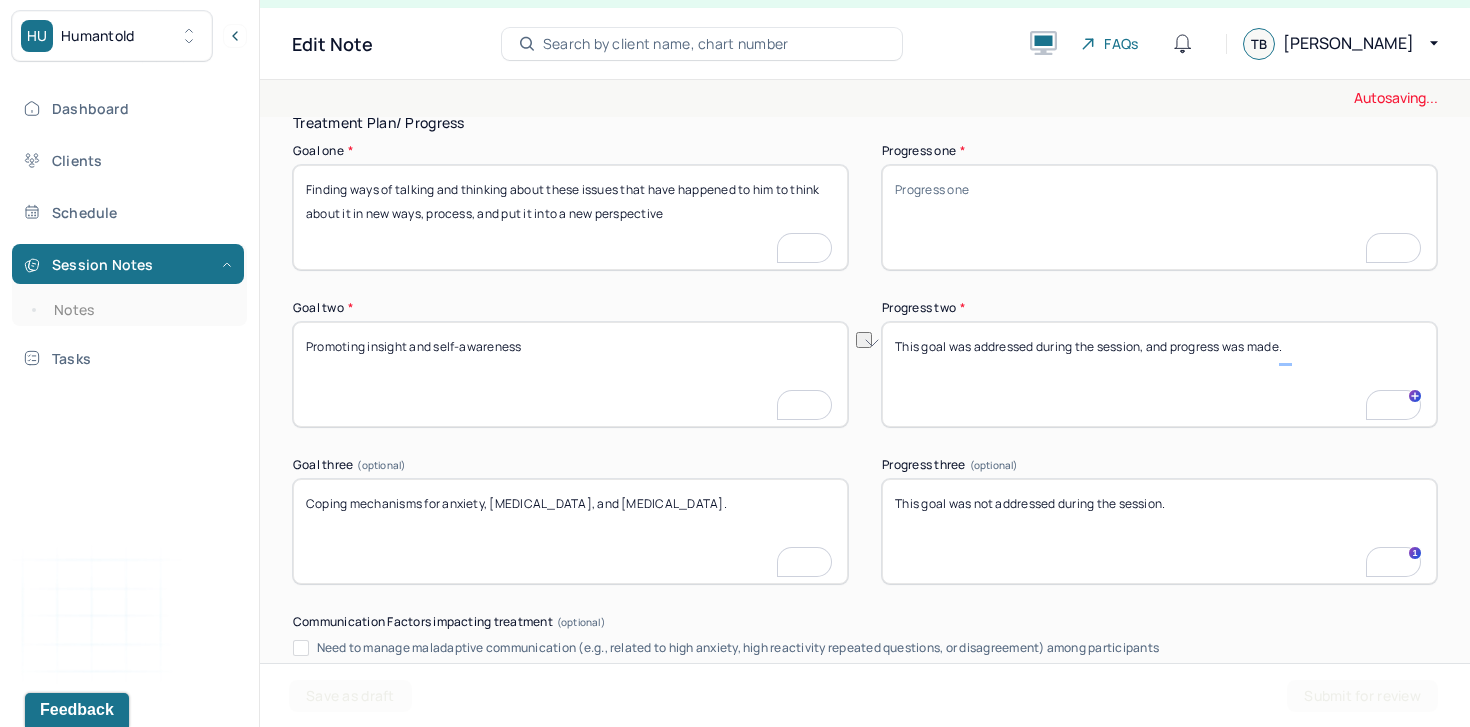 click on "Progress one *" at bounding box center [1159, 217] 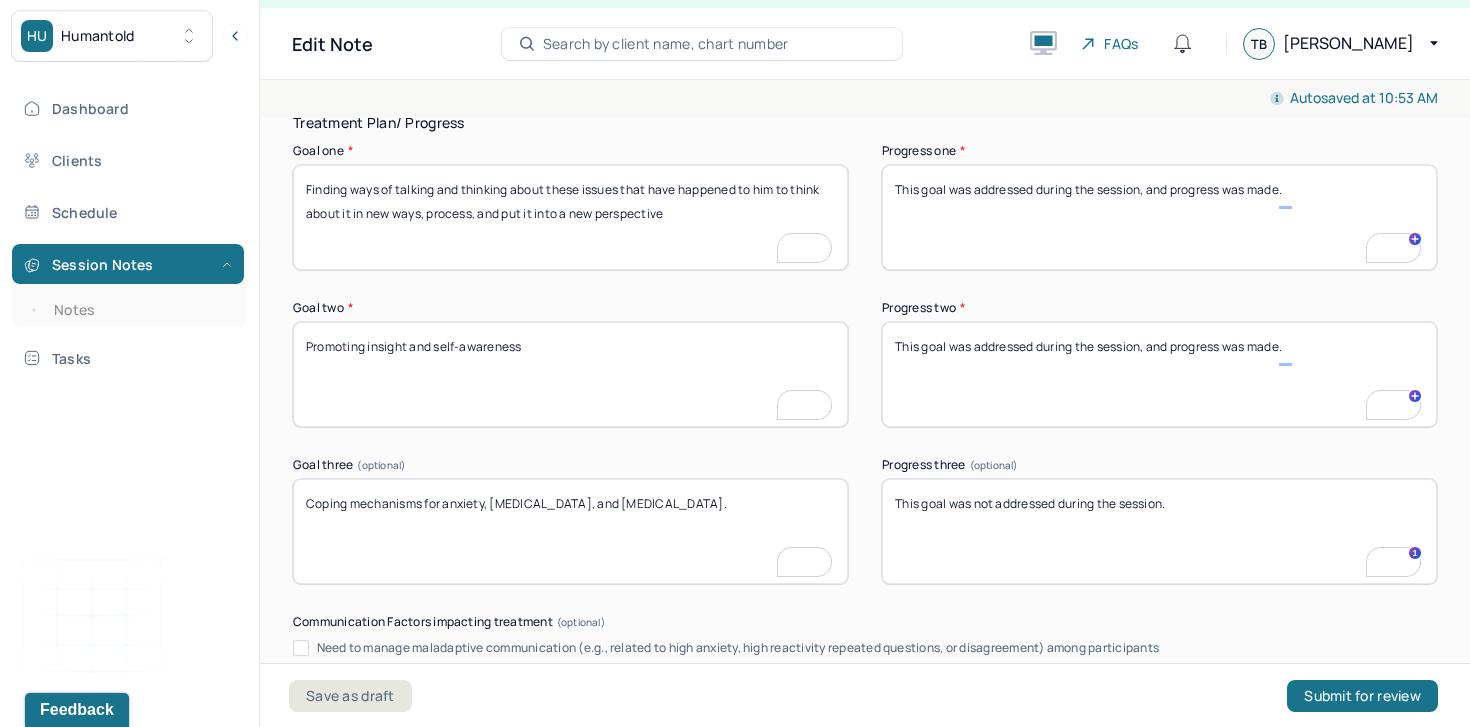 type on "This goal was addressed during the session, and progress was made." 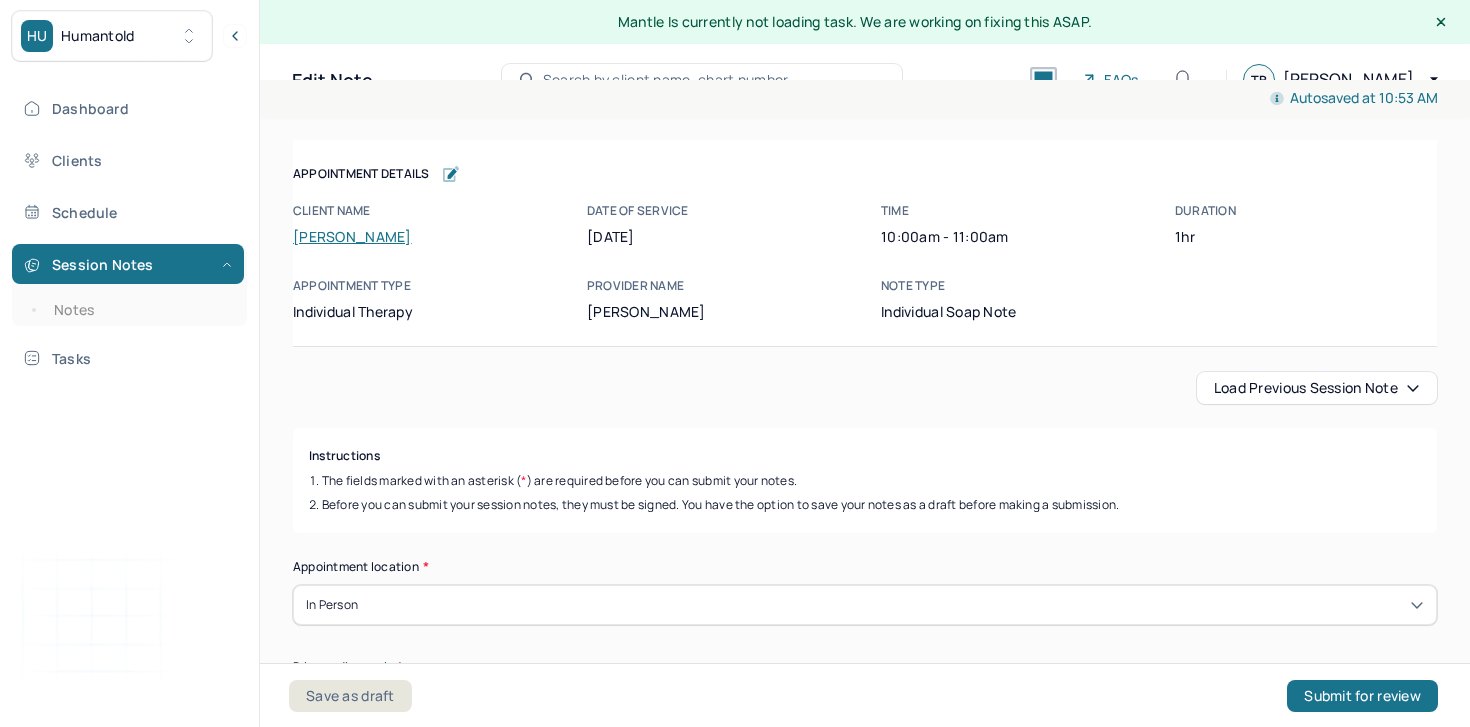 scroll, scrollTop: 36, scrollLeft: 0, axis: vertical 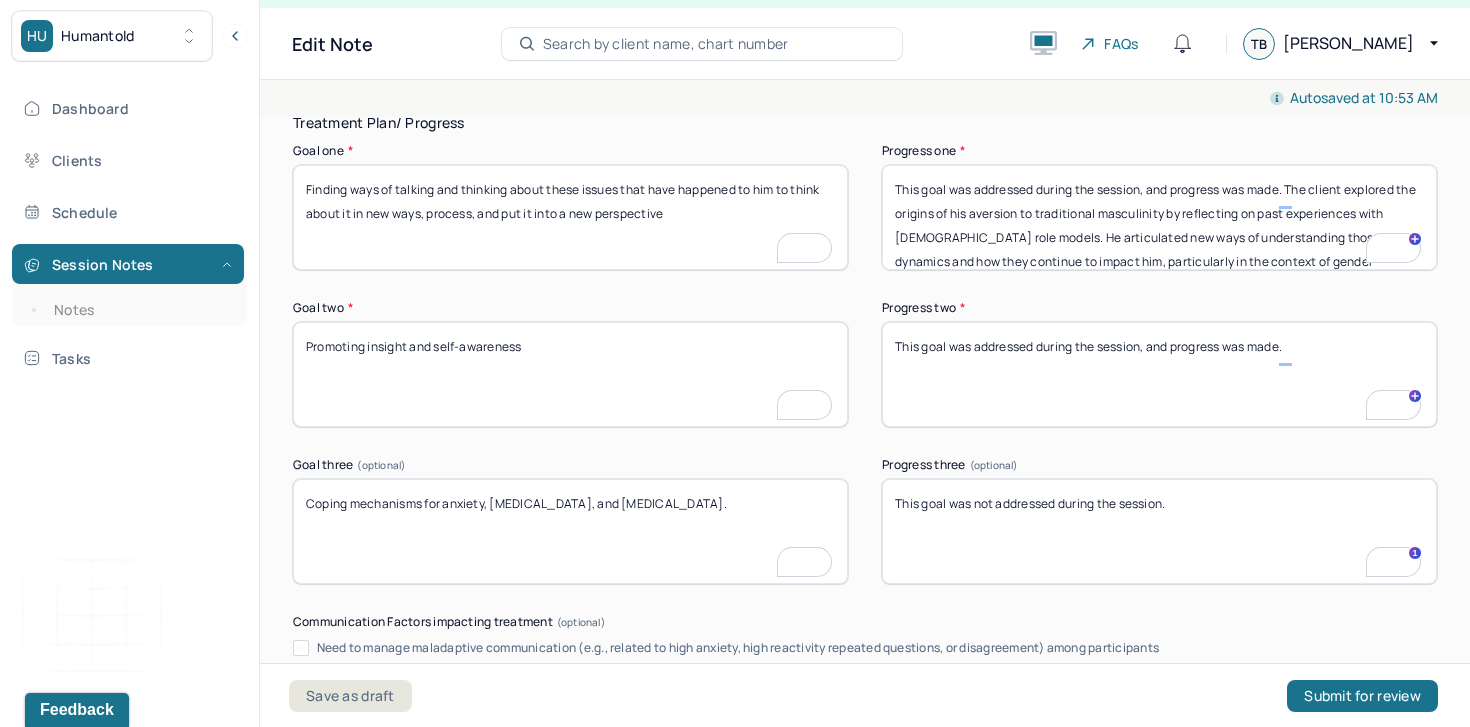 type on "This goal was addressed during the session, and progress was made. The client explored the origins of his aversion to traditional masculinity by reflecting on past experiences with male role models. He articulated new ways of understanding those dynamics and how they continue to impact him, particularly in the context of gender expression and dating." 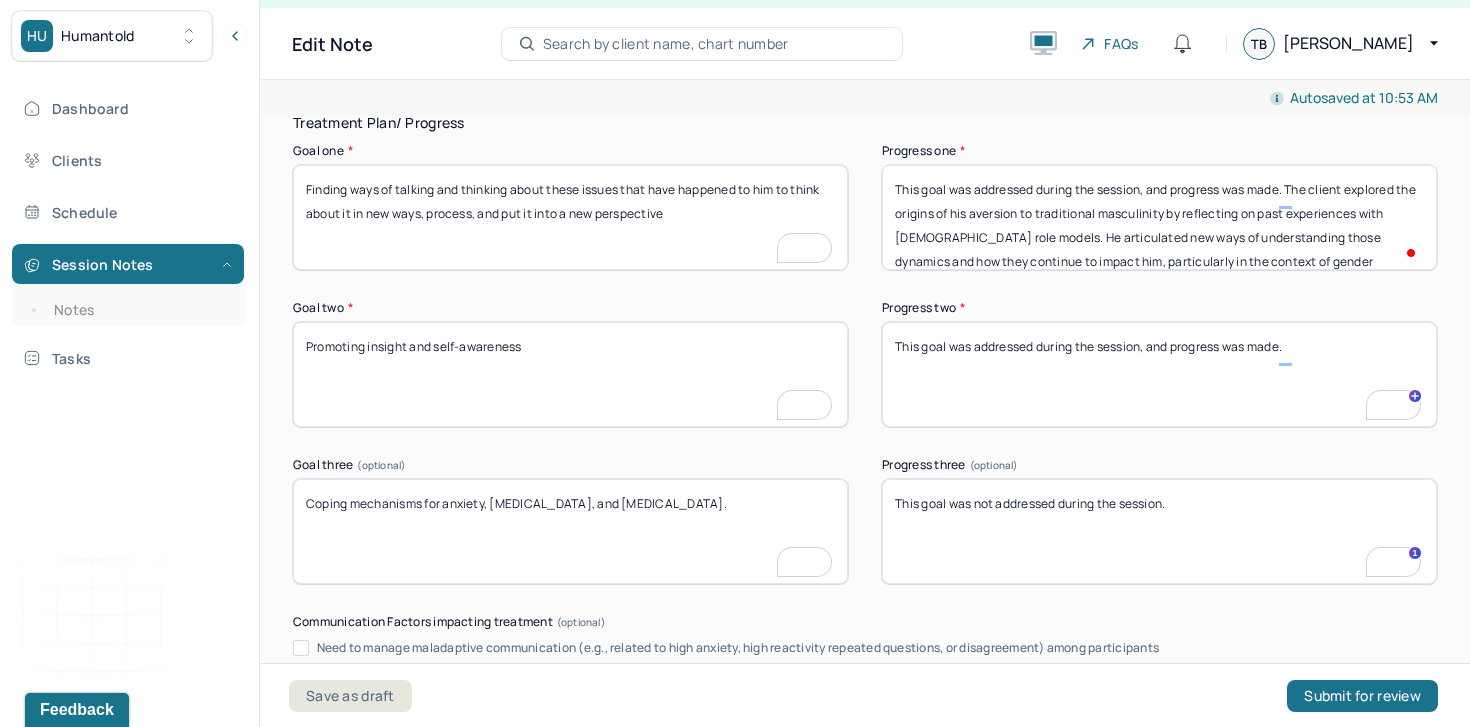click on "This goal was addressed during the session, and progress was made." at bounding box center (1159, 374) 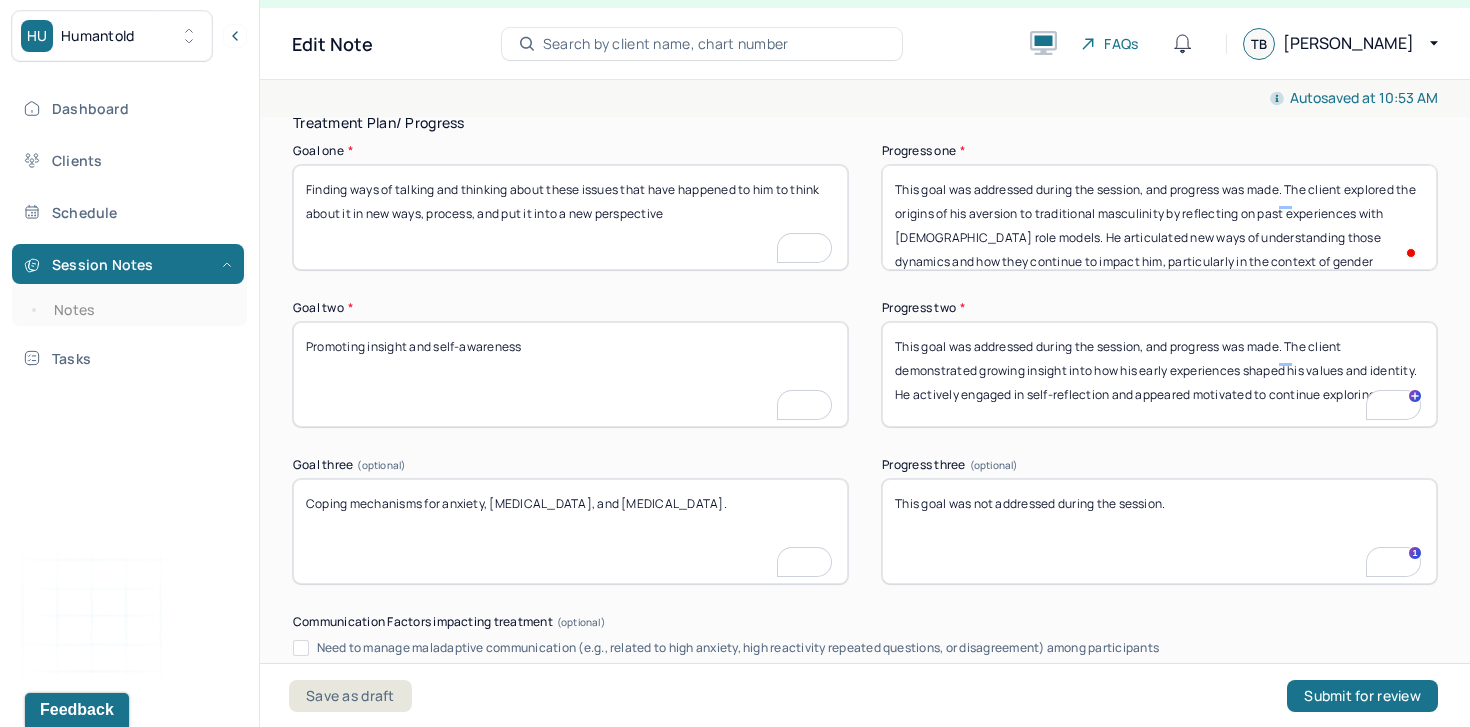 scroll, scrollTop: 3679, scrollLeft: 0, axis: vertical 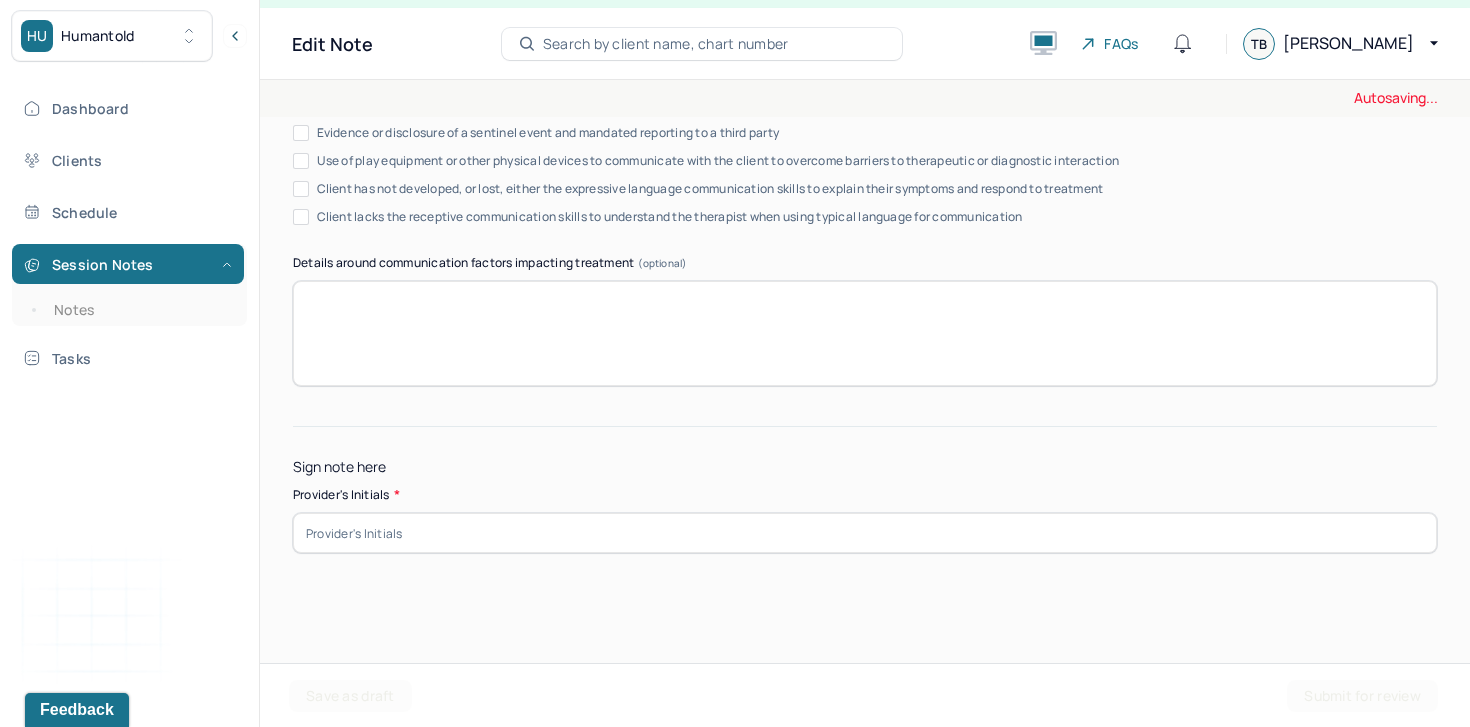 type on "This goal was addressed during the session, and progress was made. The client demonstrated growing insight into how his early experiences shaped his values and identity. He actively engaged in self-reflection and appeared motivated to continue exploring this." 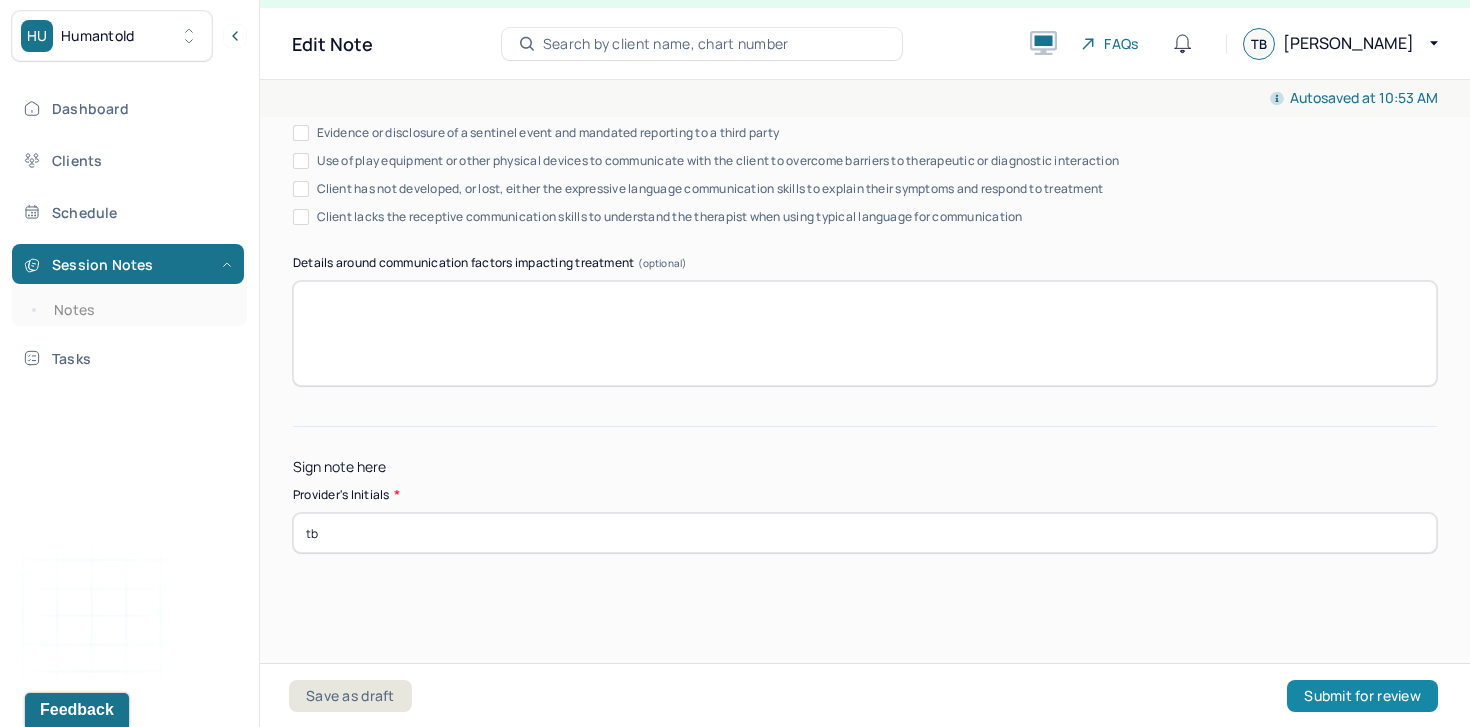 type on "tb" 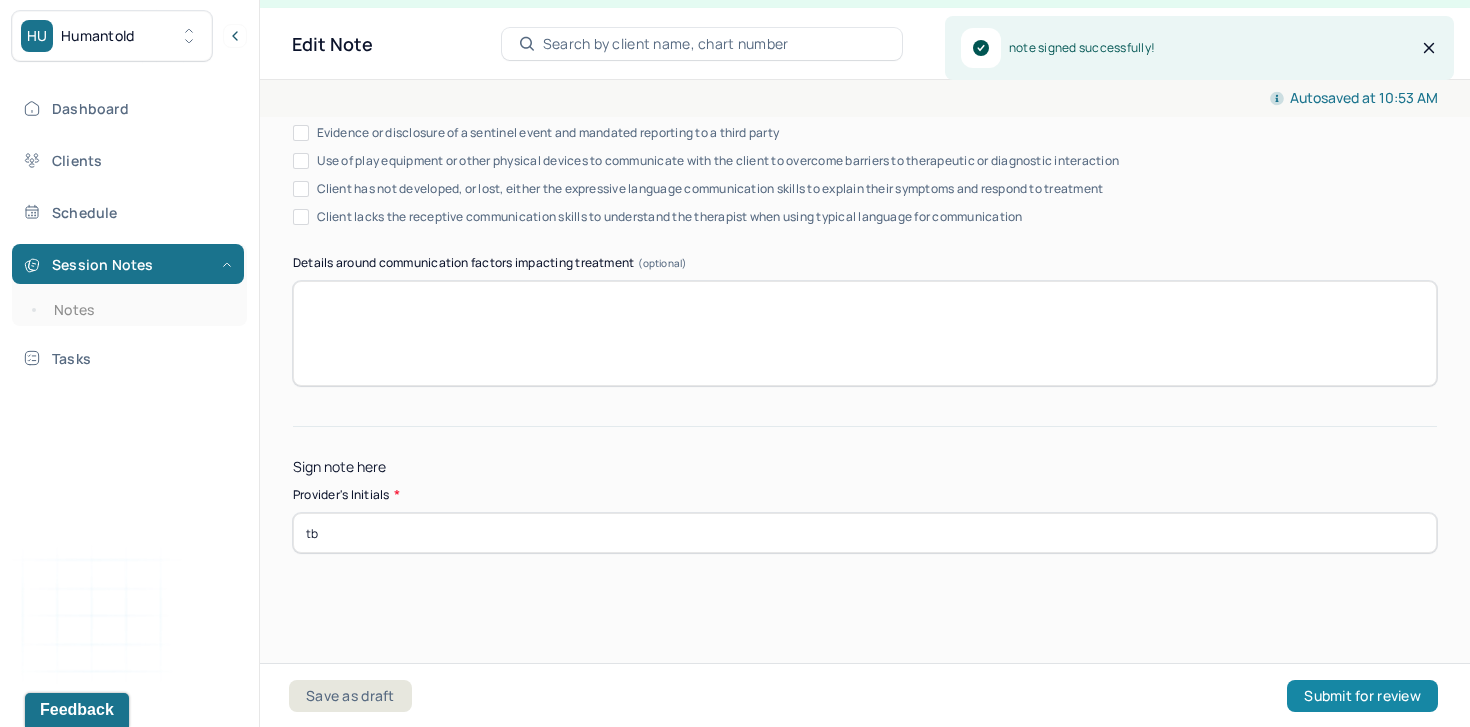 scroll, scrollTop: 0, scrollLeft: 0, axis: both 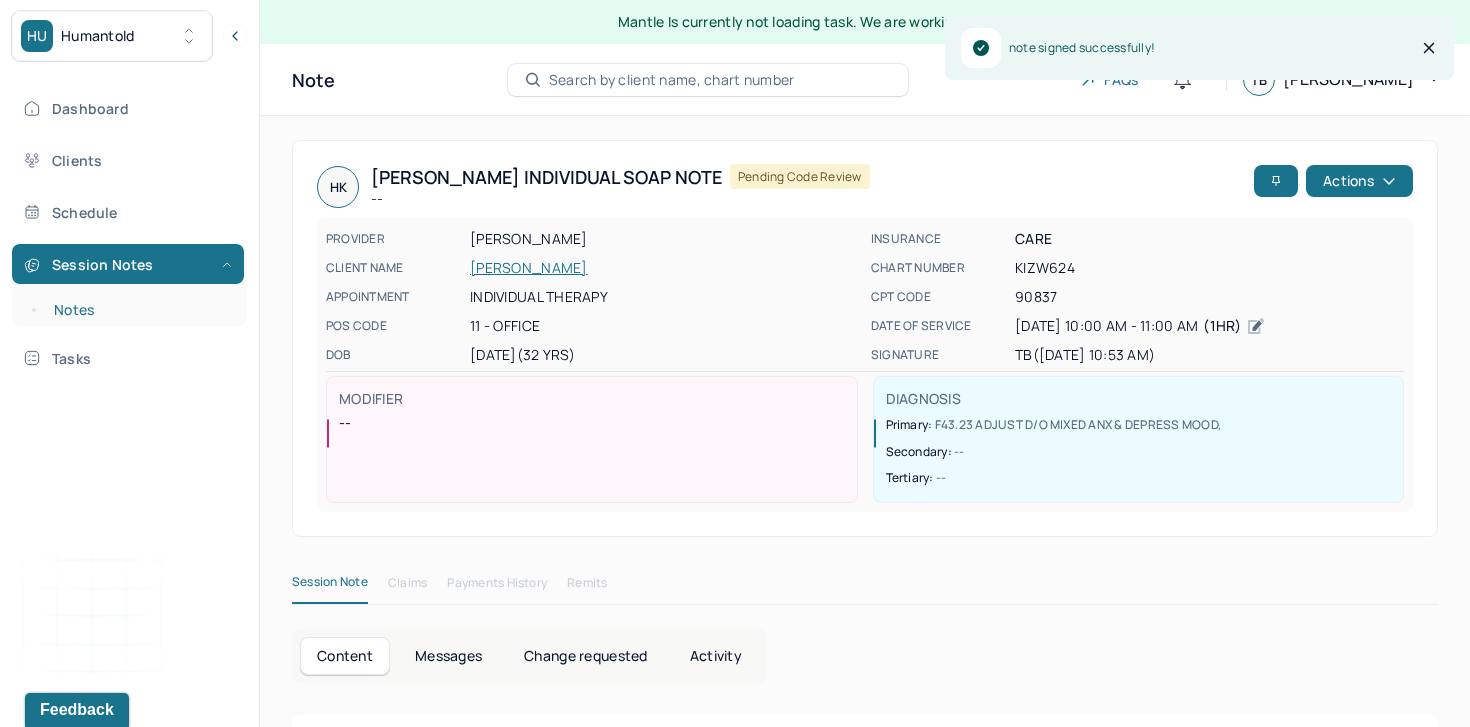 click on "Notes" at bounding box center (139, 310) 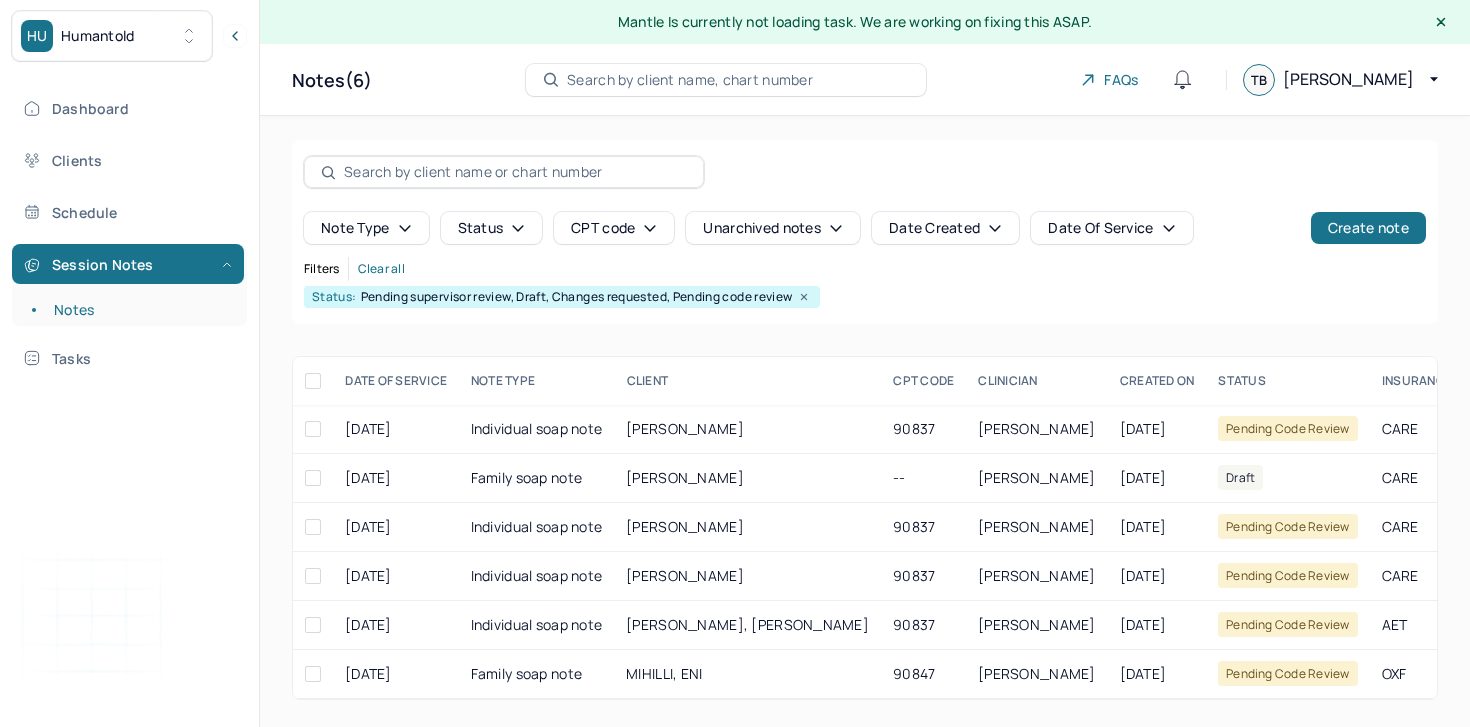 scroll, scrollTop: 0, scrollLeft: 0, axis: both 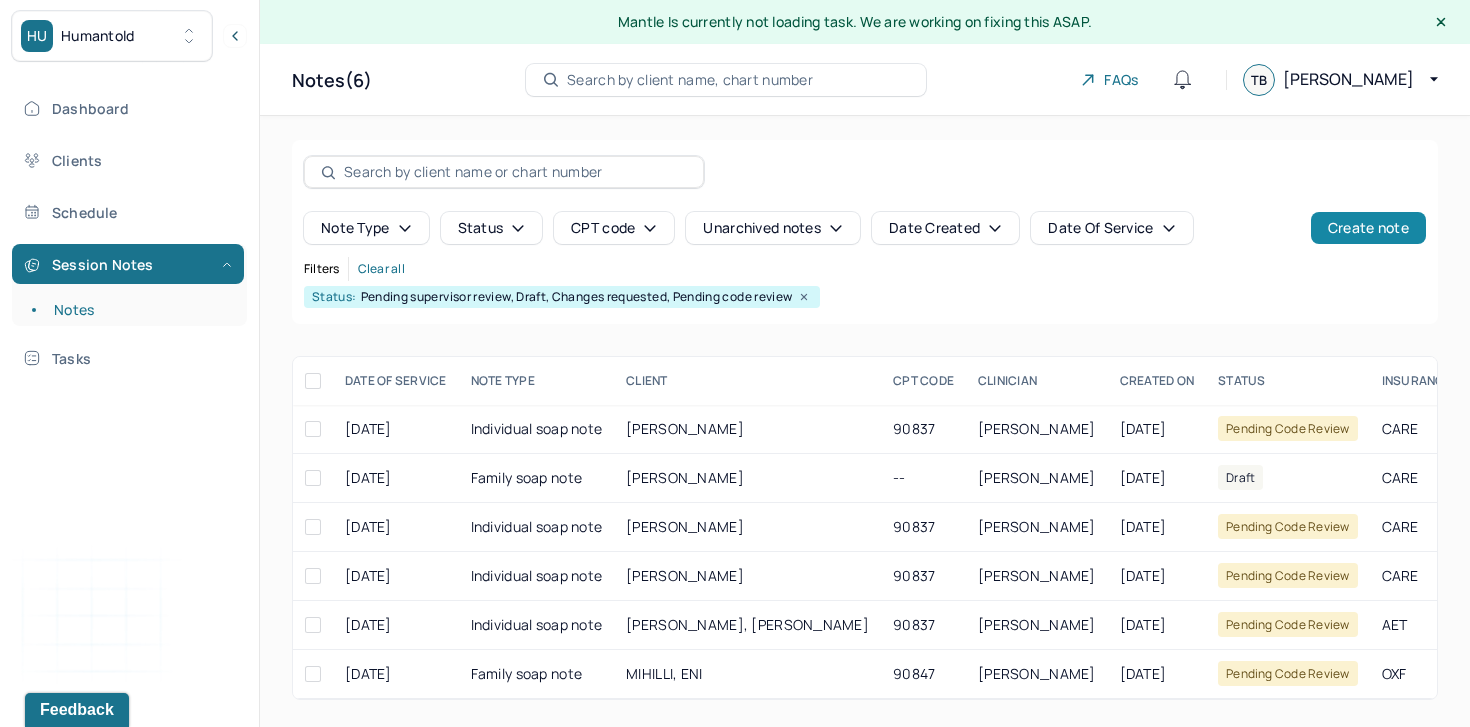 click on "Create note" at bounding box center (1368, 228) 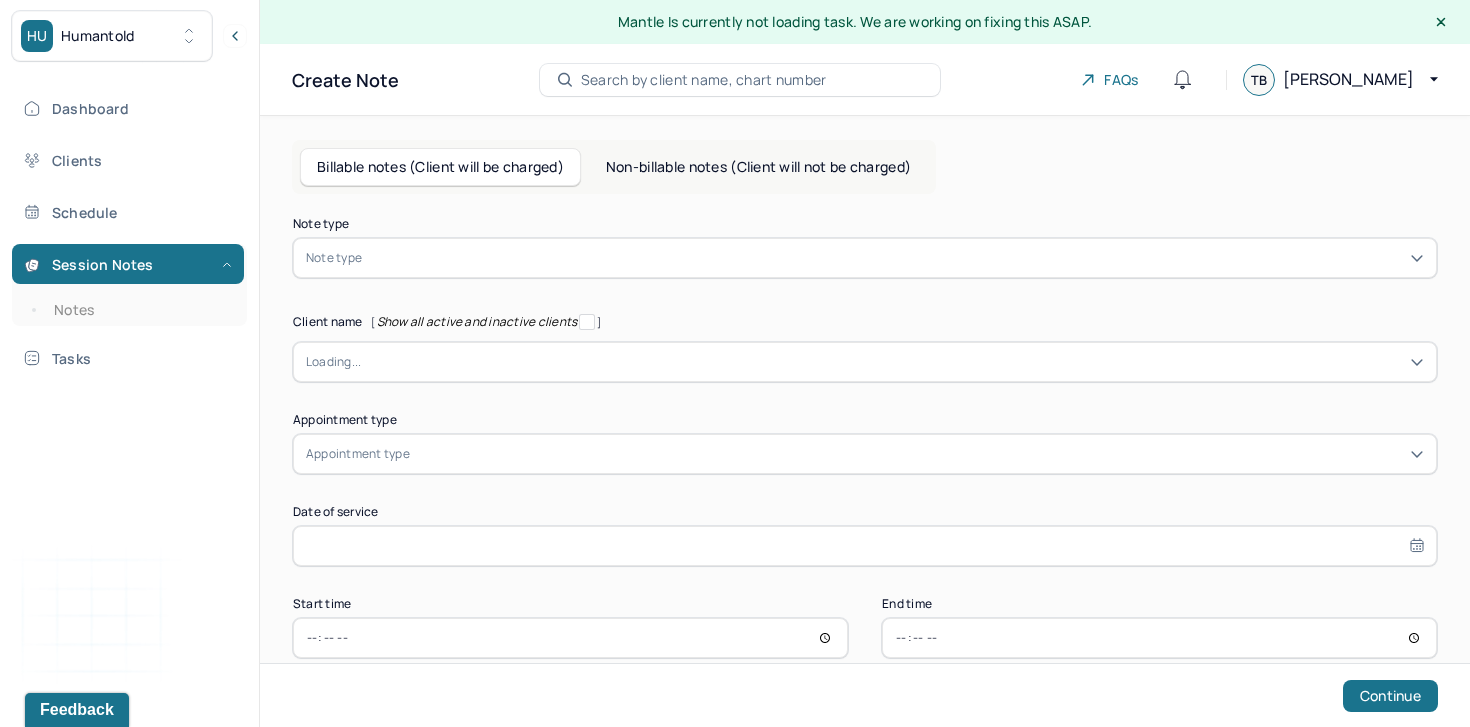 click at bounding box center [895, 258] 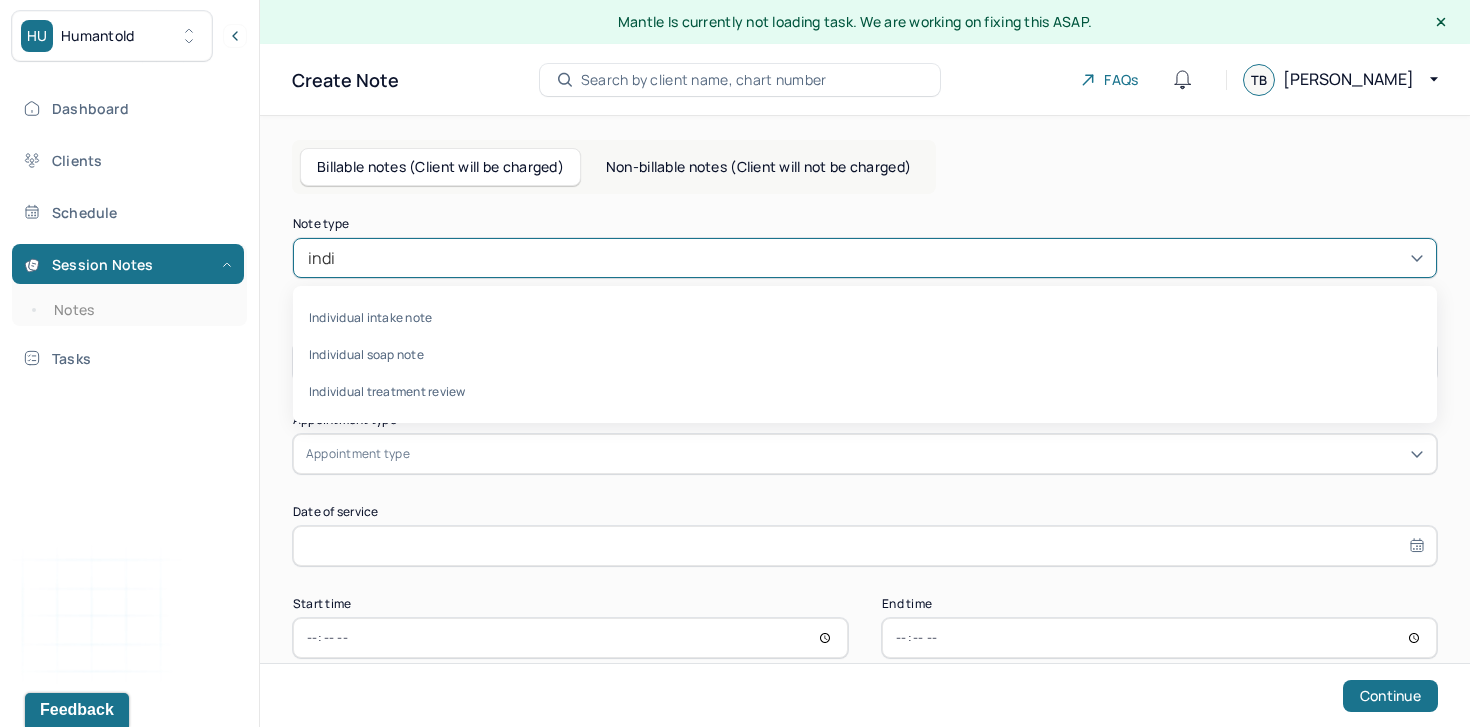 type on "indiv" 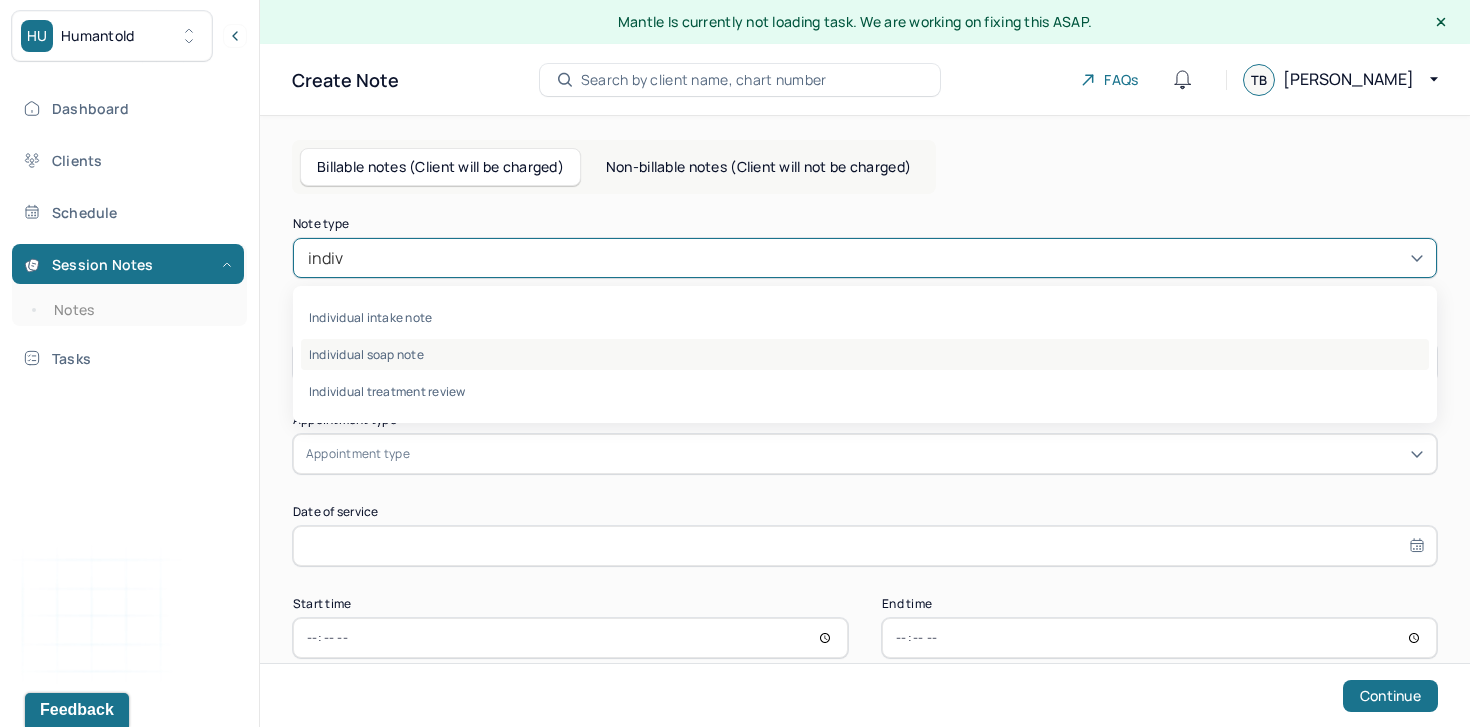 click on "Individual soap note" at bounding box center [865, 354] 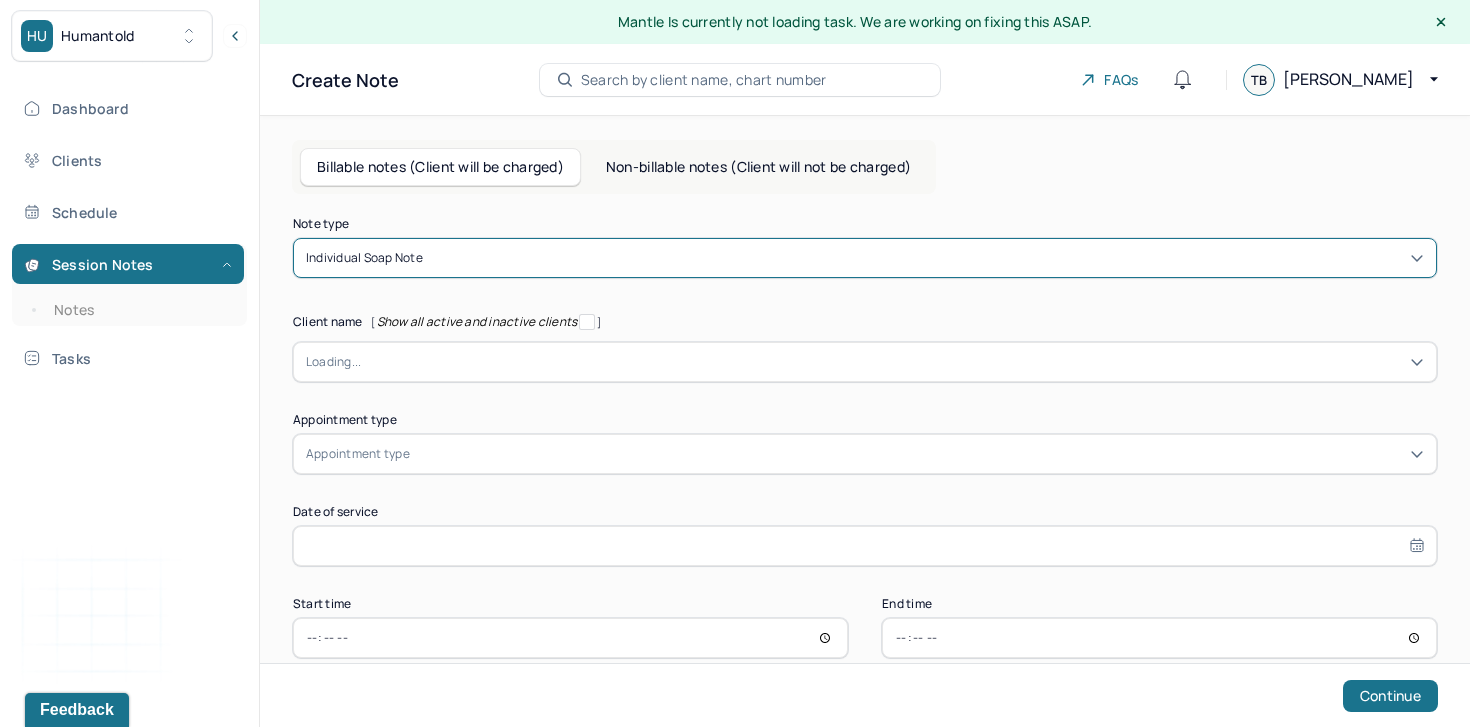 click at bounding box center (892, 362) 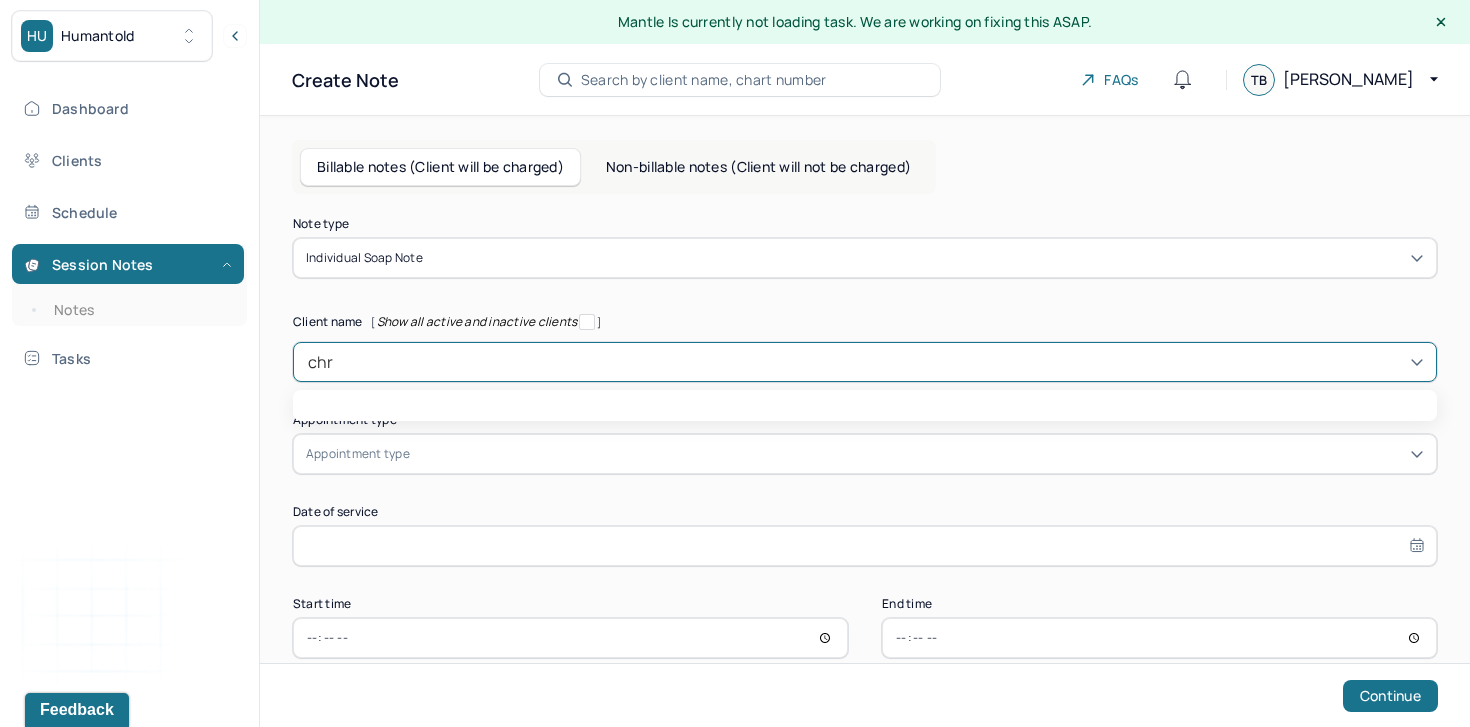 type on "chri" 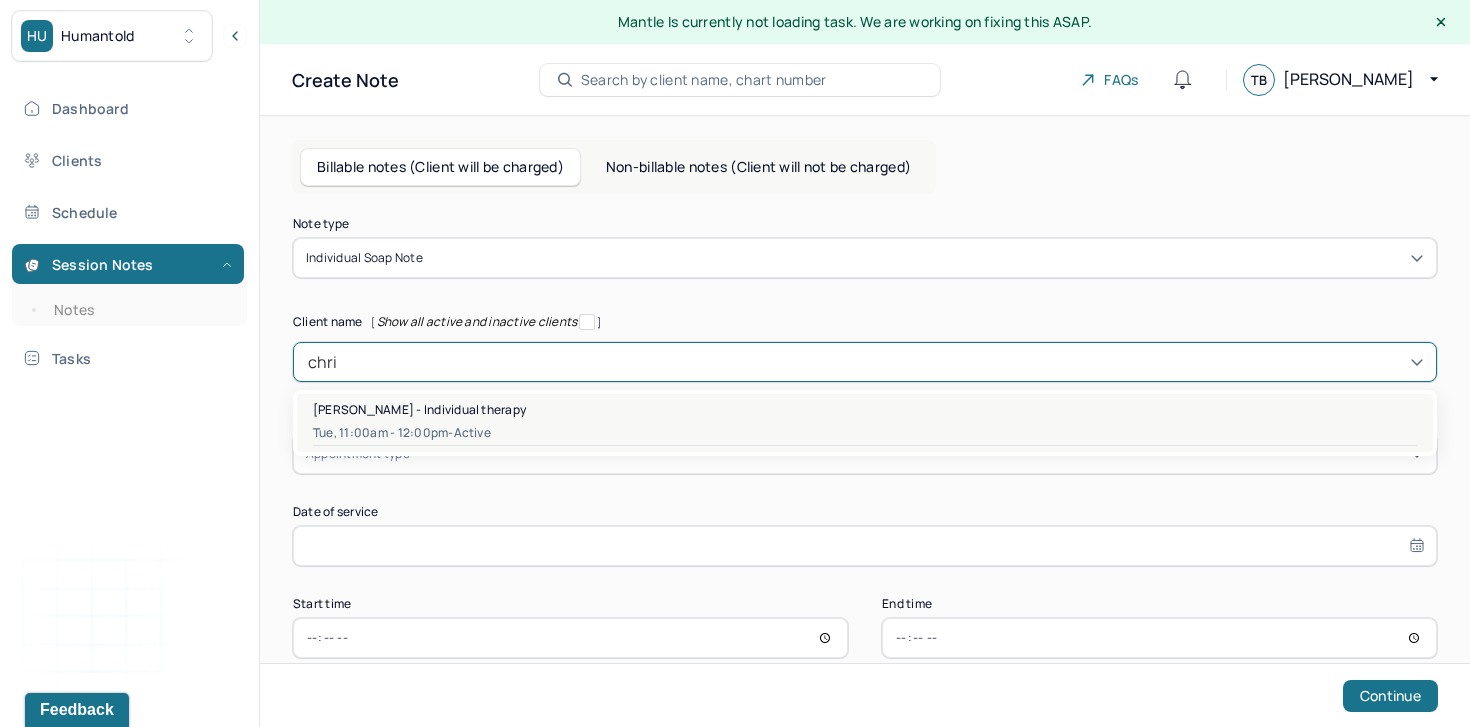 click on "[PERSON_NAME] - Individual therapy" at bounding box center [419, 409] 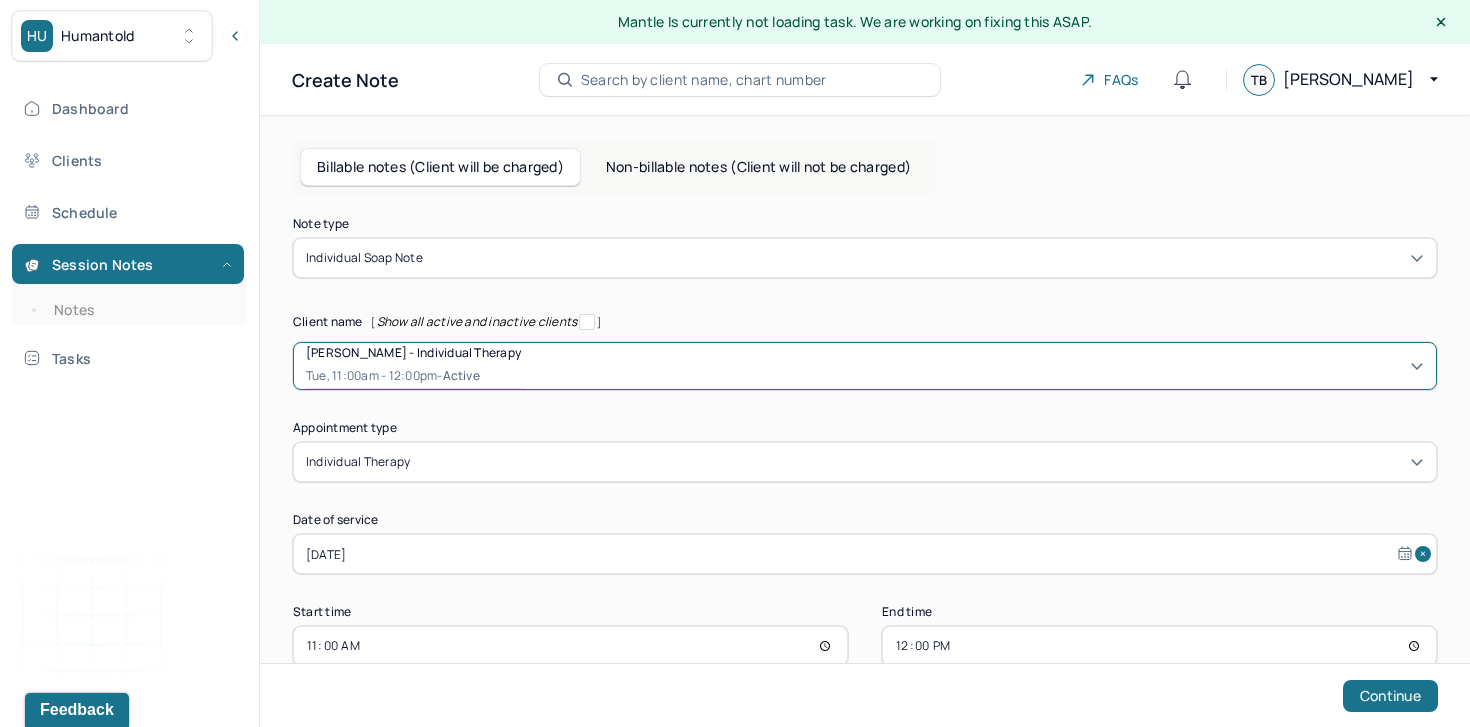 scroll, scrollTop: 44, scrollLeft: 0, axis: vertical 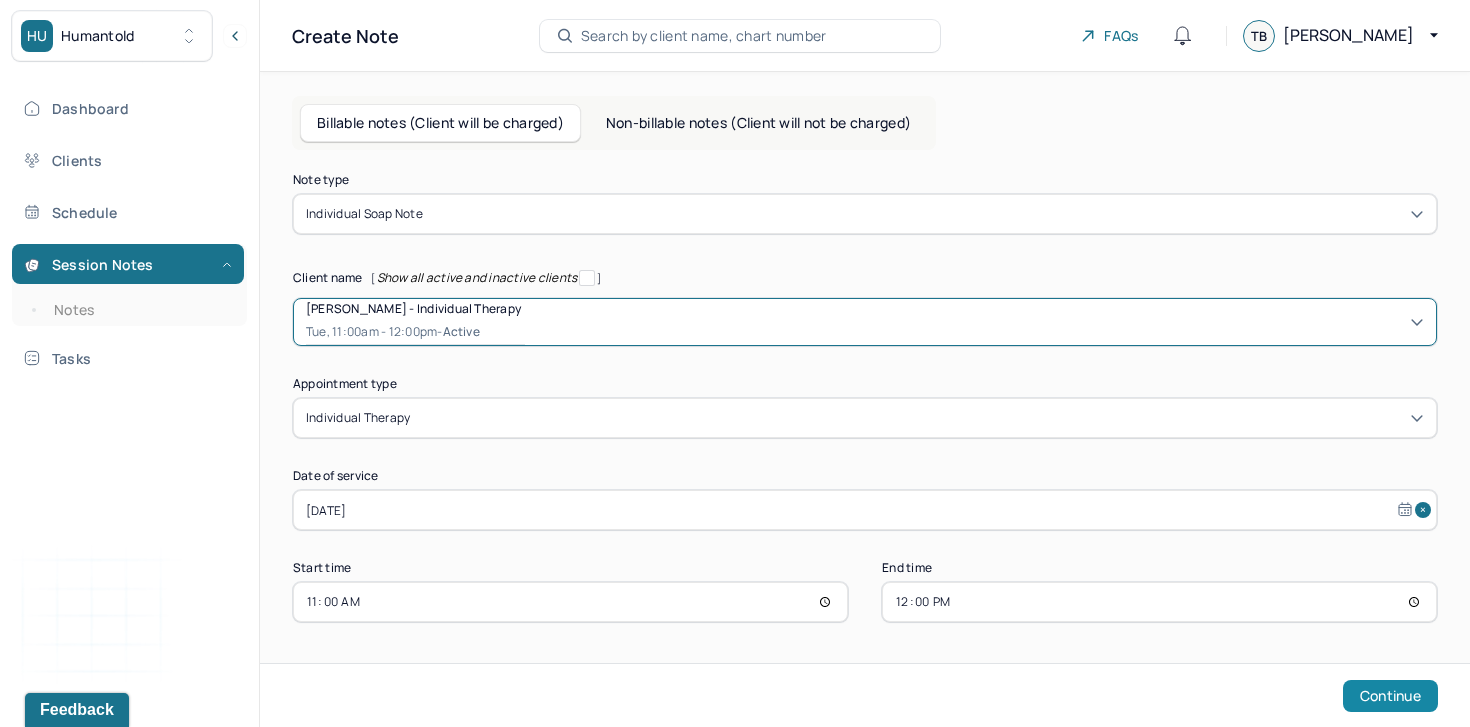 click on "Continue" at bounding box center (1390, 696) 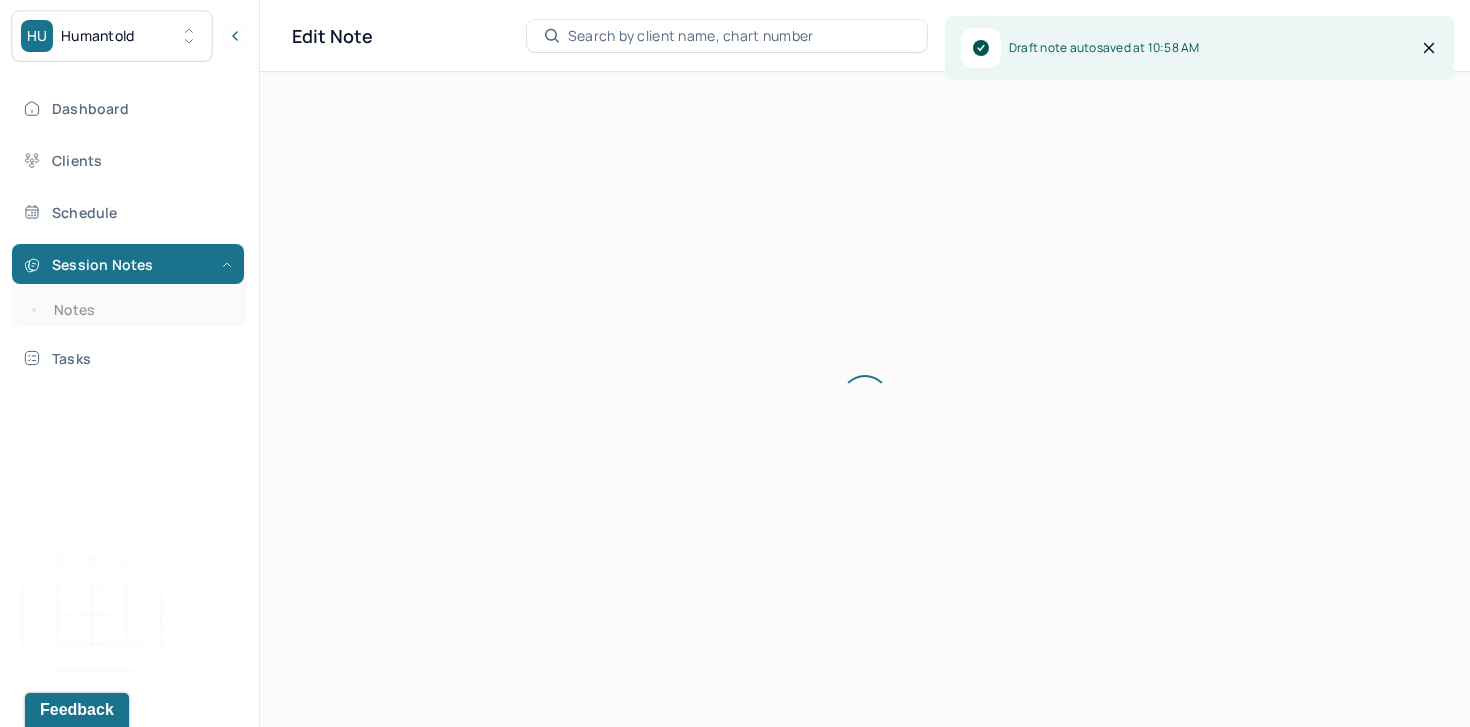 scroll, scrollTop: 36, scrollLeft: 0, axis: vertical 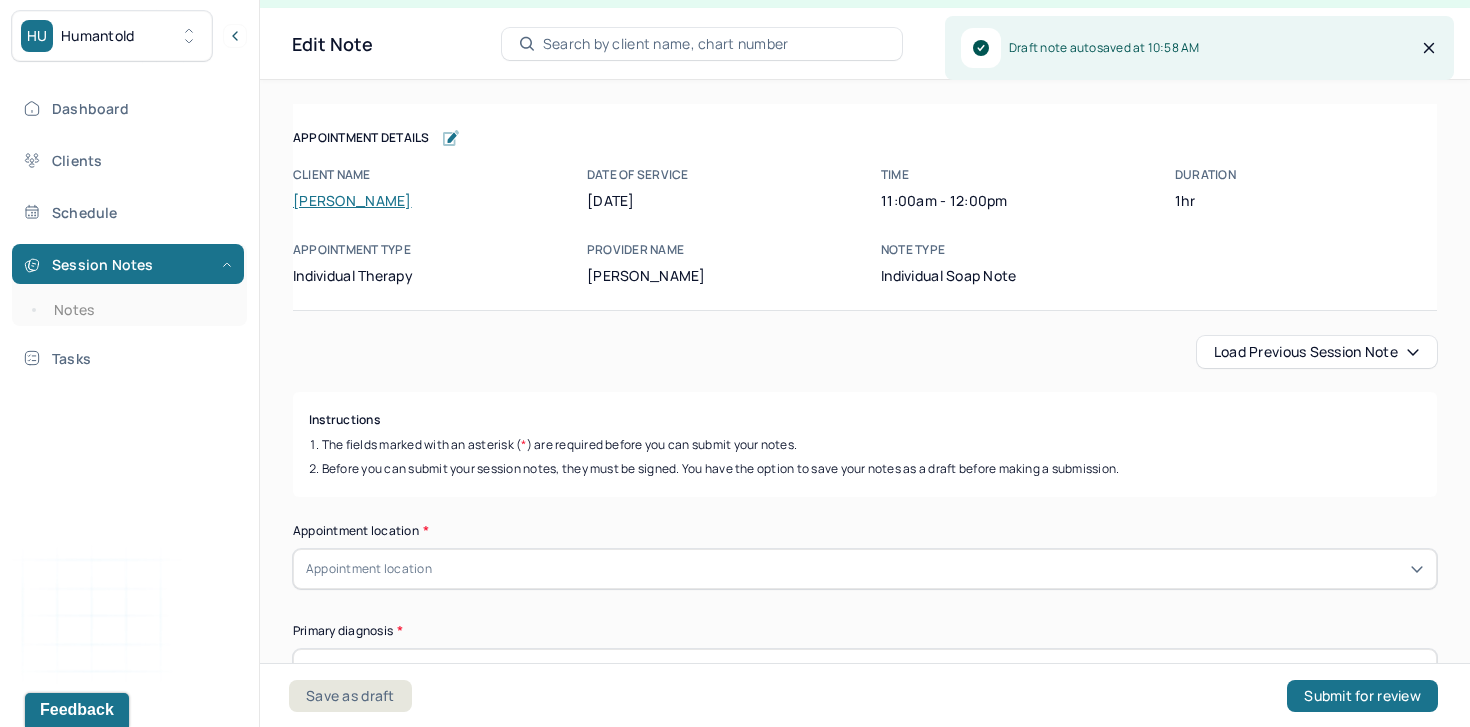 click on "Load previous session note" at bounding box center [1317, 352] 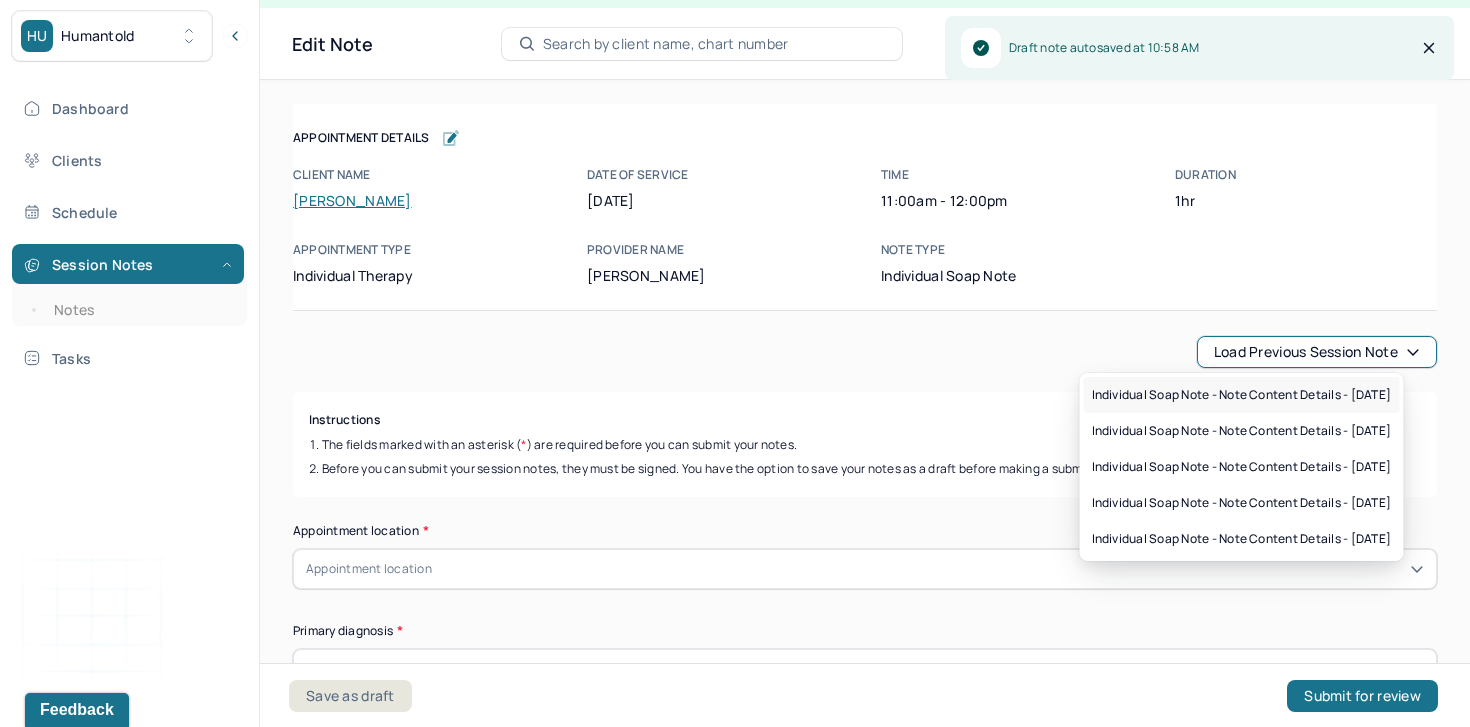 click on "Individual soap note   - Note content Details -   [DATE]" at bounding box center (1242, 395) 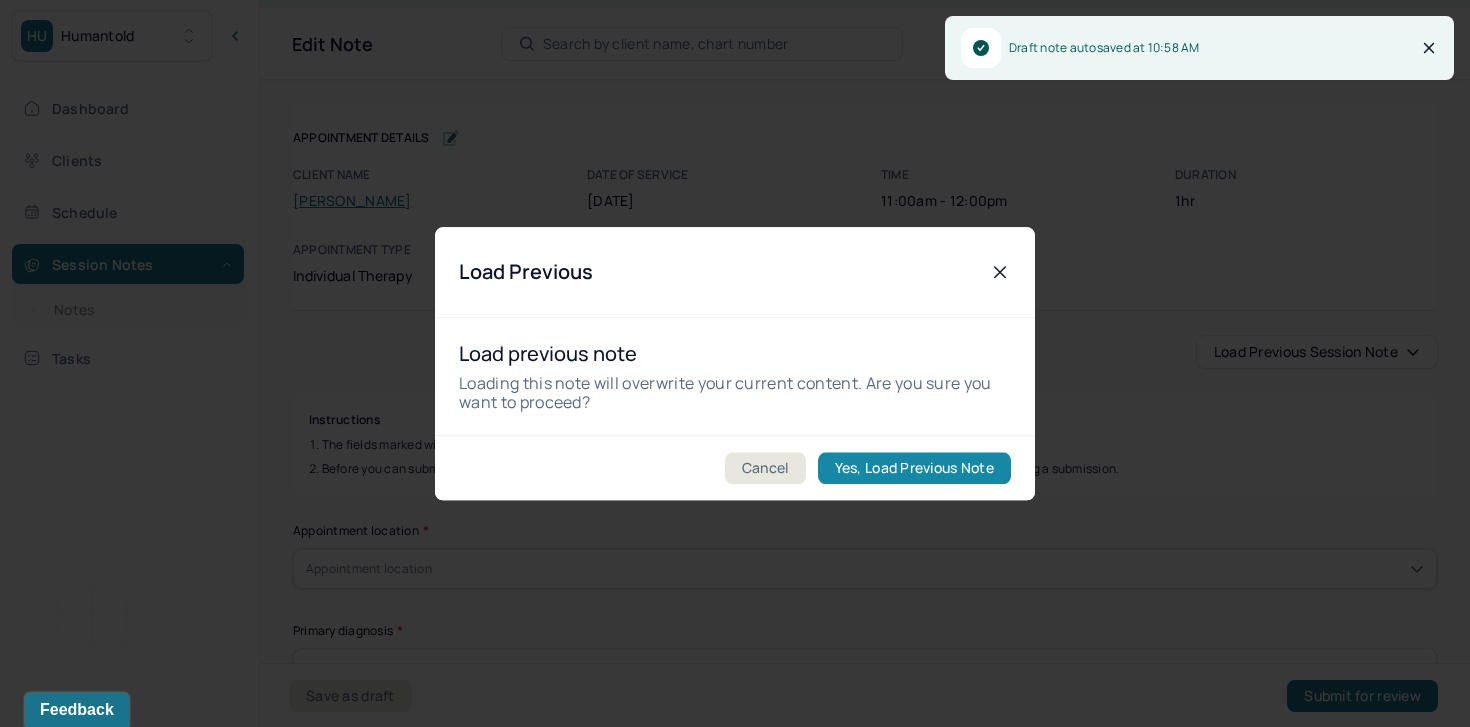 click on "Yes, Load Previous Note" at bounding box center (914, 468) 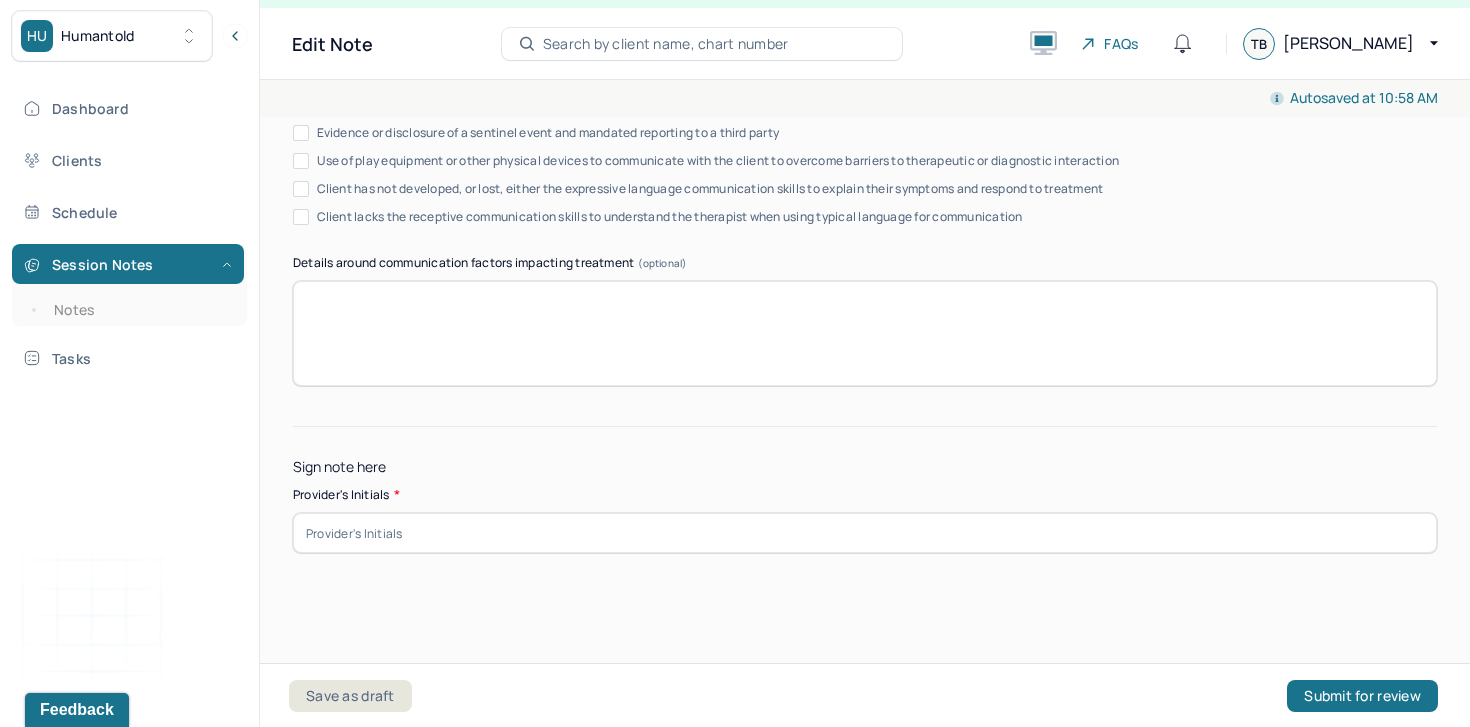 scroll, scrollTop: 3761, scrollLeft: 0, axis: vertical 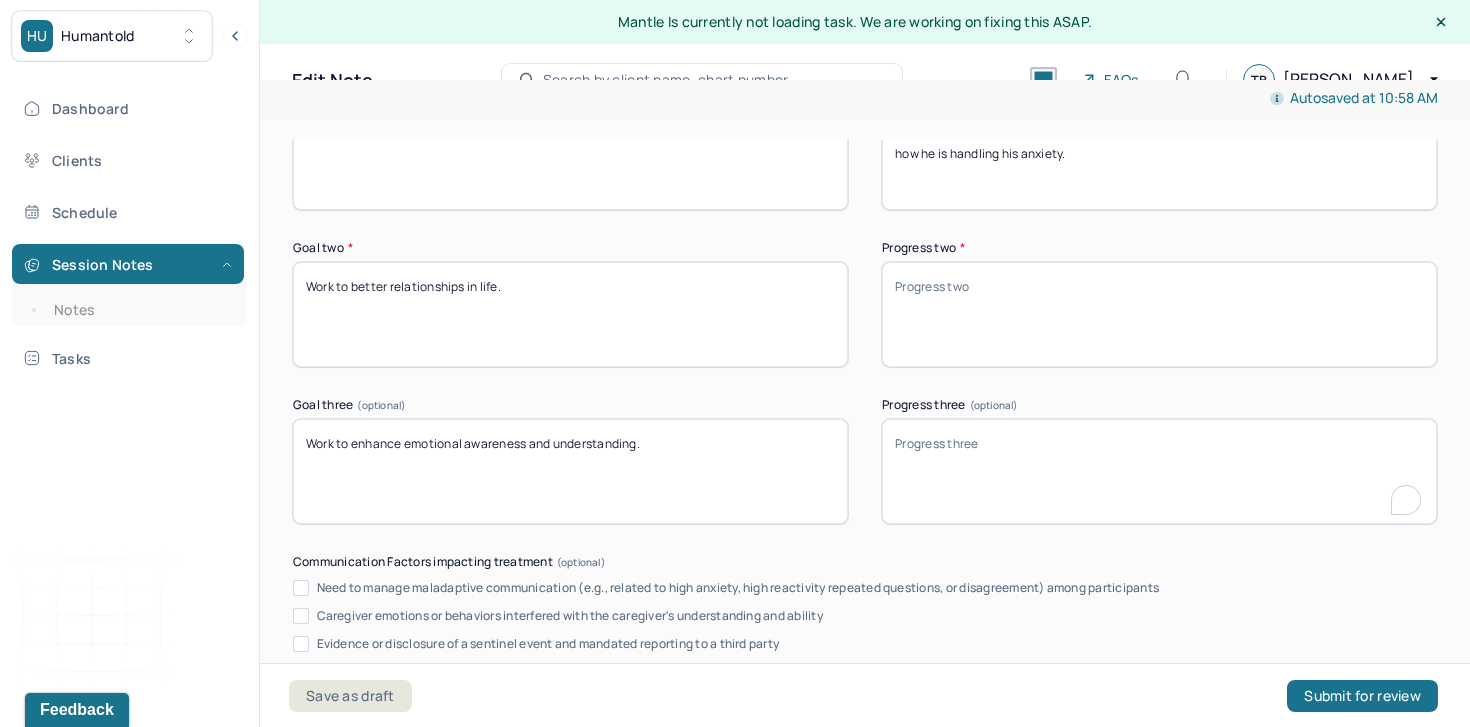 click on "Progress three (optional)" at bounding box center (1159, 471) 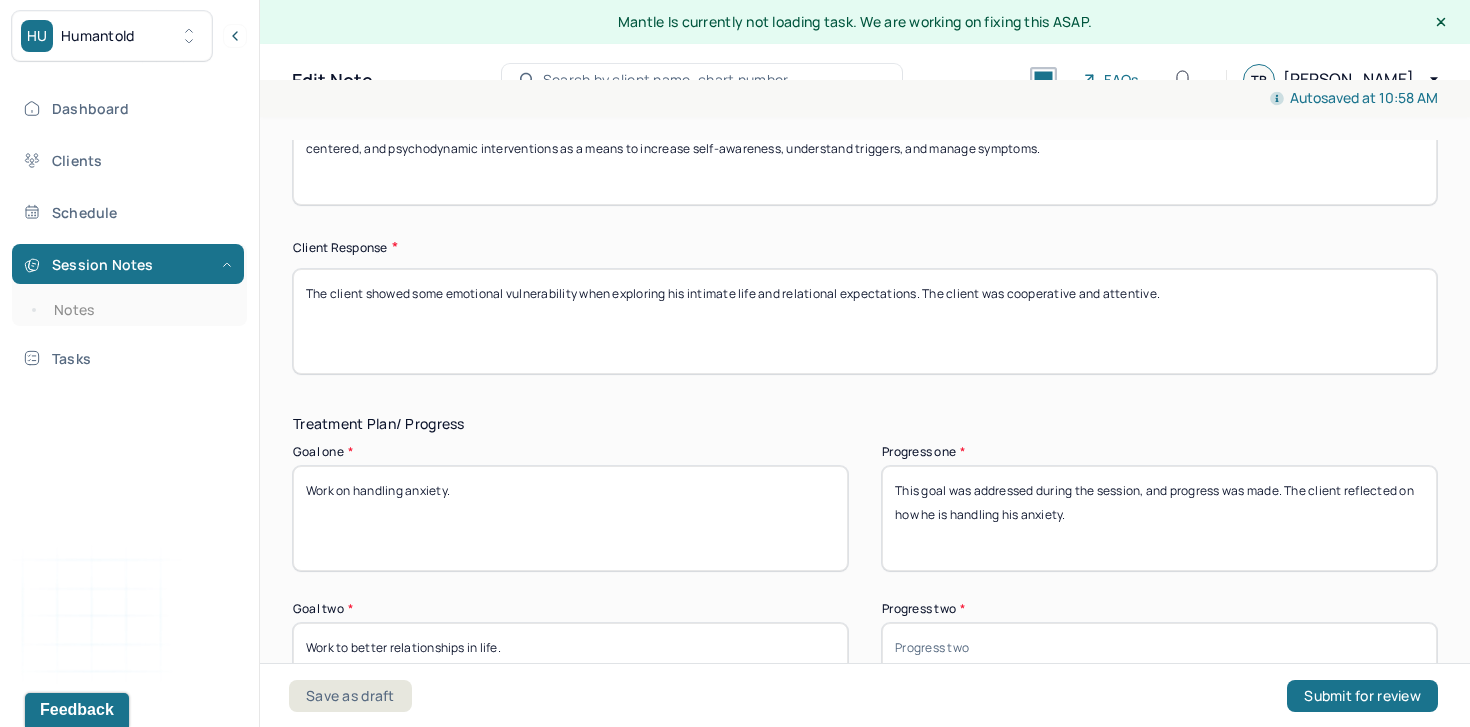 scroll, scrollTop: 3079, scrollLeft: 0, axis: vertical 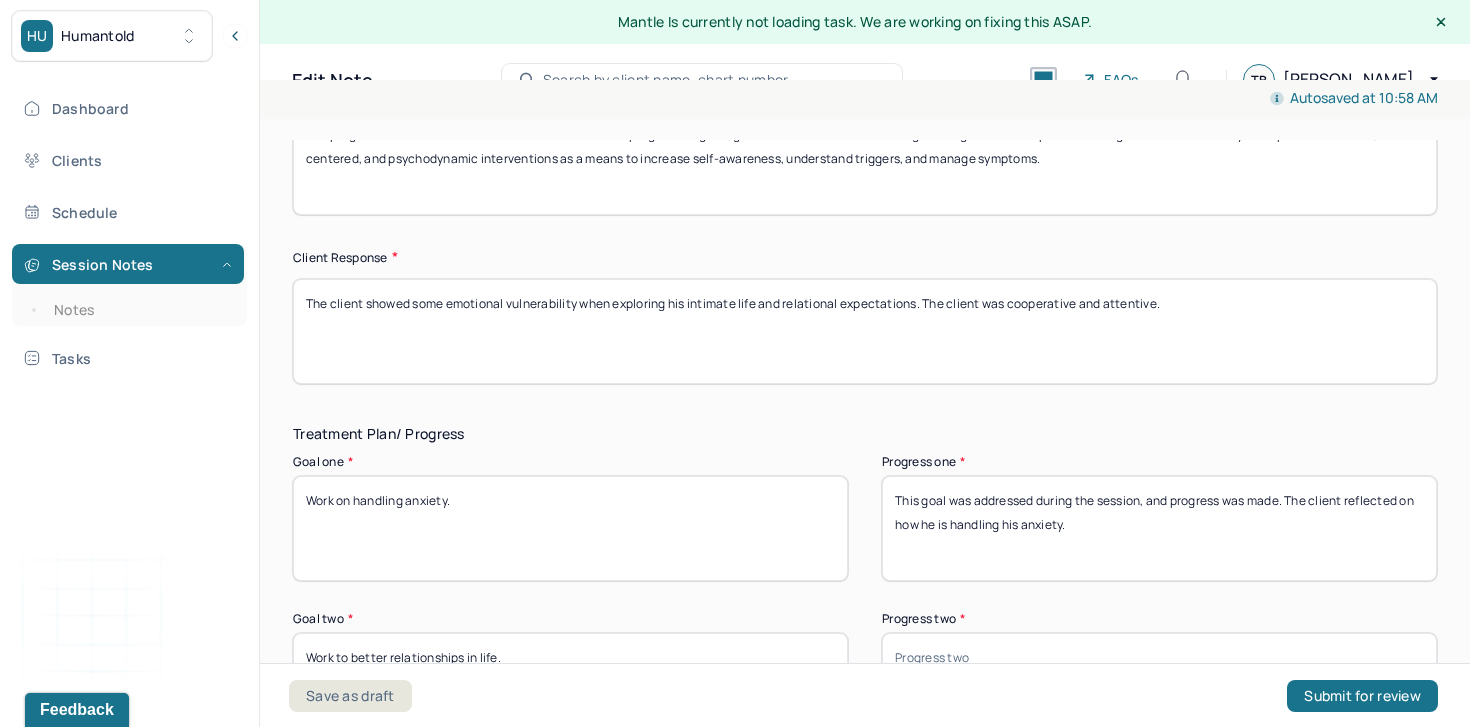 click on "This goal was addressed during the session, and progress was made. The client reflected on how he is handling his anxiety." at bounding box center [1159, 528] 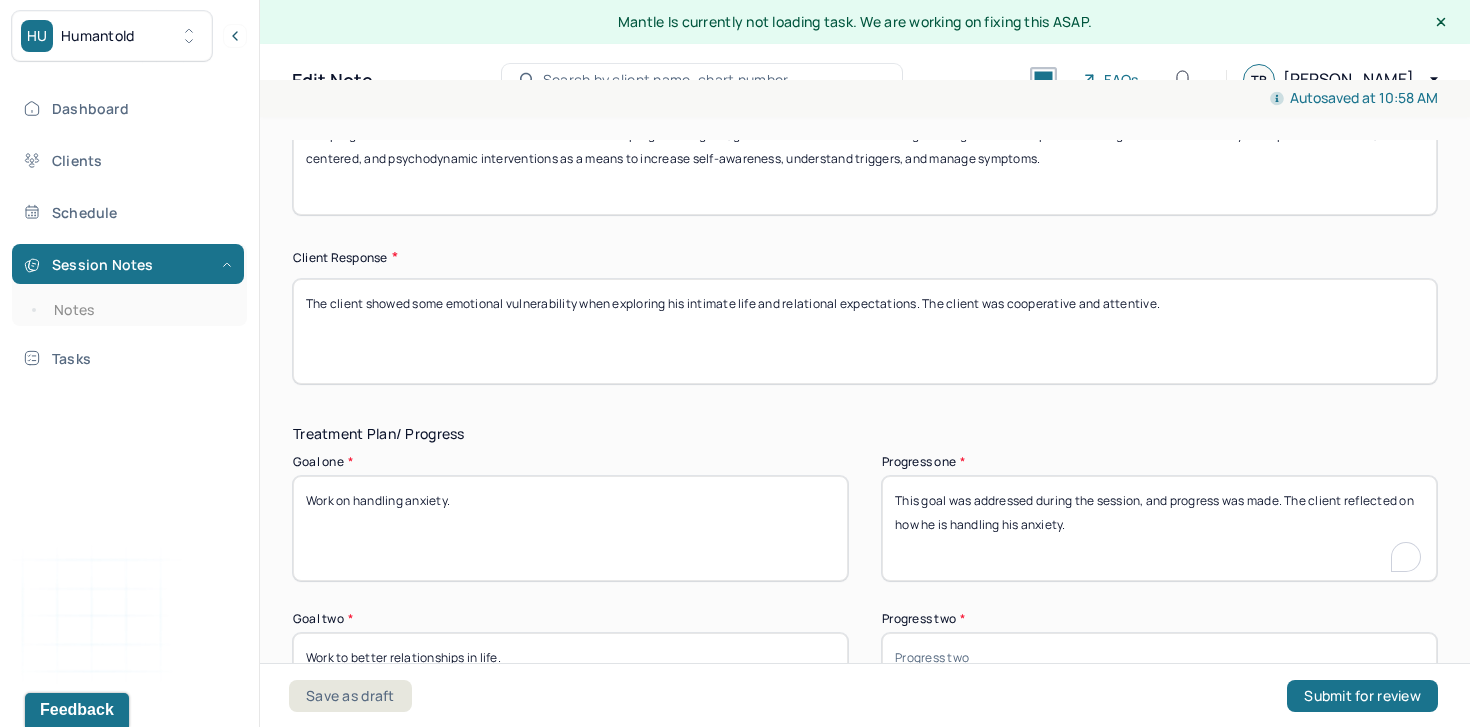click on "This goal was addressed during the session, and progress was made. The client reflected on how he is handling his anxiety." at bounding box center (1159, 528) 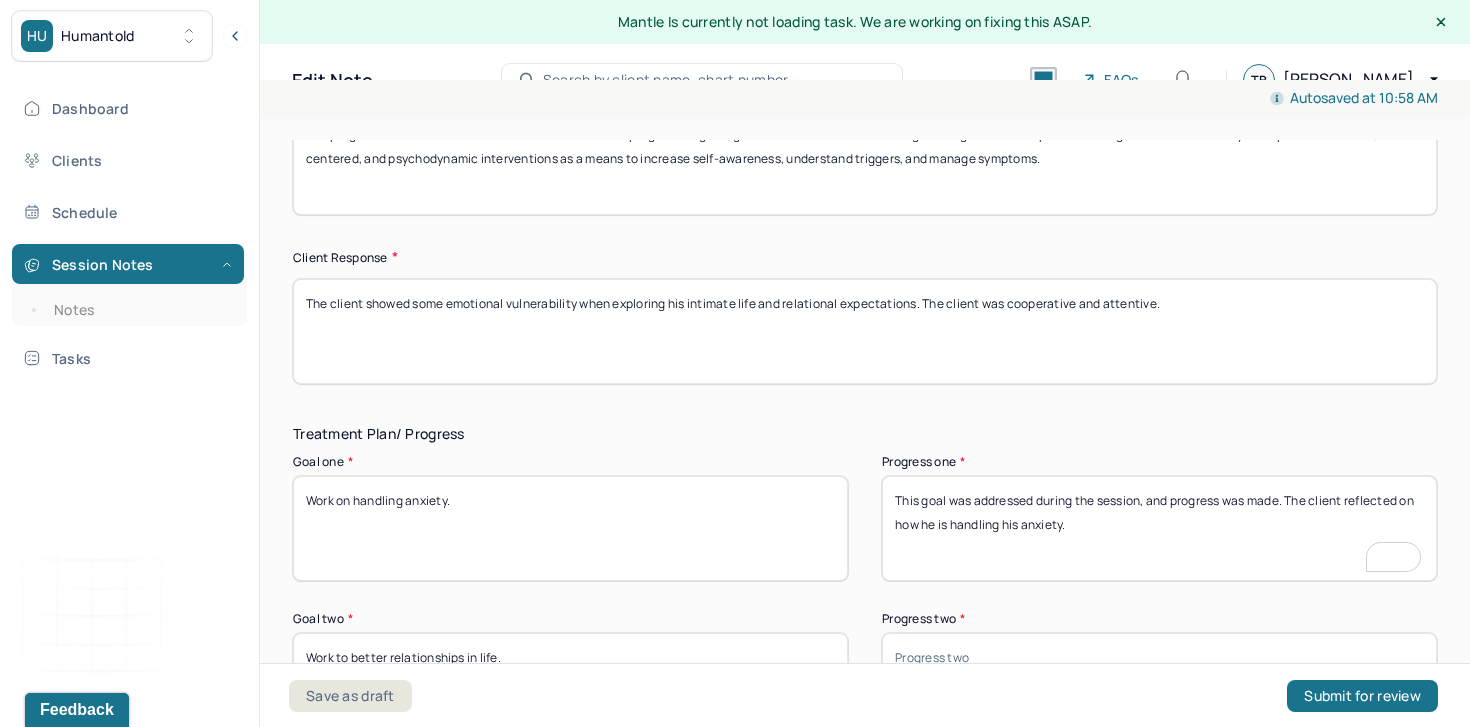 click on "This goal was addressed during the session, and progress was made. The client reflected on how he is handling his anxiety." at bounding box center [1159, 528] 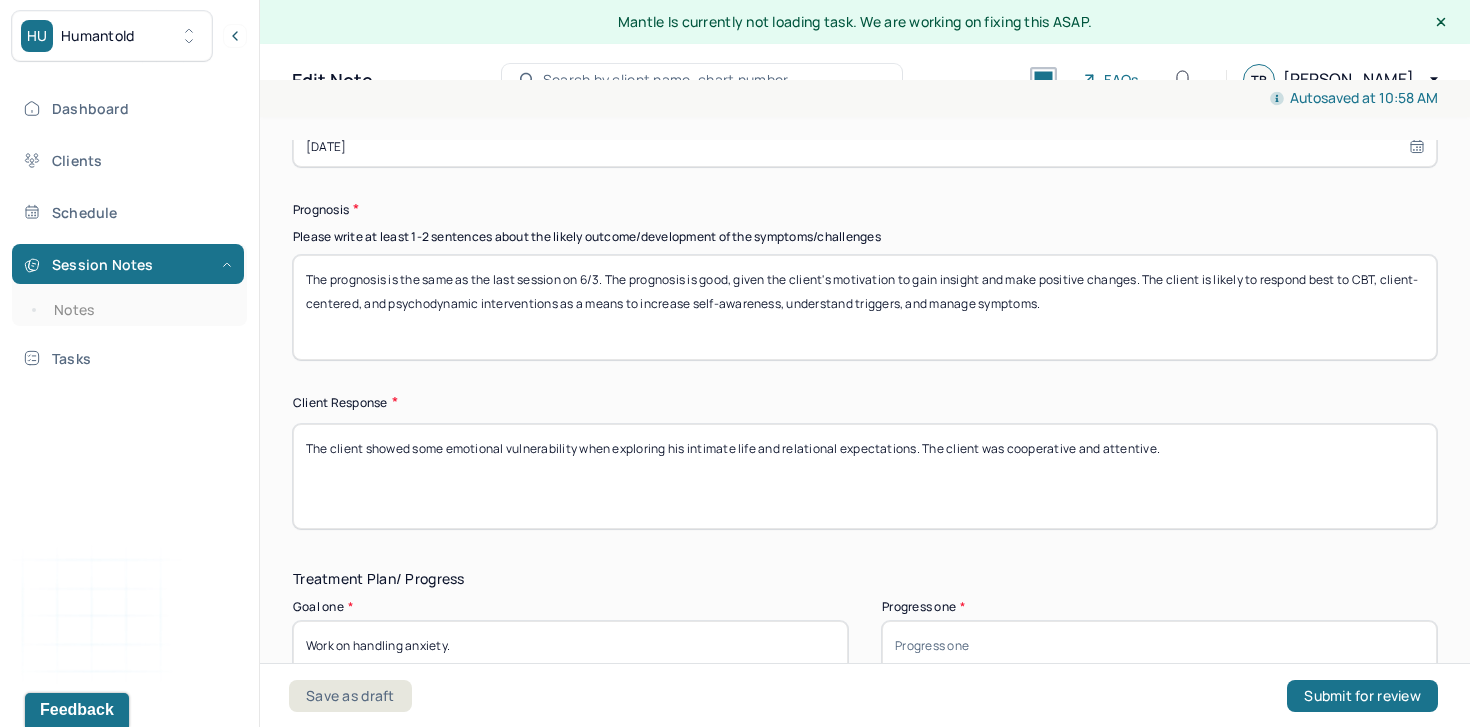 scroll, scrollTop: 2926, scrollLeft: 0, axis: vertical 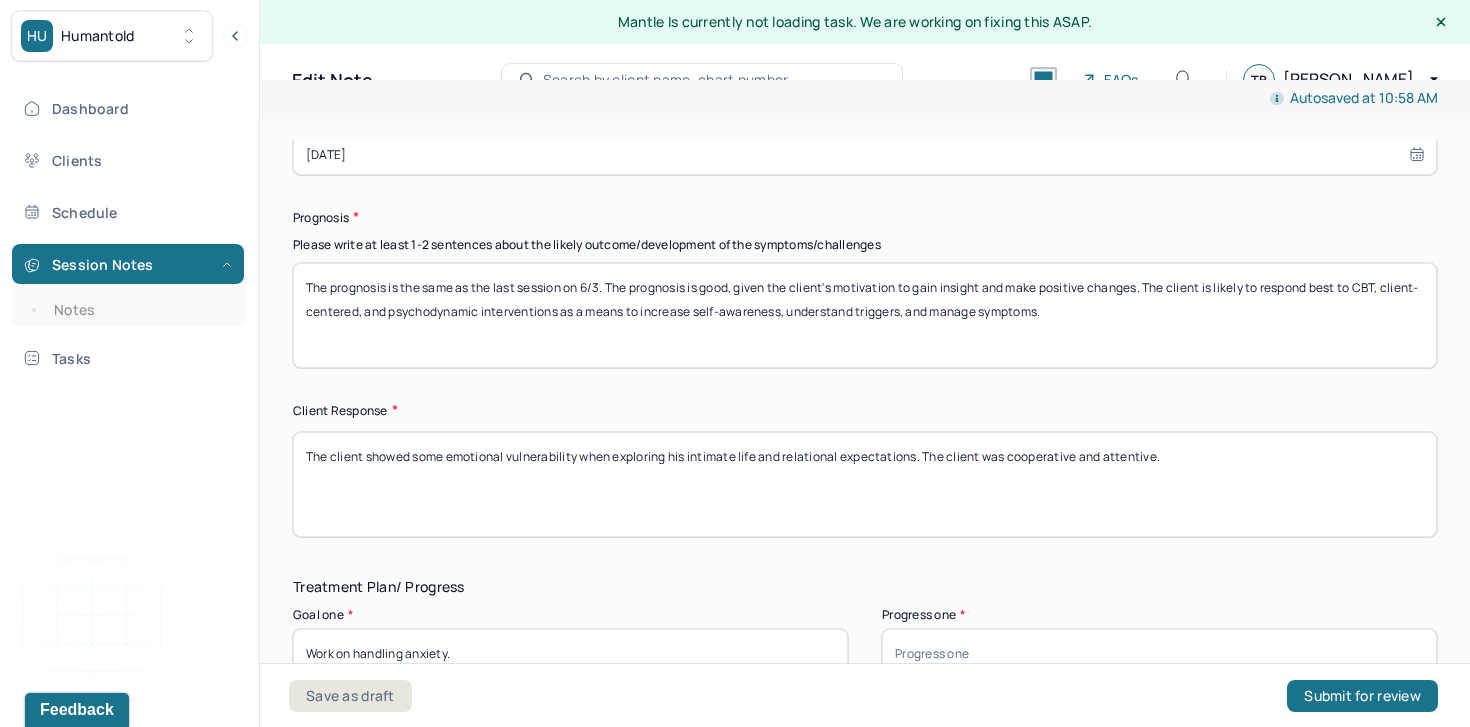 type 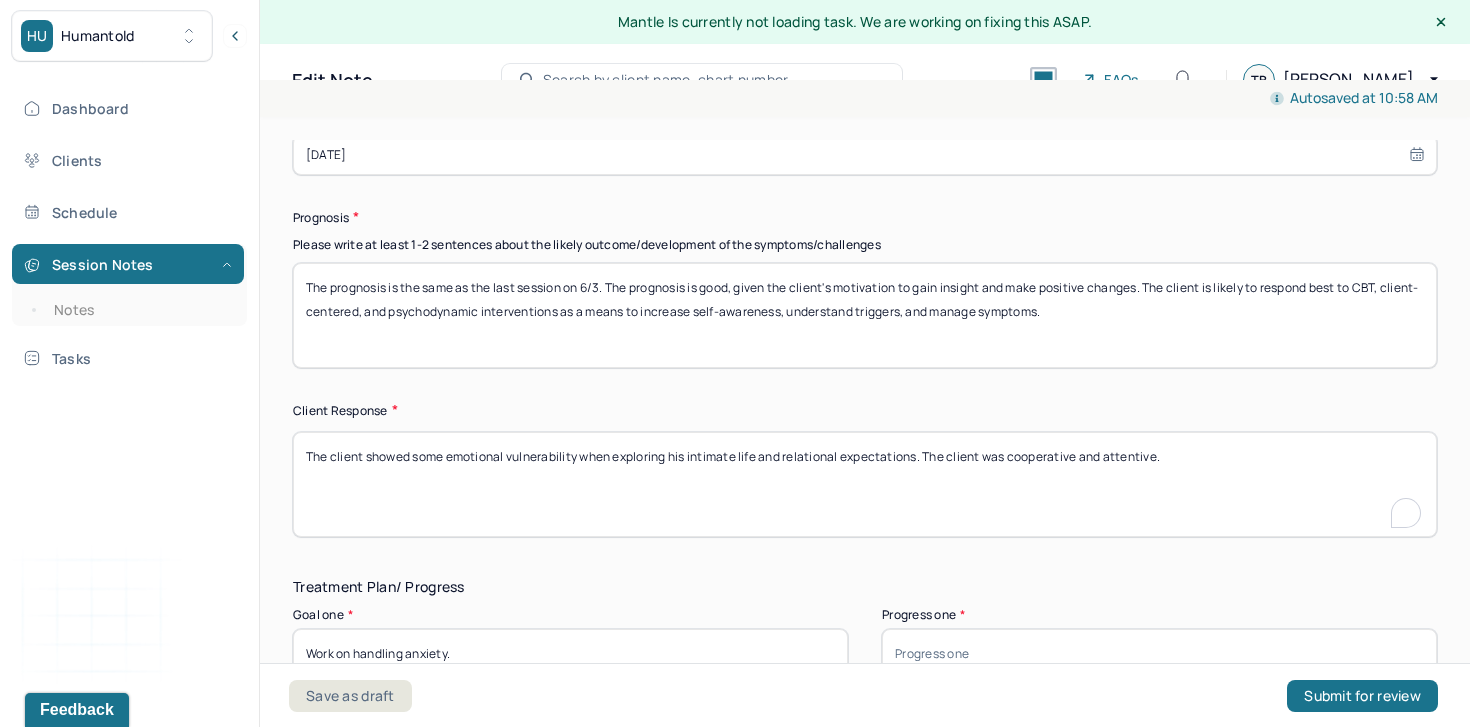 click on "The client showed some emotional vulnerability when exploring his intimate life and relational expectations. The client was cooperative and attentive." at bounding box center [865, 484] 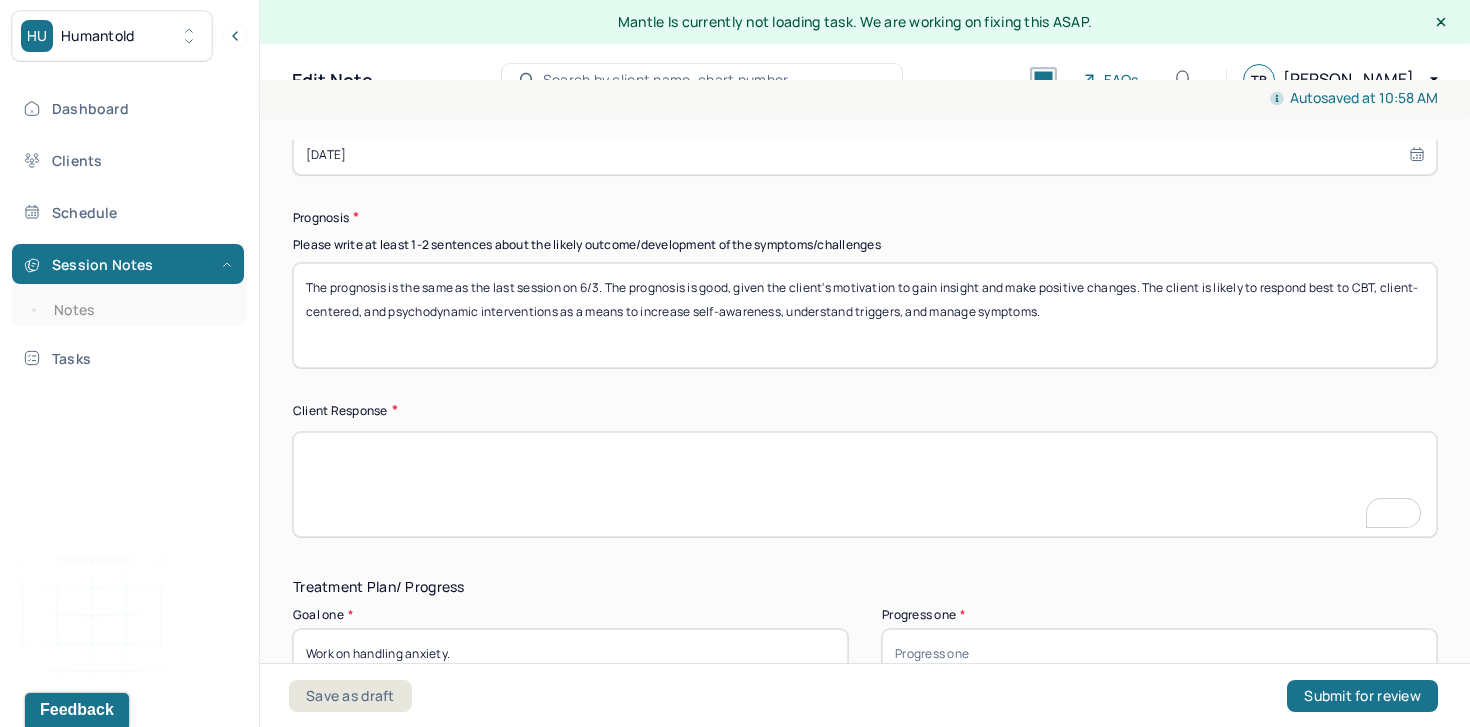 scroll, scrollTop: 2926, scrollLeft: 0, axis: vertical 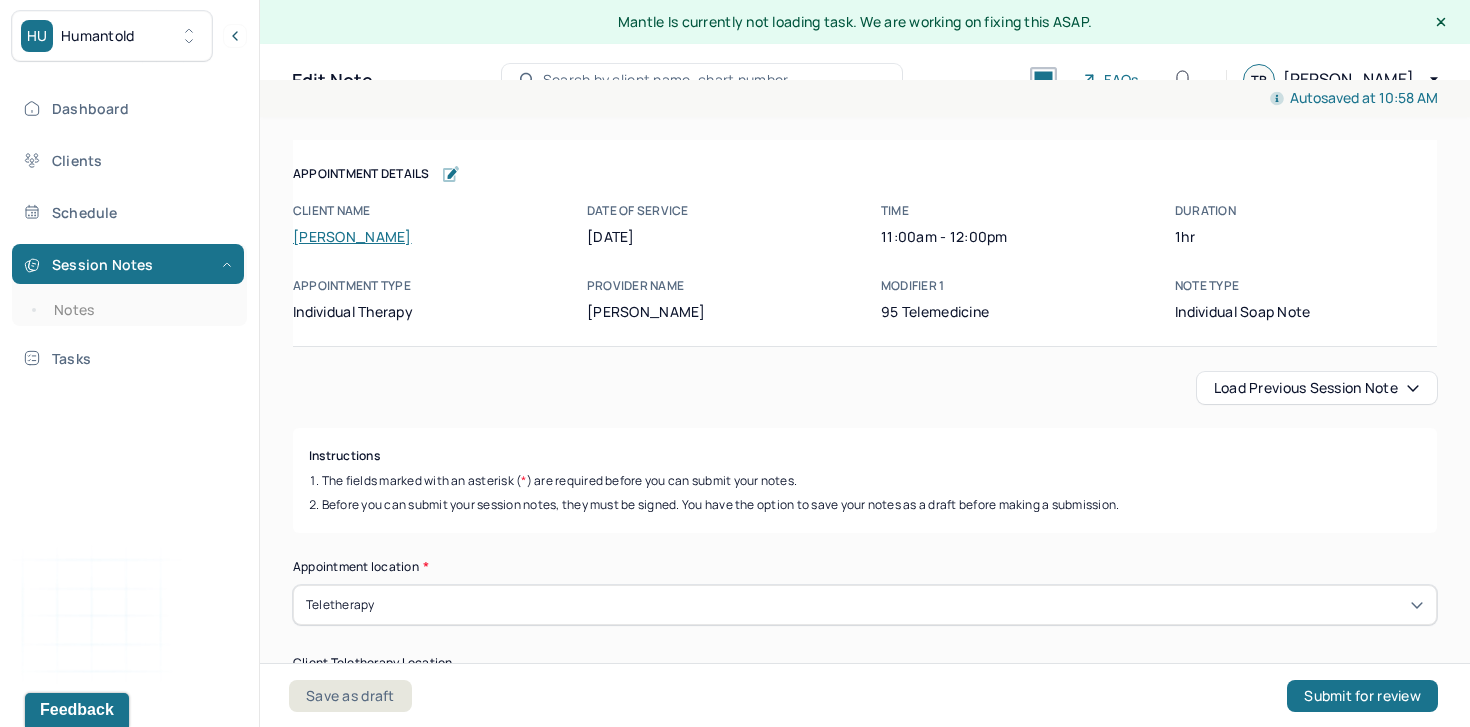 type 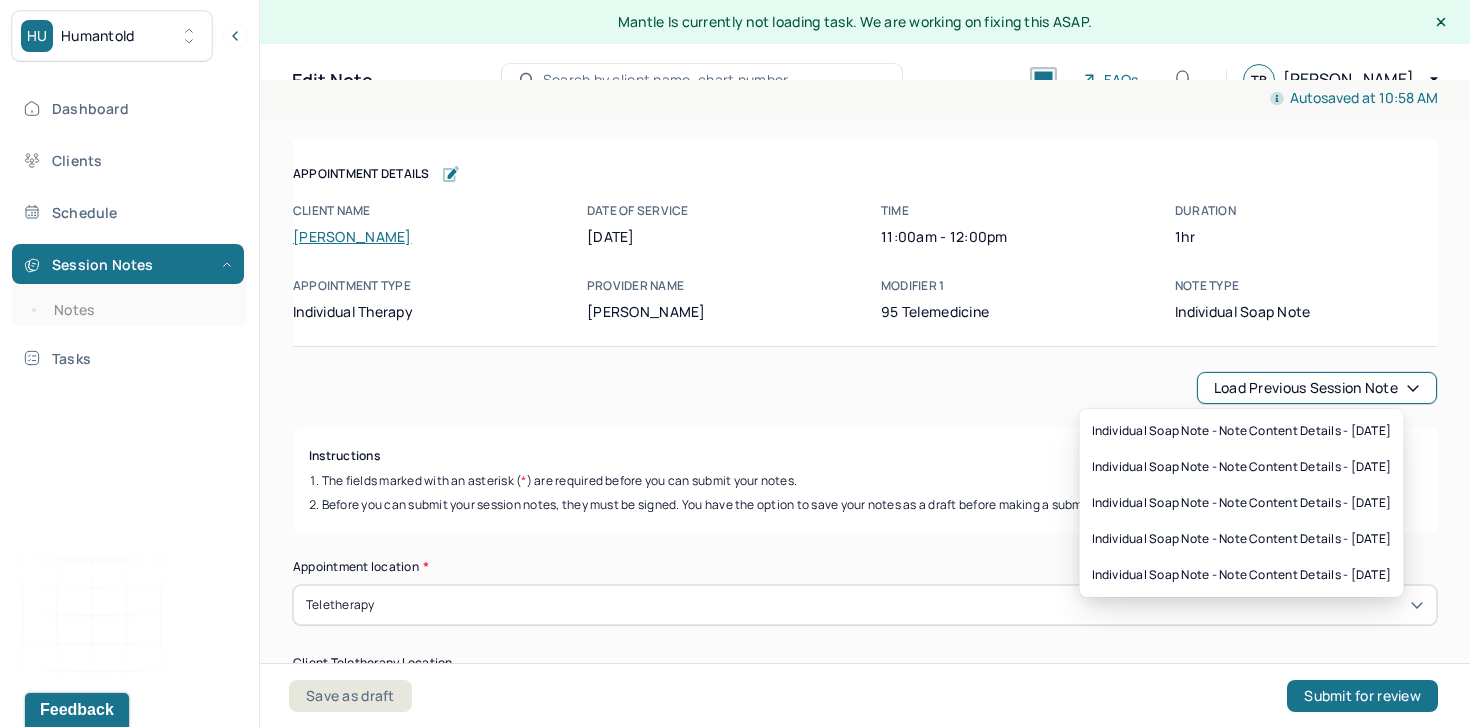 click on "Load previous session note" at bounding box center (1317, 388) 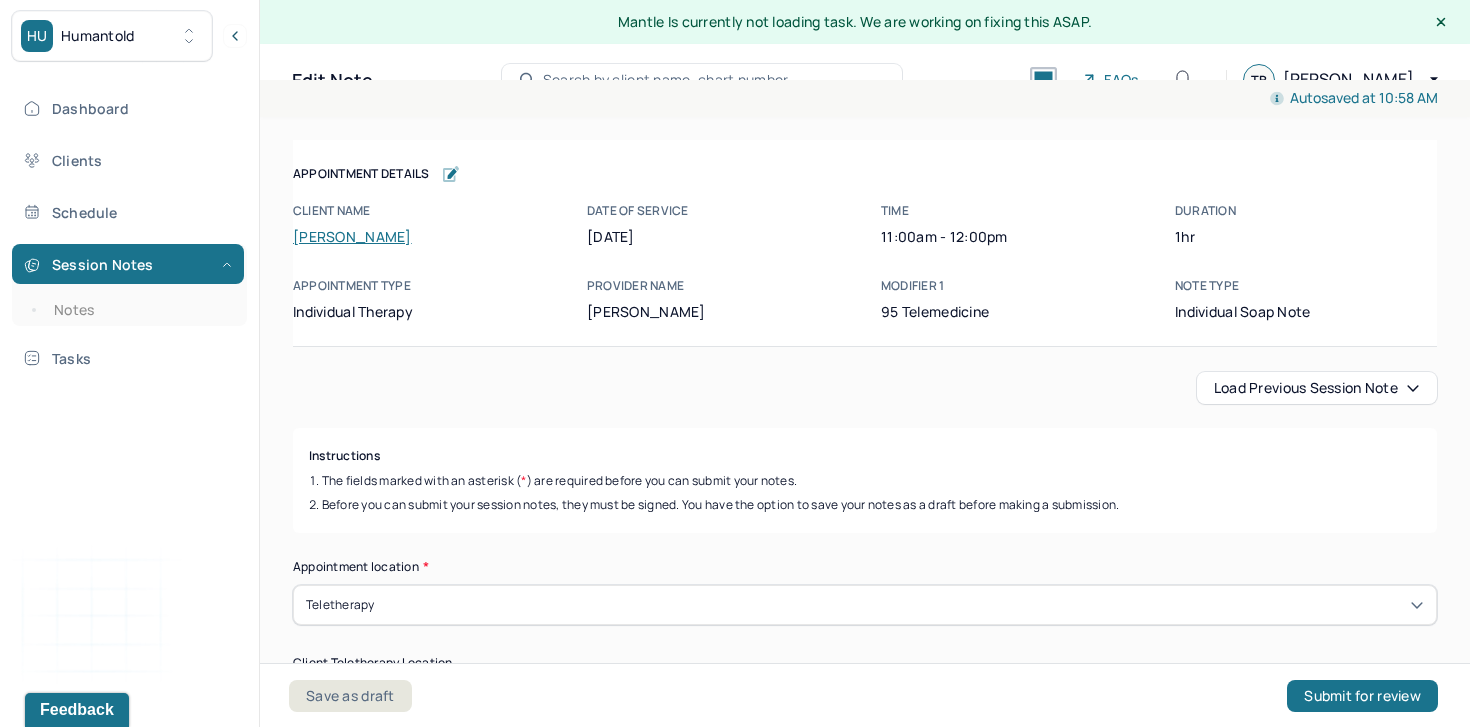 scroll, scrollTop: 1128, scrollLeft: 0, axis: vertical 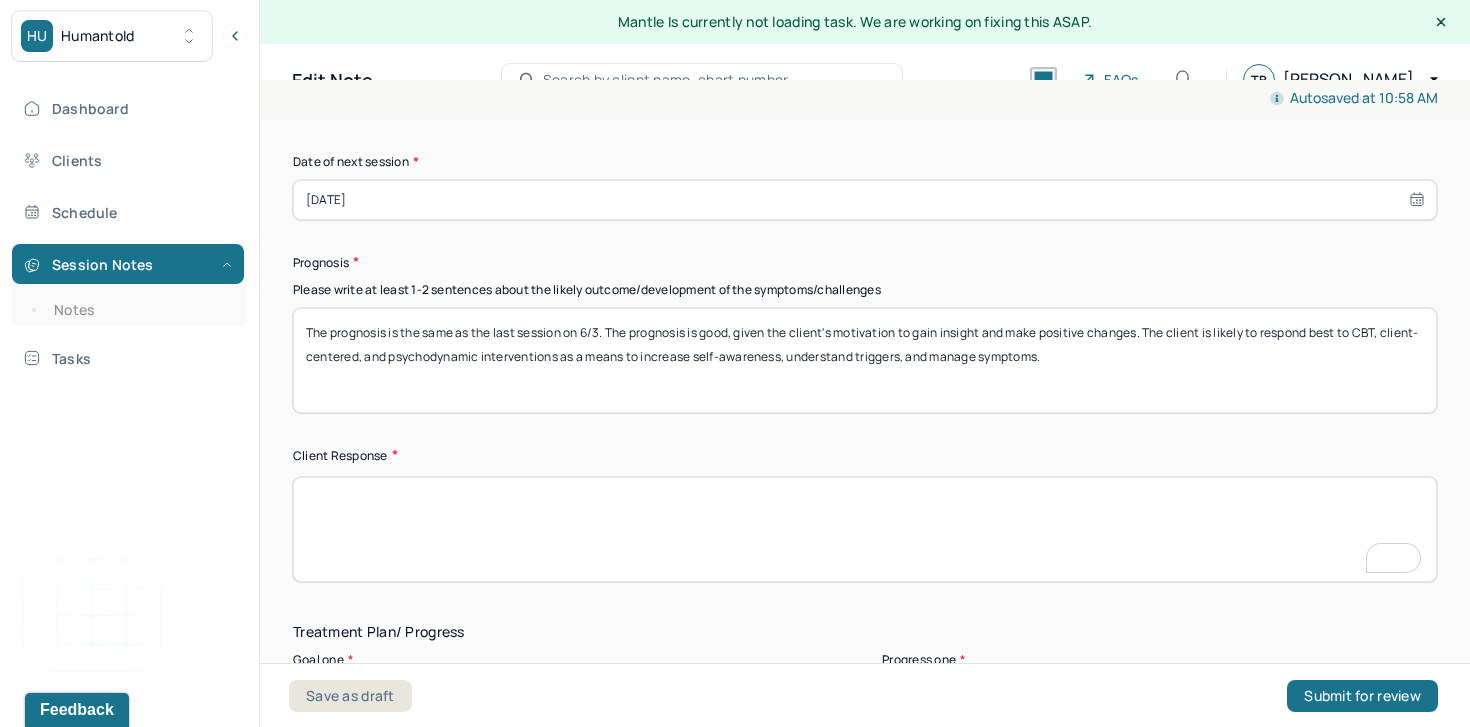 click on "The prognosis is the same as the last session on 6/3. The prognosis is good, given the client's motivation to gain insight and make positive changes. The client is likely to respond best to CBT, client-centered, and psychodynamic interventions as a means to increase self-awareness, understand triggers, and manage symptoms." at bounding box center (865, 360) 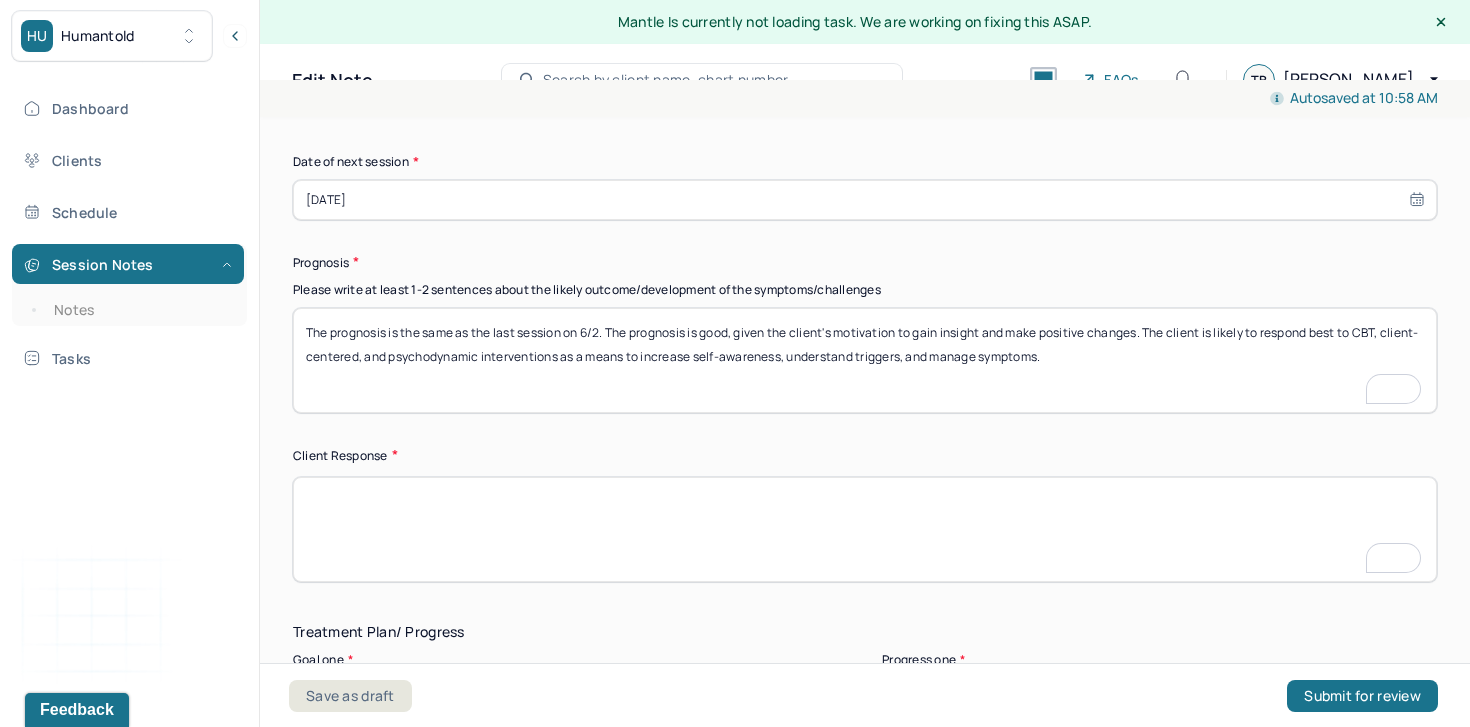 scroll, scrollTop: 2881, scrollLeft: 0, axis: vertical 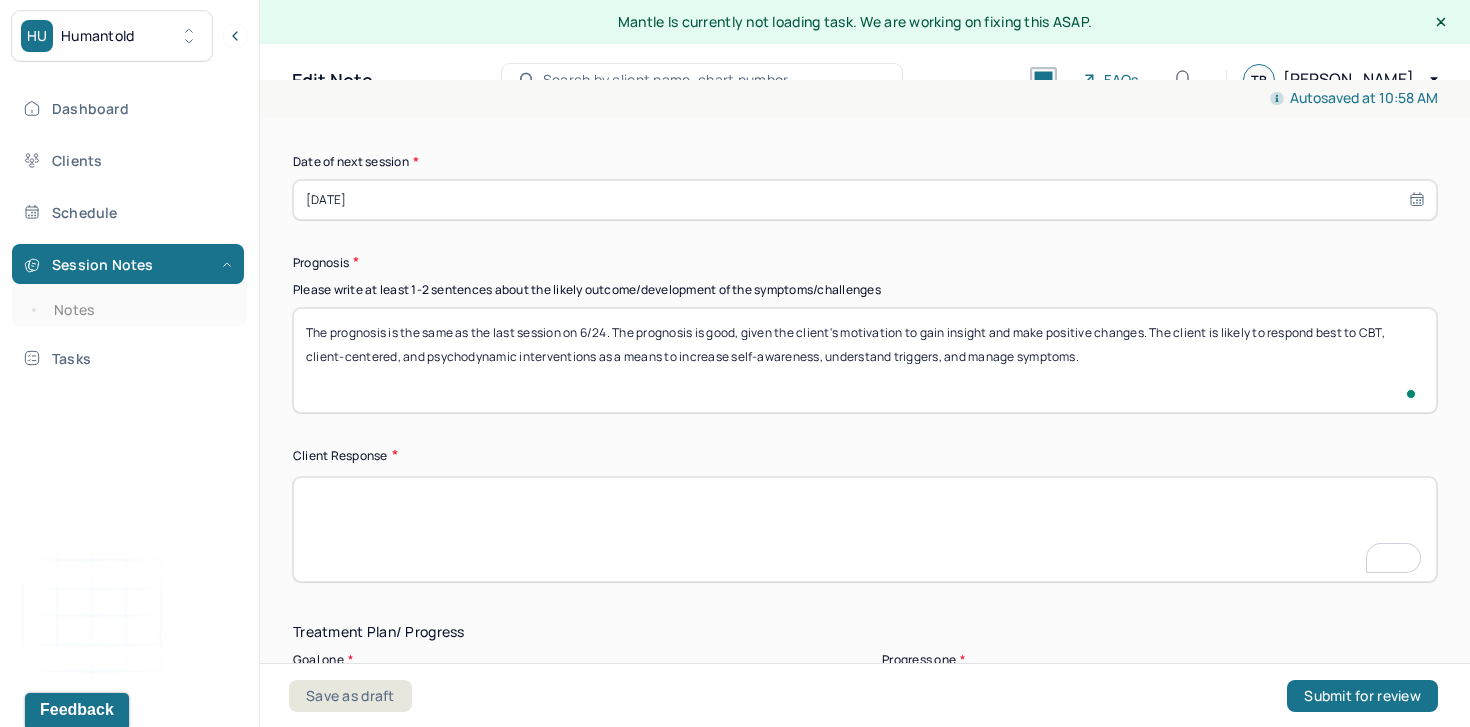 type on "The prognosis is the same as the last session on 6/24. The prognosis is good, given the client's motivation to gain insight and make positive changes. The client is likely to respond best to CBT, client-centered, and psychodynamic interventions as a means to increase self-awareness, understand triggers, and manage symptoms." 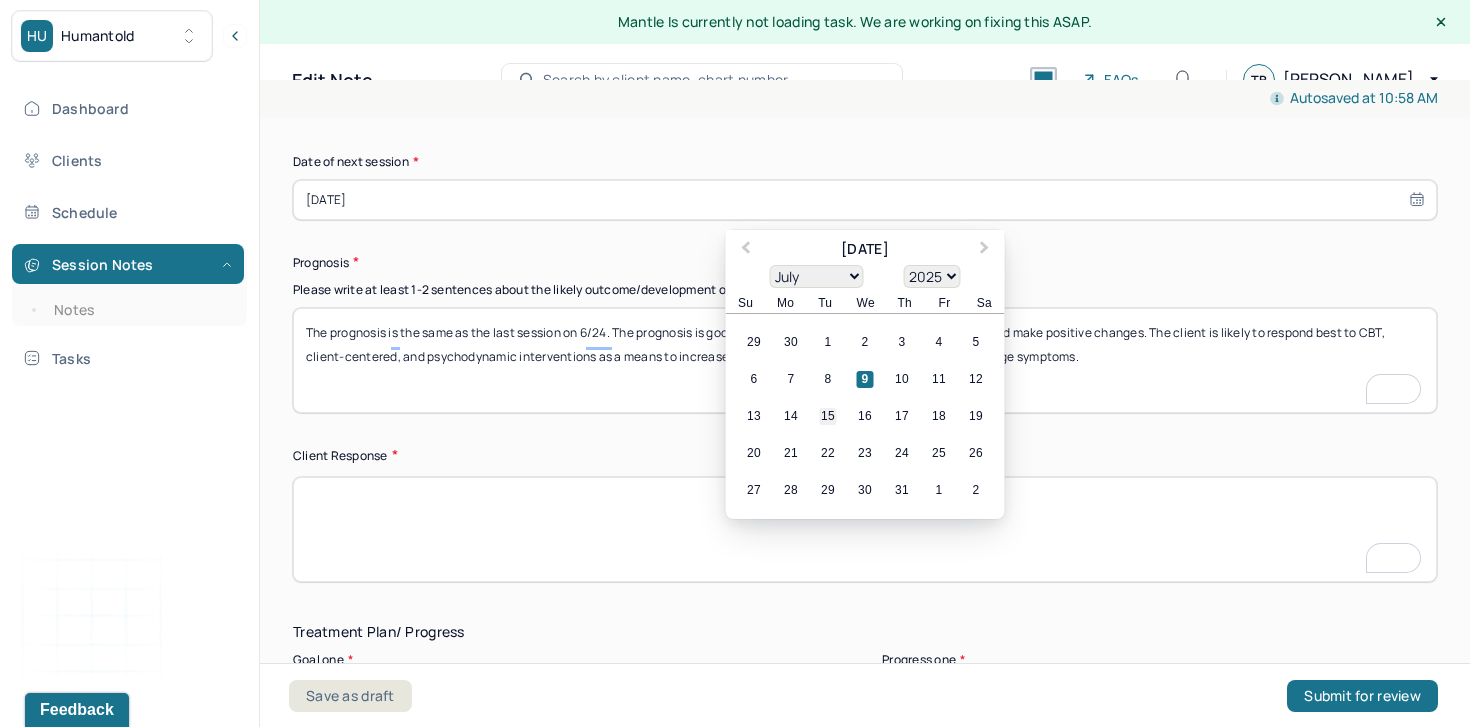 click on "15" at bounding box center (828, 416) 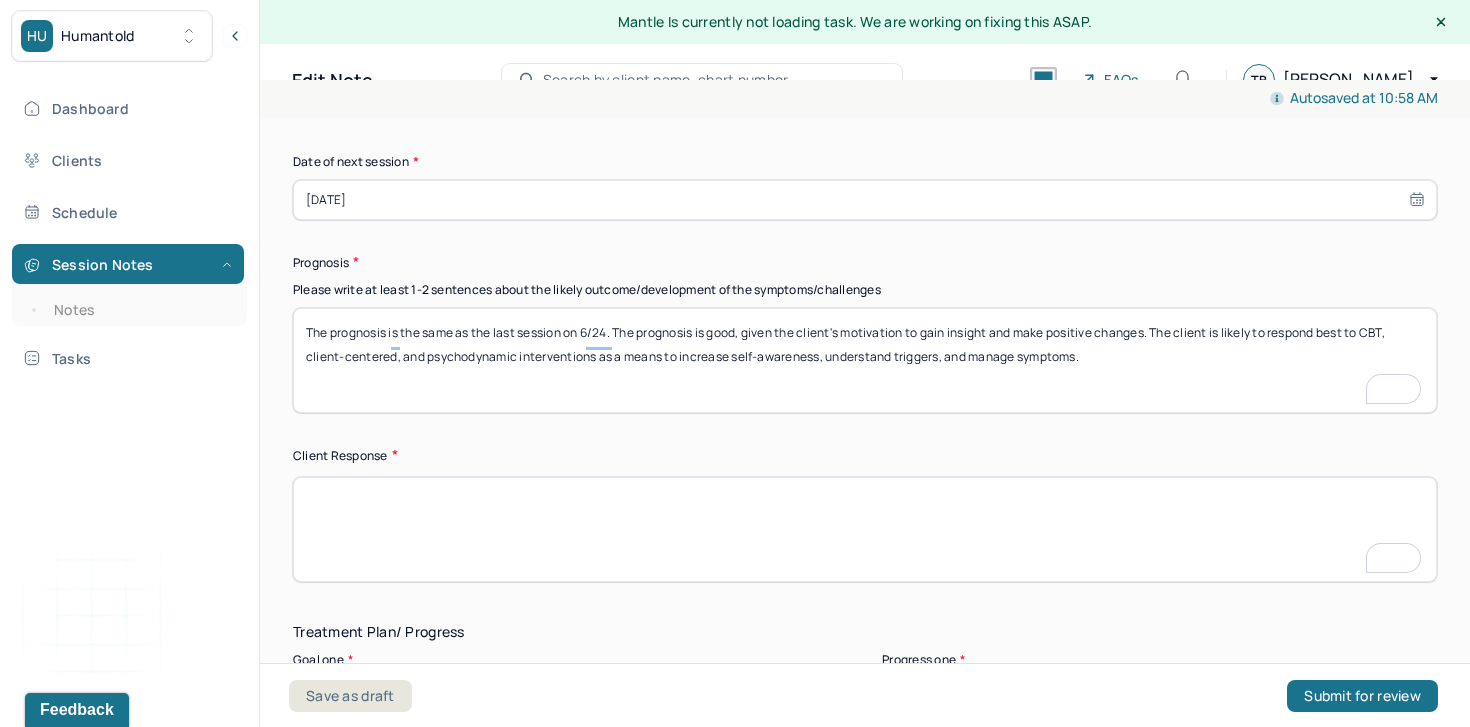 scroll, scrollTop: 2745, scrollLeft: 0, axis: vertical 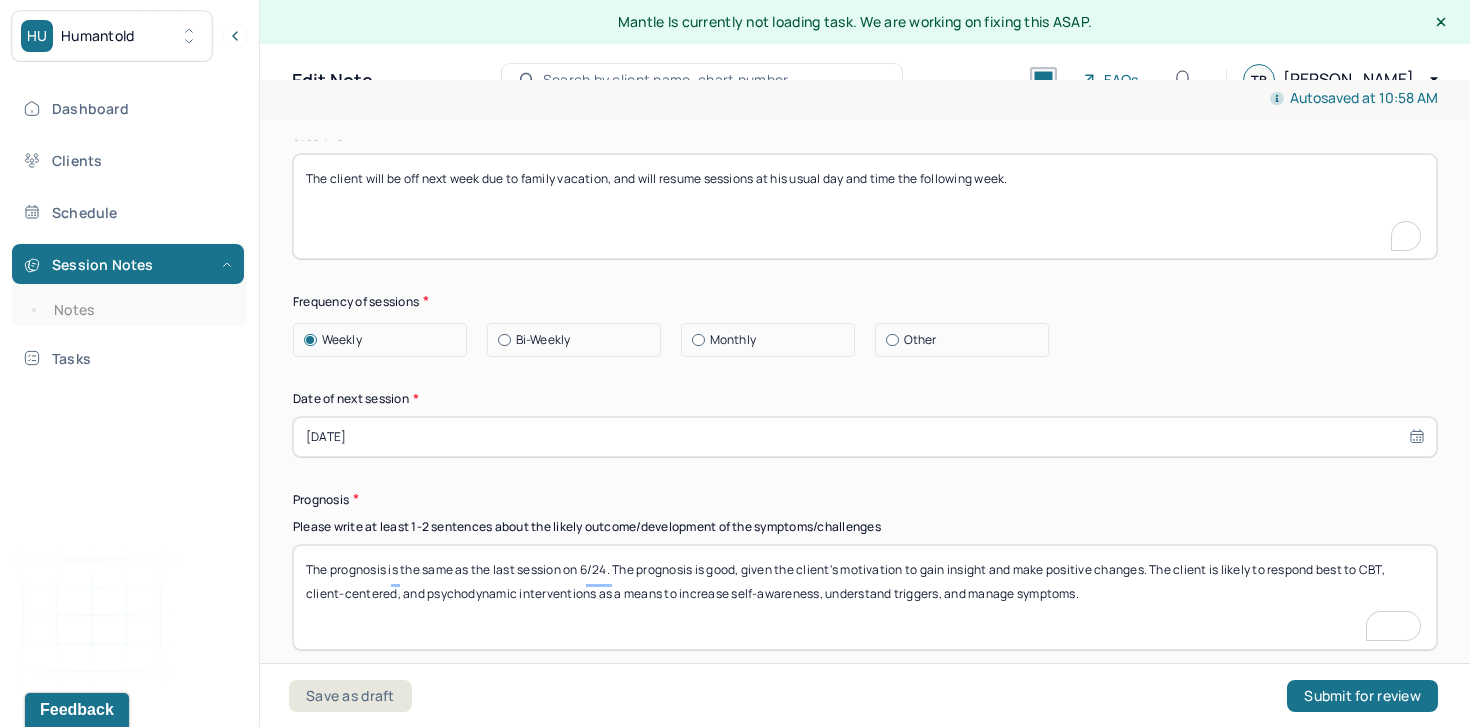 click on "The client will be off next week due to family vacation, and will resume sessions at his usual day and time the following week." at bounding box center [865, 206] 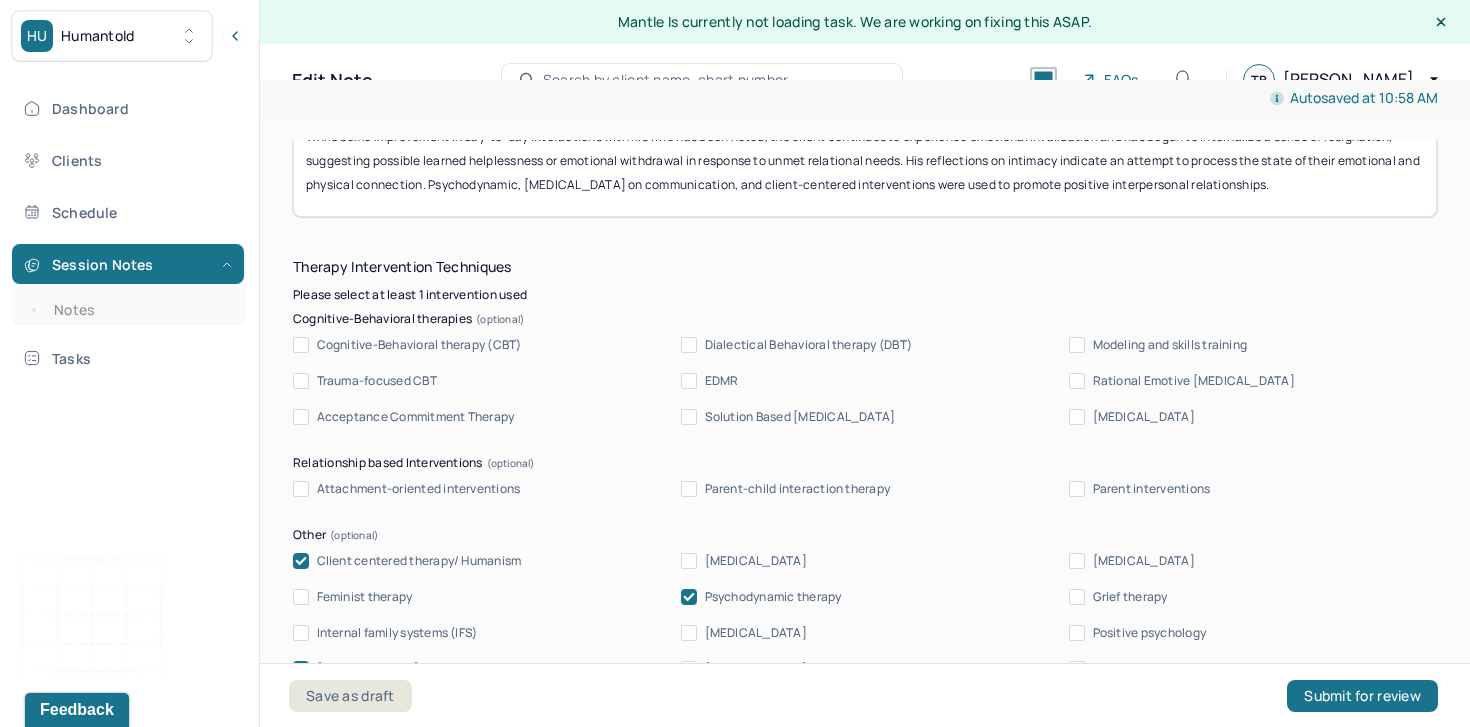 type 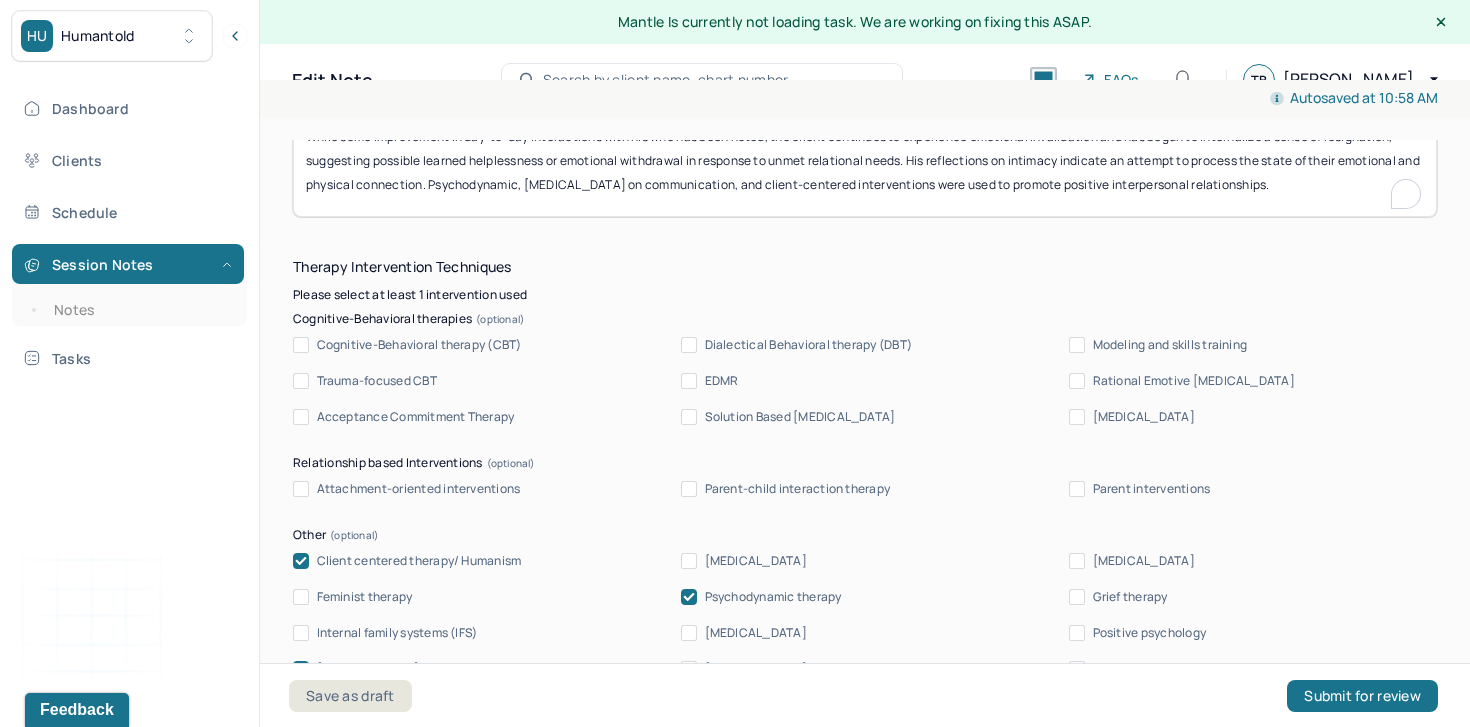 click on "While some improvement in day-to-day interactions with his wife has been noted, the client continues to experience emotional invalidation and has begun to internalize a sense of resignation, suggesting possible learned helplessness or emotional withdrawal in response to unmet relational needs. His reflections on intimacy indicate an attempt to process the state of their emotional and physical connection. Psychodynamic, psychoeducation on communication, and client-centered interventions were used to promote positive interpersonal relationships." at bounding box center (865, 164) 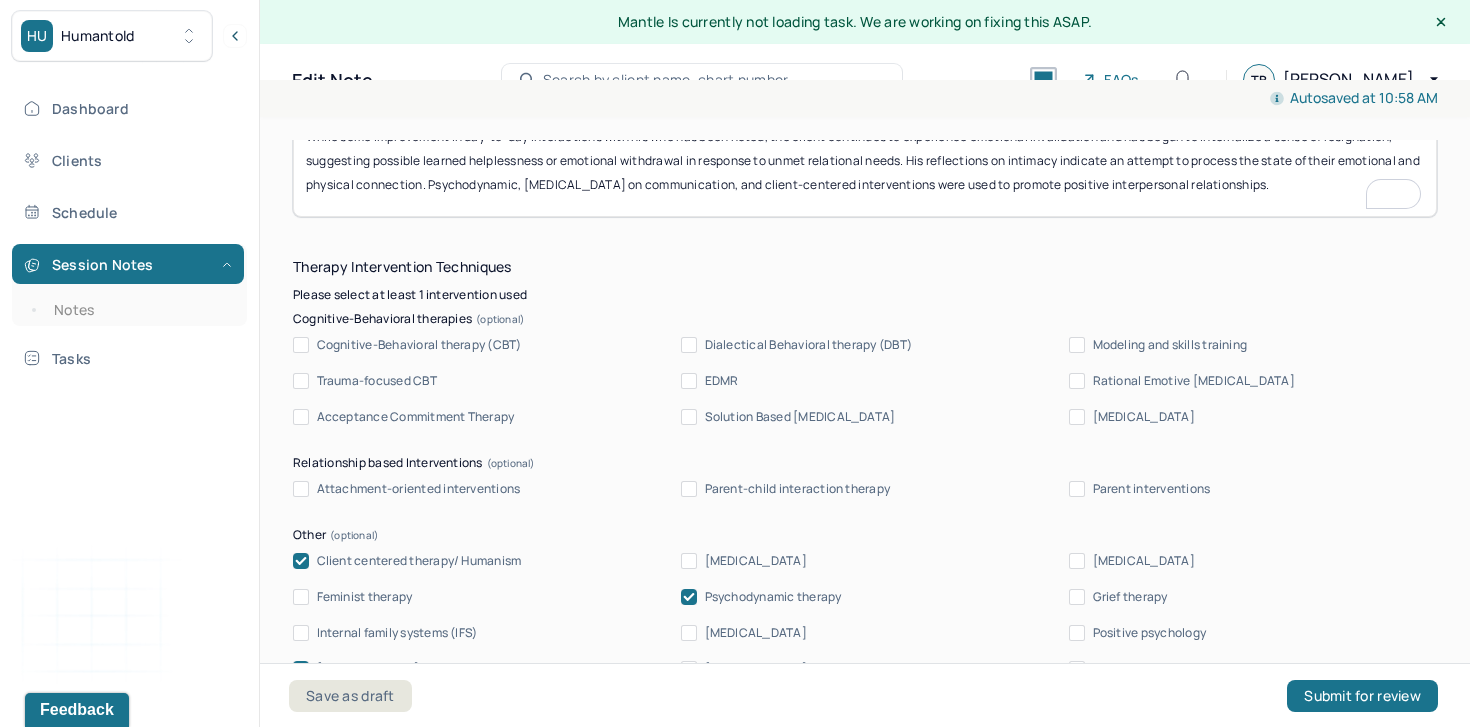 click on "While some improvement in day-to-day interactions with his wife has been noted, the client continues to experience emotional invalidation and has begun to internalize a sense of resignation, suggesting possible learned helplessness or emotional withdrawal in response to unmet relational needs. His reflections on intimacy indicate an attempt to process the state of their emotional and physical connection. Psychodynamic, psychoeducation on communication, and client-centered interventions were used to promote positive interpersonal relationships." at bounding box center [865, 164] 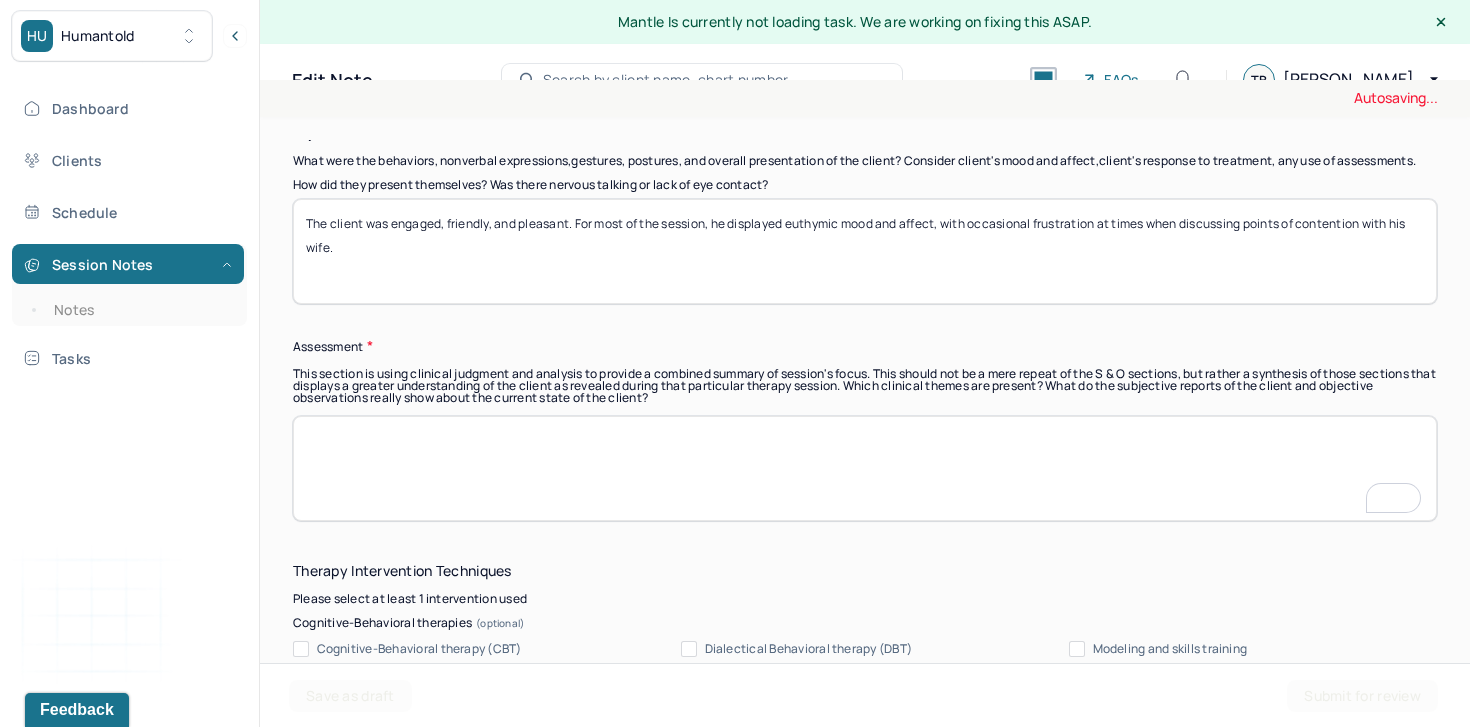 type 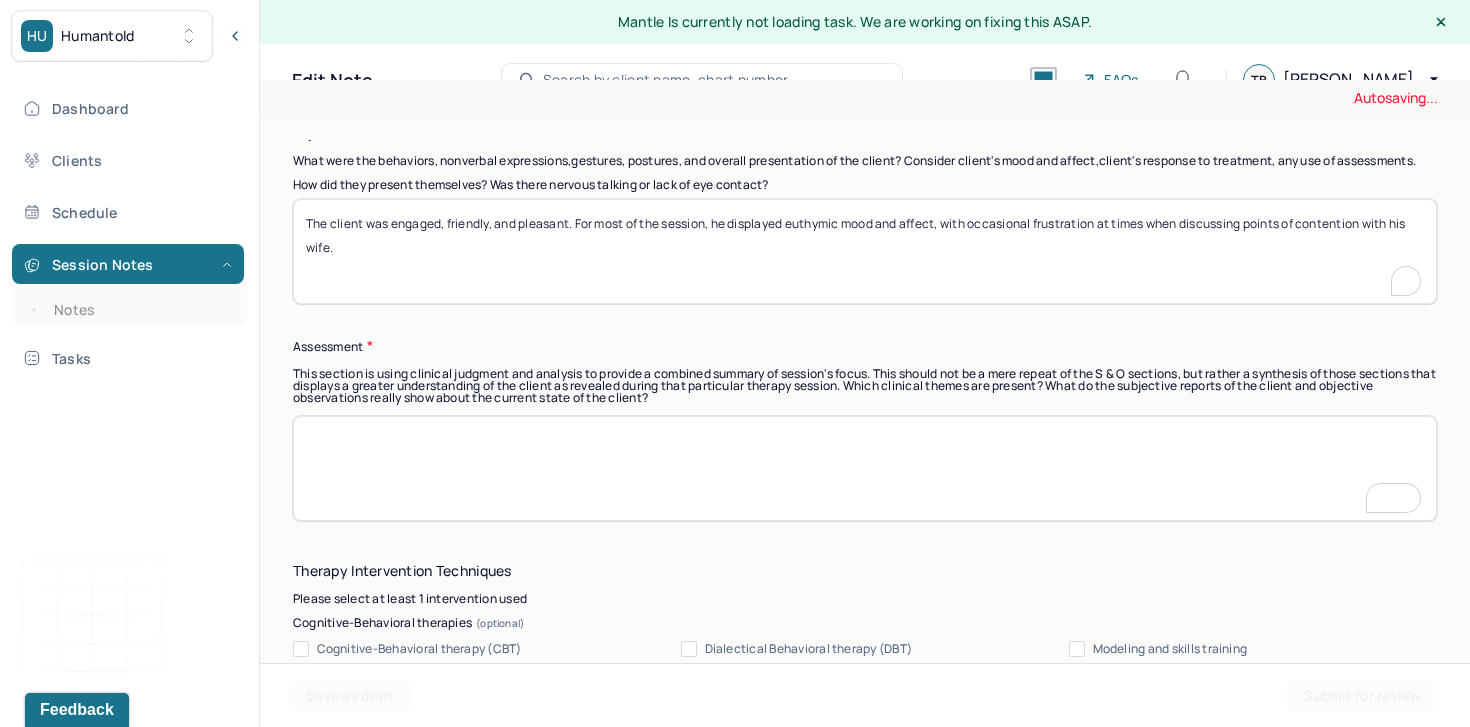 click on "The client was engaged, friendly, and pleasant. For most of the session, he displayed euthymic mood and affect, with occasional frustration at times when discussing points of contention with his wife." at bounding box center [865, 251] 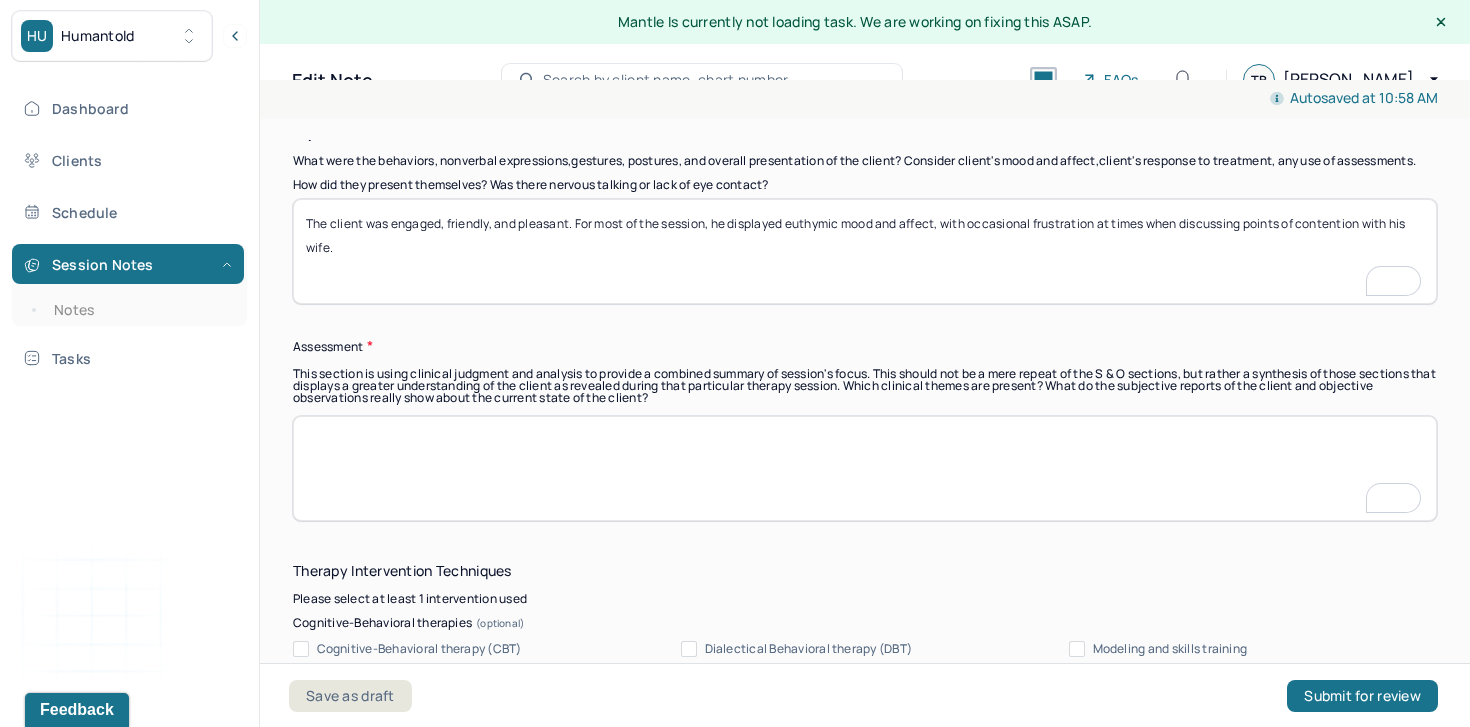 click on "The client was engaged, friendly, and pleasant. For most of the session, he displayed euthymic mood and affect, with occasional frustration at times when discussing points of contention with his wife." at bounding box center (865, 251) 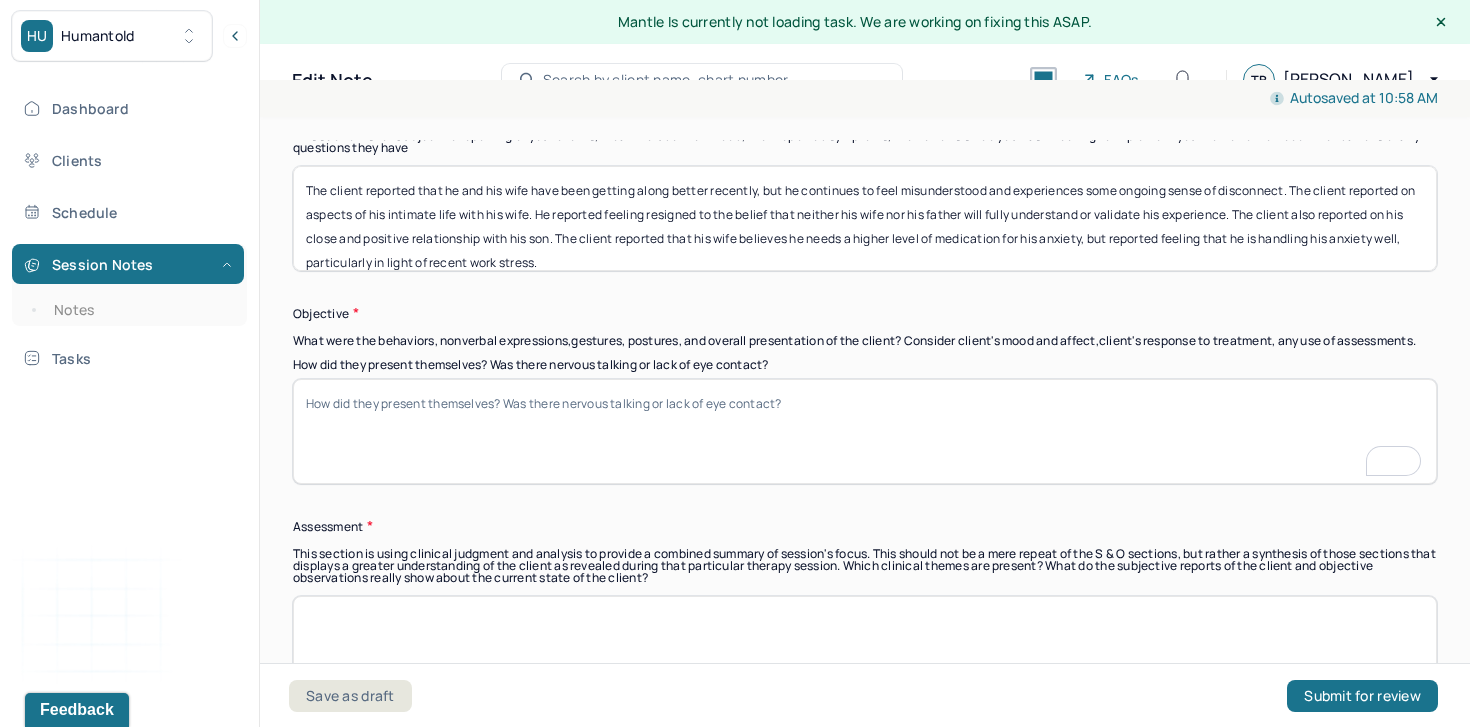 type 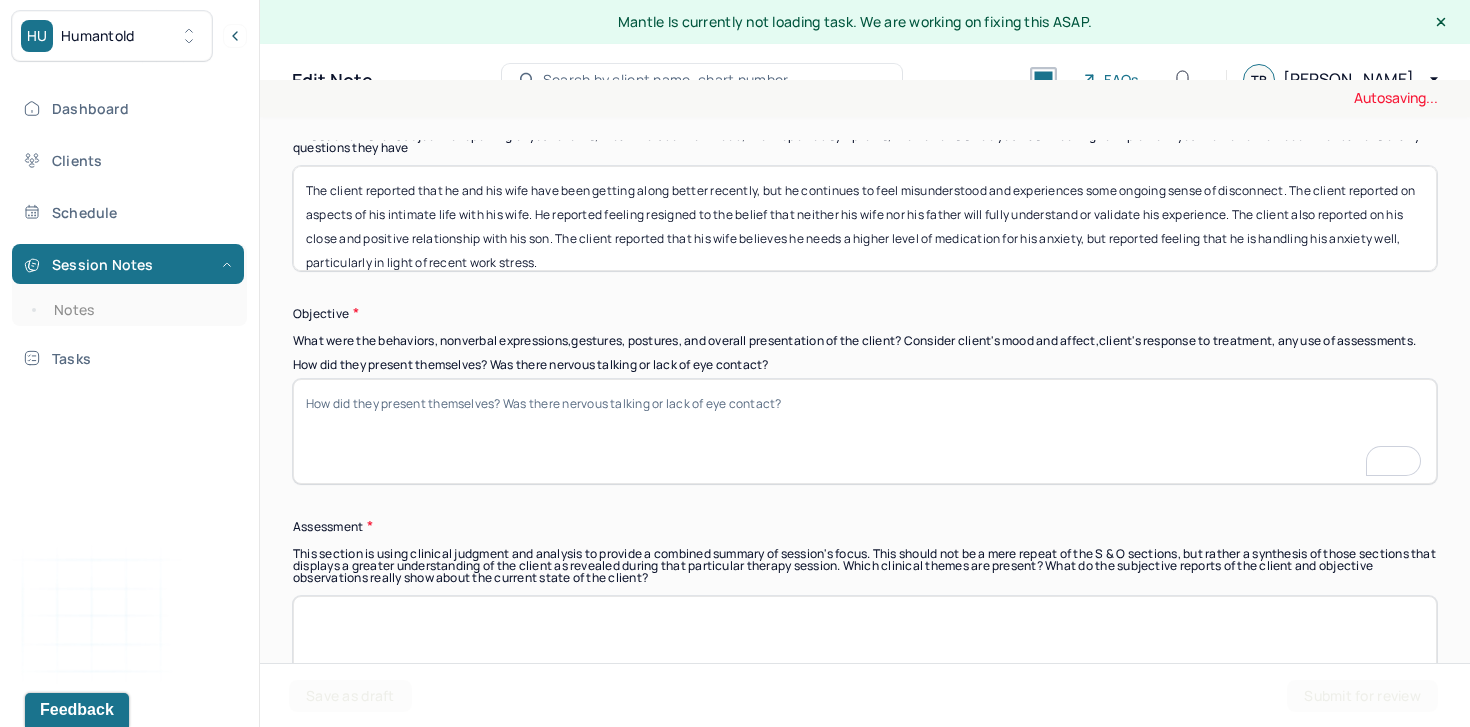 click on "The client reported that he and his wife have been getting along better recently, but he continues to feel misunderstood and experiences some ongoing sense of disconnect. The client reported on aspects of his intimate life with his wife. He reported feeling resigned to the belief that neither his wife nor his father will fully understand or validate his experience. The client also reported on his close and positive relationship with his son. The client reported that his wife believes he needs a higher level of medication for his anxiety, but reported feeling that he is handling his anxiety well, particularly in light of recent work stress." at bounding box center [865, 218] 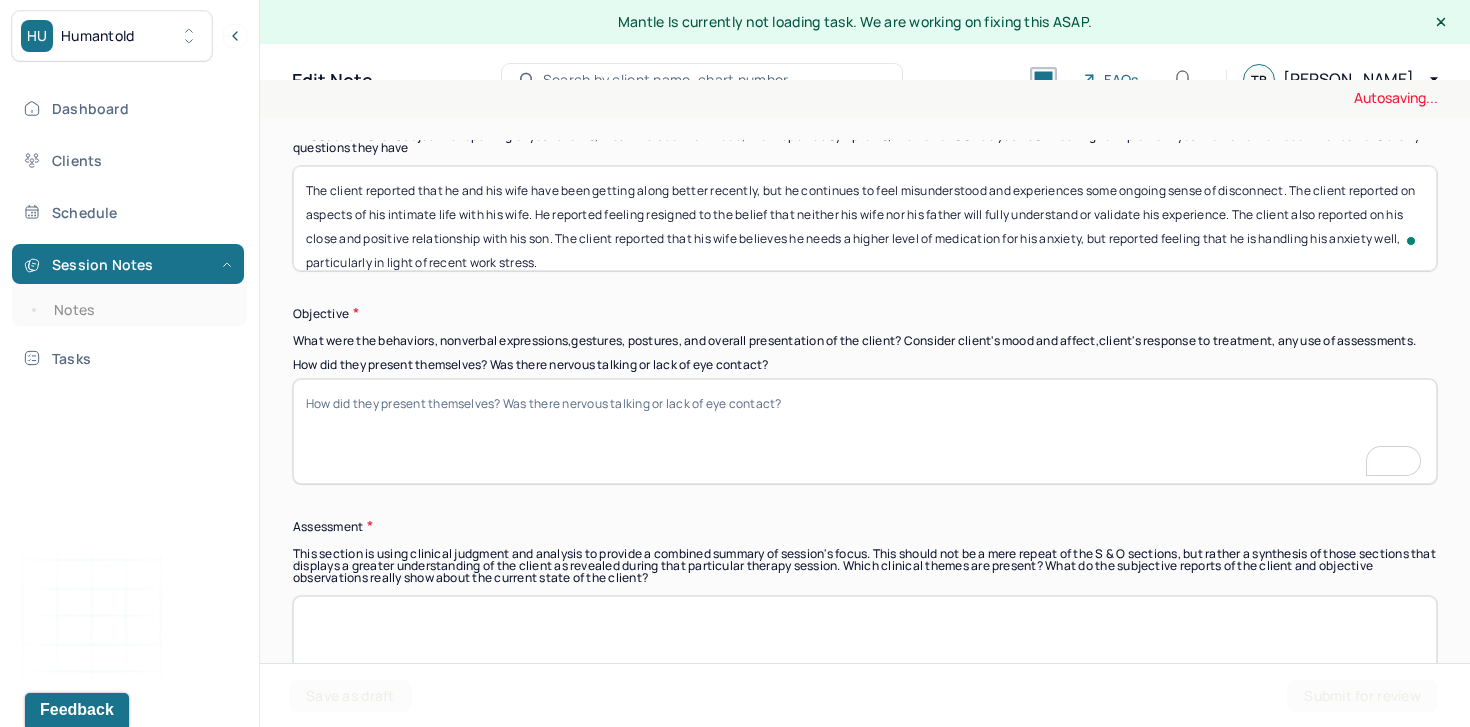 click on "The client reported that he and his wife have been getting along better recently, but he continues to feel misunderstood and experiences some ongoing sense of disconnect. The client reported on aspects of his intimate life with his wife. He reported feeling resigned to the belief that neither his wife nor his father will fully understand or validate his experience. The client also reported on his close and positive relationship with his son. The client reported that his wife believes he needs a higher level of medication for his anxiety, but reported feeling that he is handling his anxiety well, particularly in light of recent work stress." at bounding box center (865, 218) 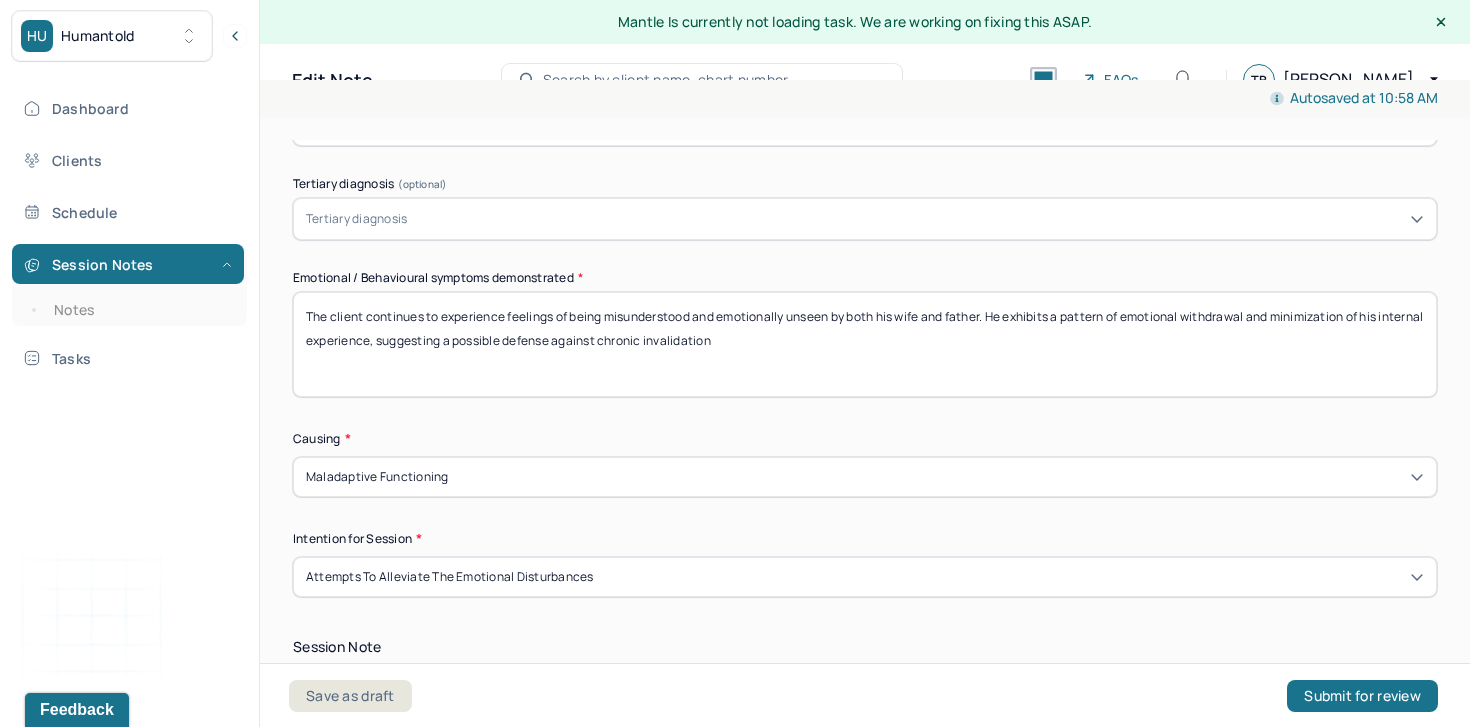 type 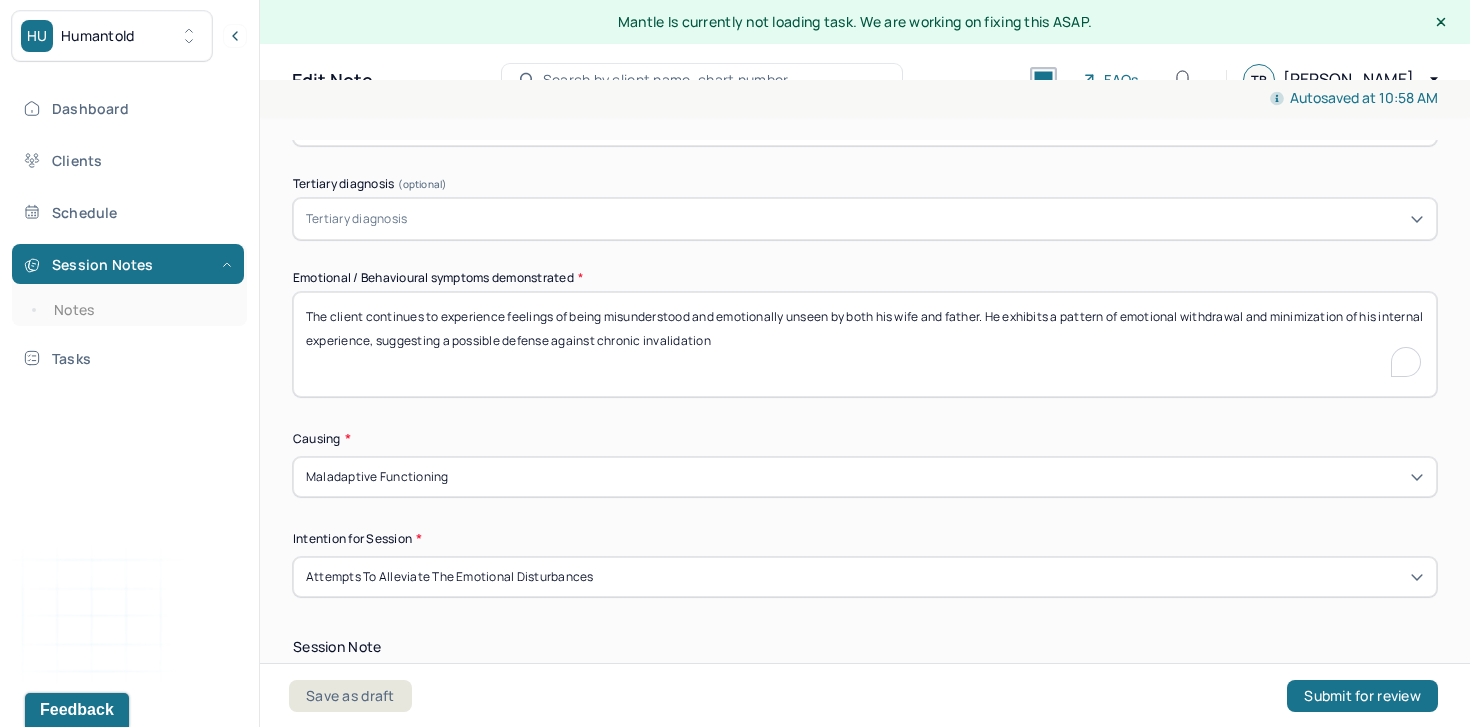 click on "The client continues to experience feelings of being misunderstood and emotionally unseen by both his wife and father. He exhibits a pattern of emotional withdrawal and minimization of his internal experience, suggesting a possible defense against chronic invalidation" at bounding box center (865, 344) 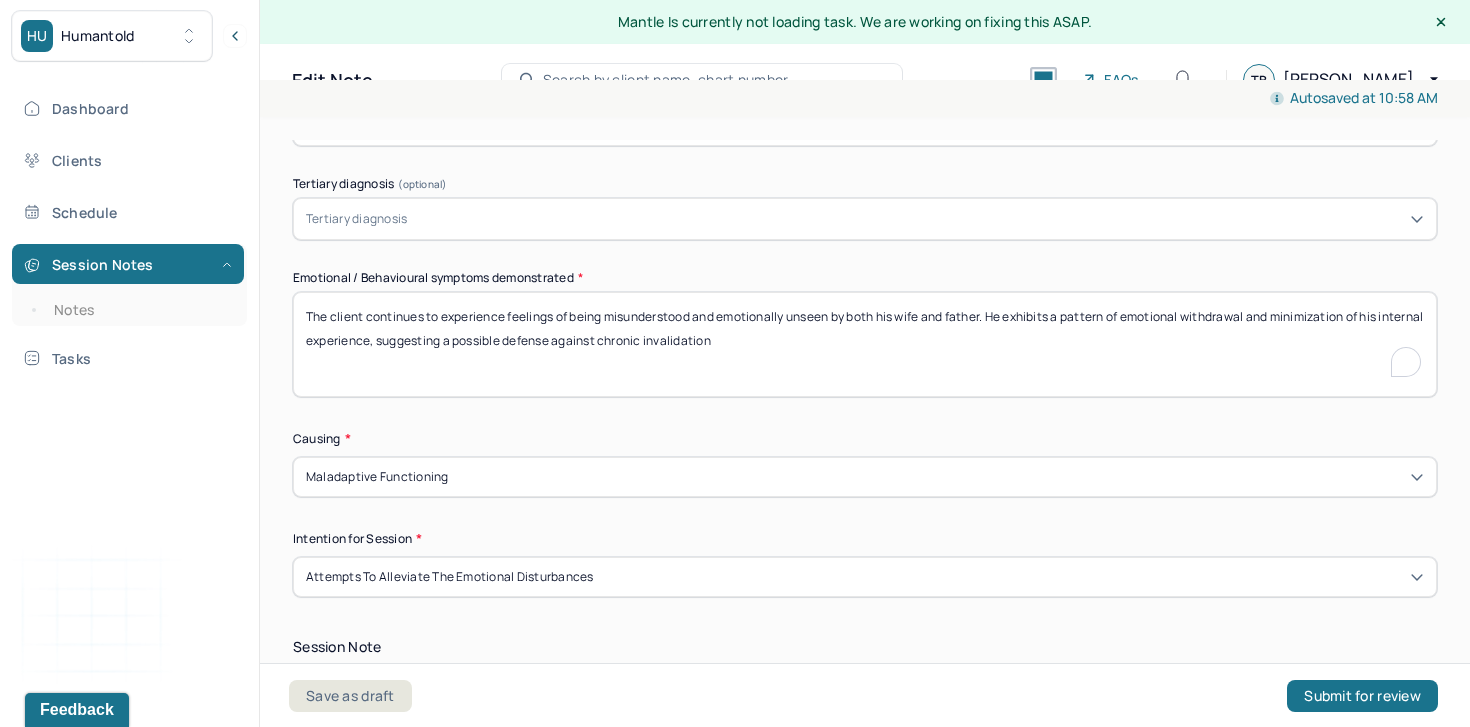 click on "The client continues to experience feelings of being misunderstood and emotionally unseen by both his wife and father. He exhibits a pattern of emotional withdrawal and minimization of his internal experience, suggesting a possible defense against chronic invalidation" at bounding box center (865, 344) 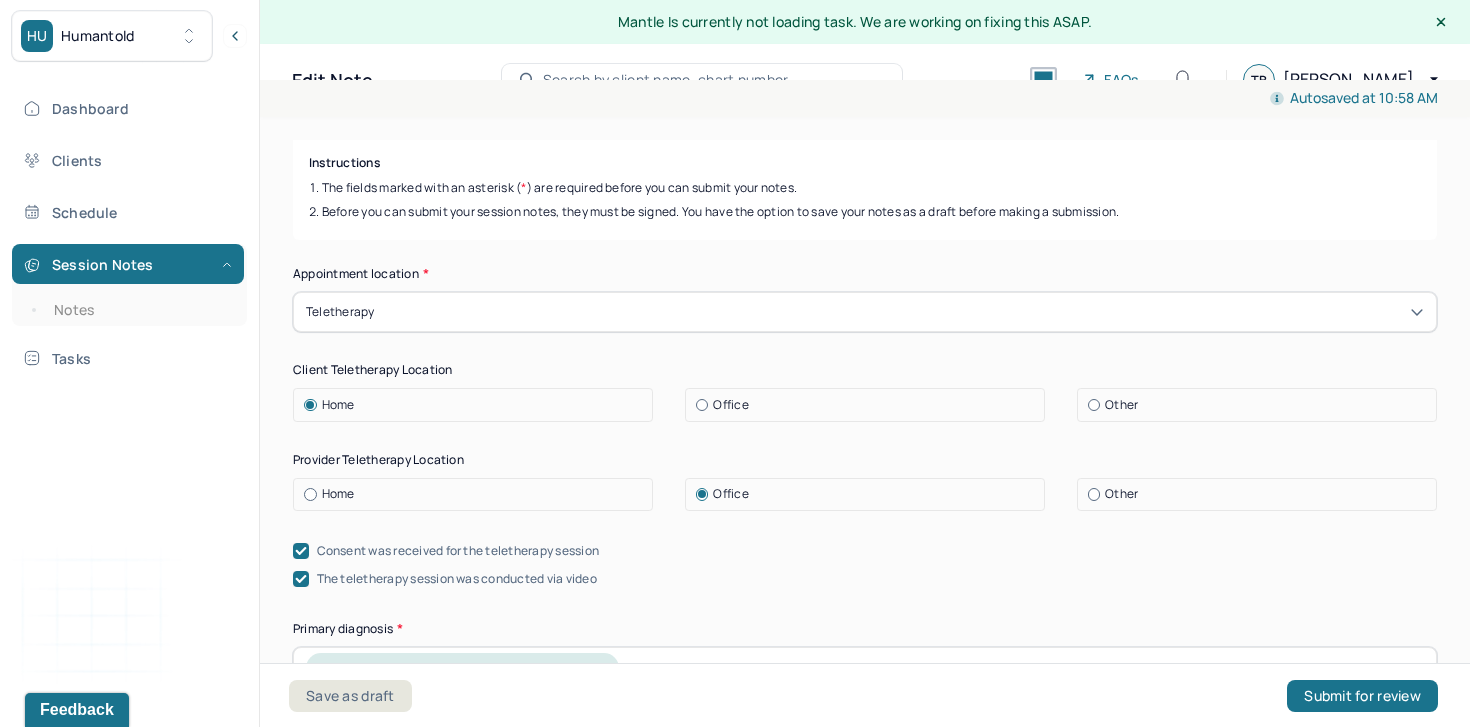 type 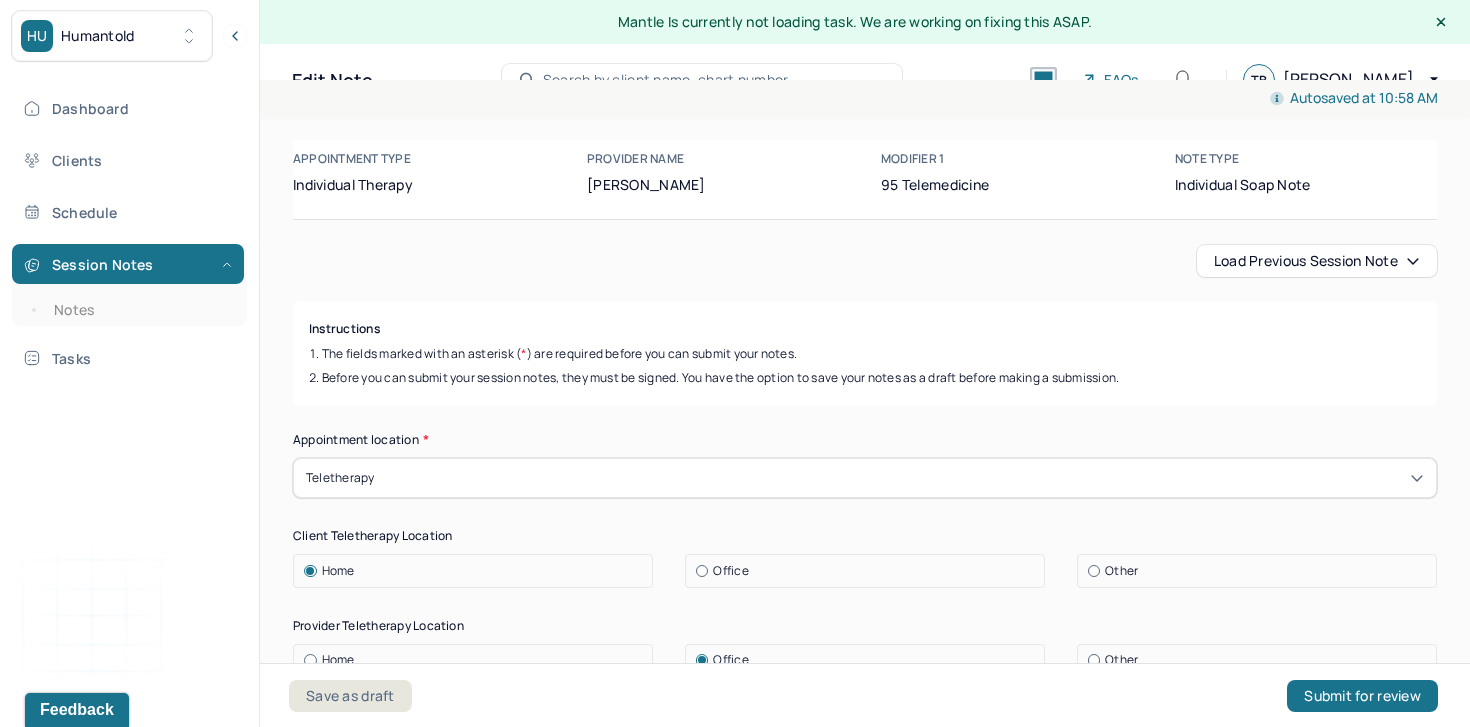 scroll, scrollTop: 57, scrollLeft: 0, axis: vertical 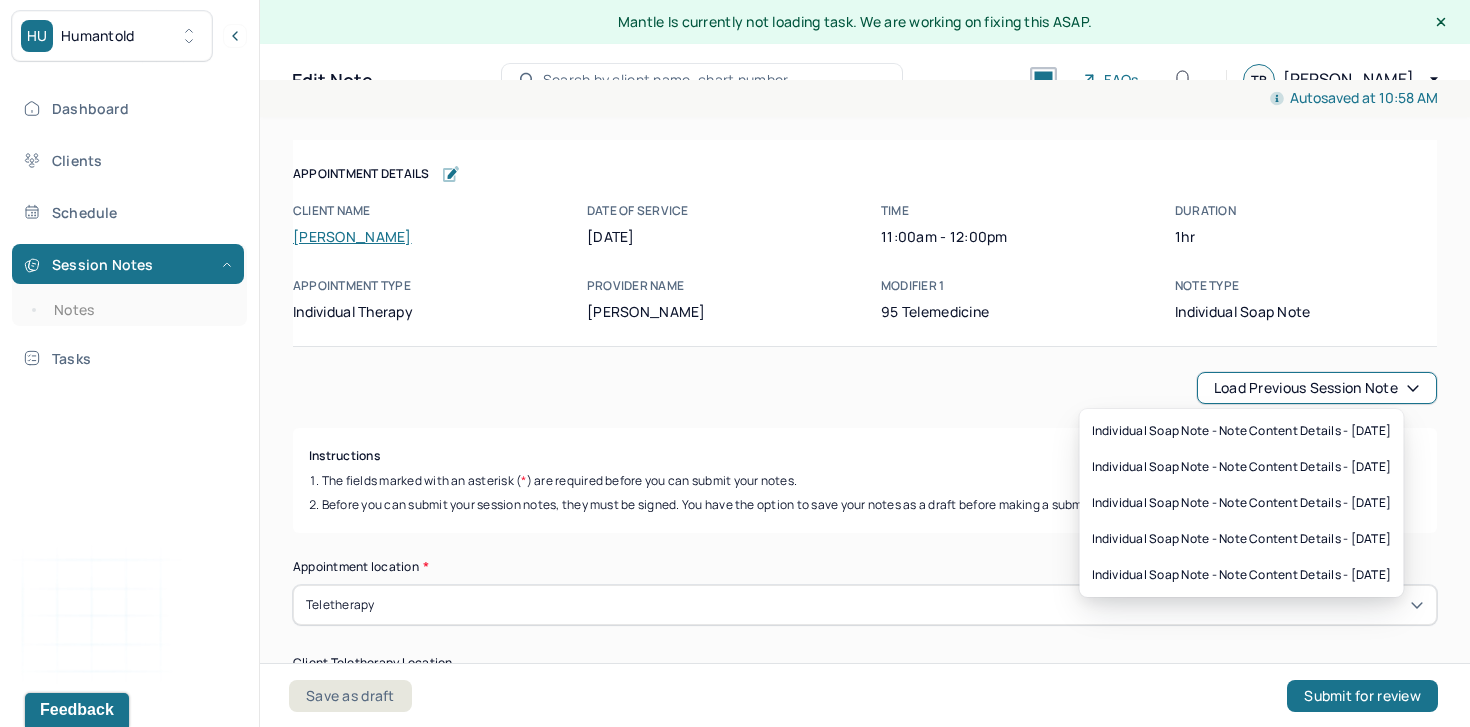 click on "Load previous session note" at bounding box center (1317, 388) 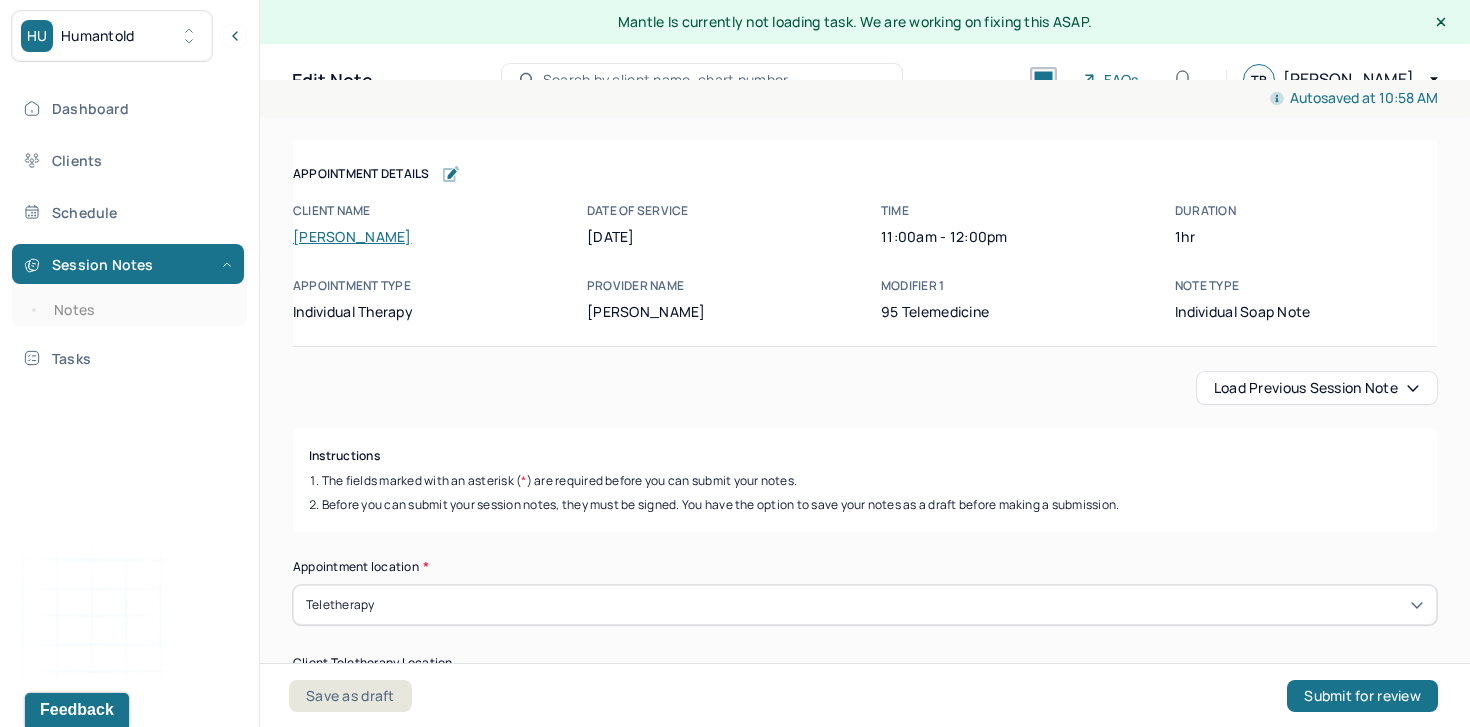 click on "Instructions" at bounding box center [865, 456] 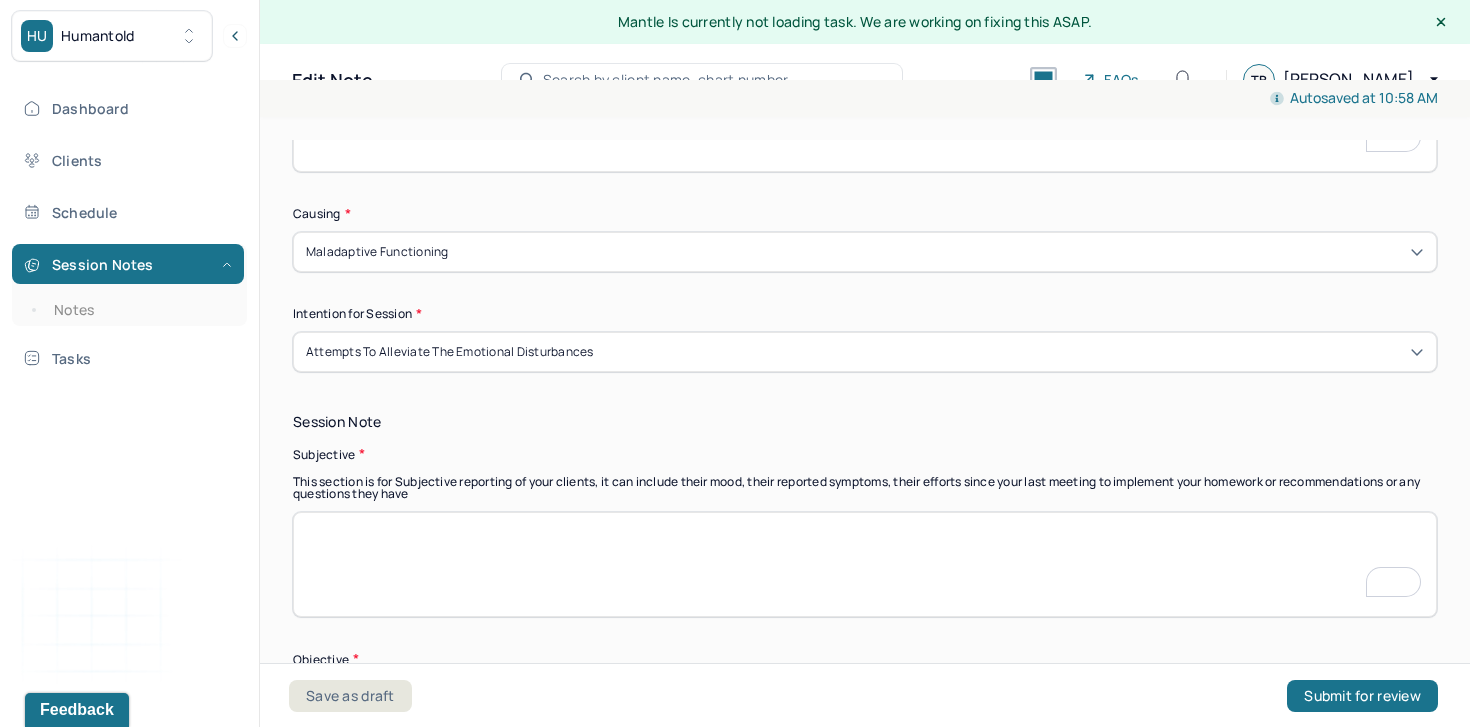 click at bounding box center (865, 564) 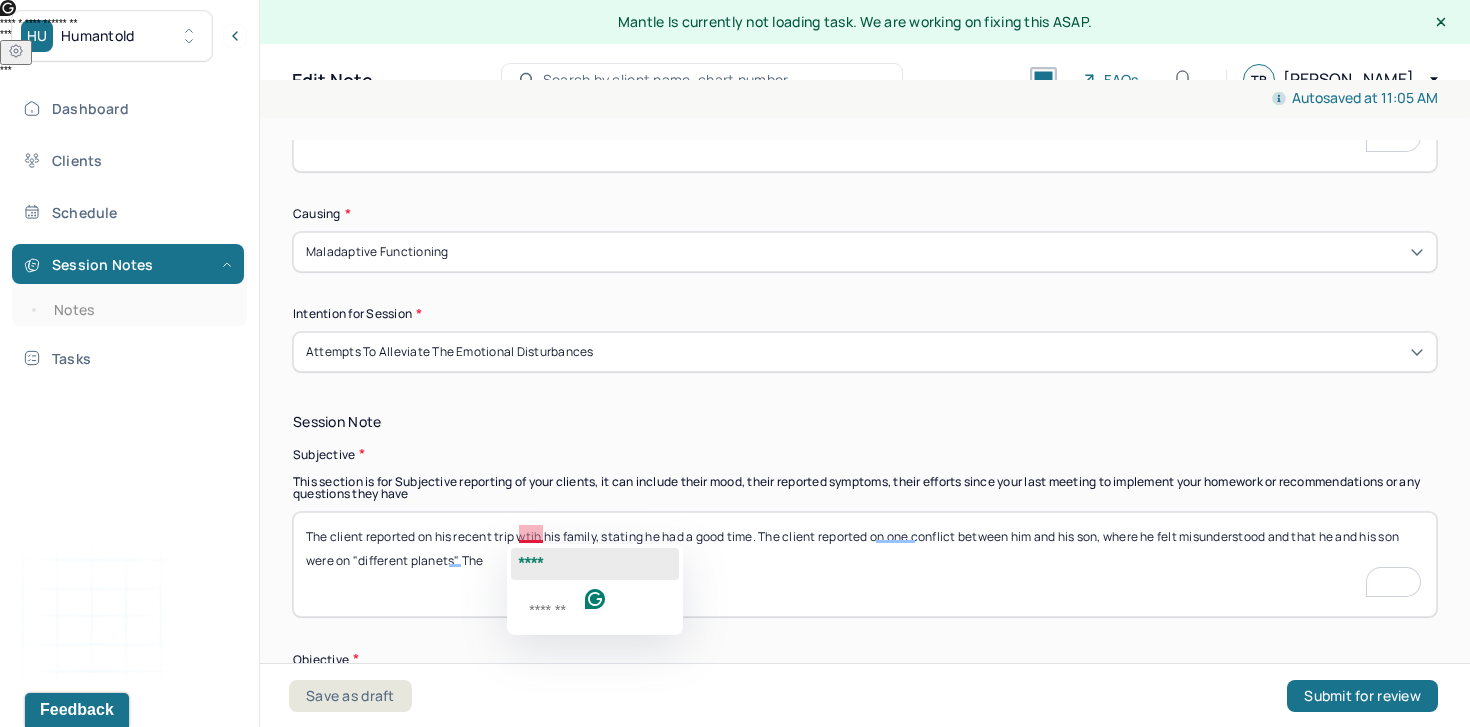 click on "****" 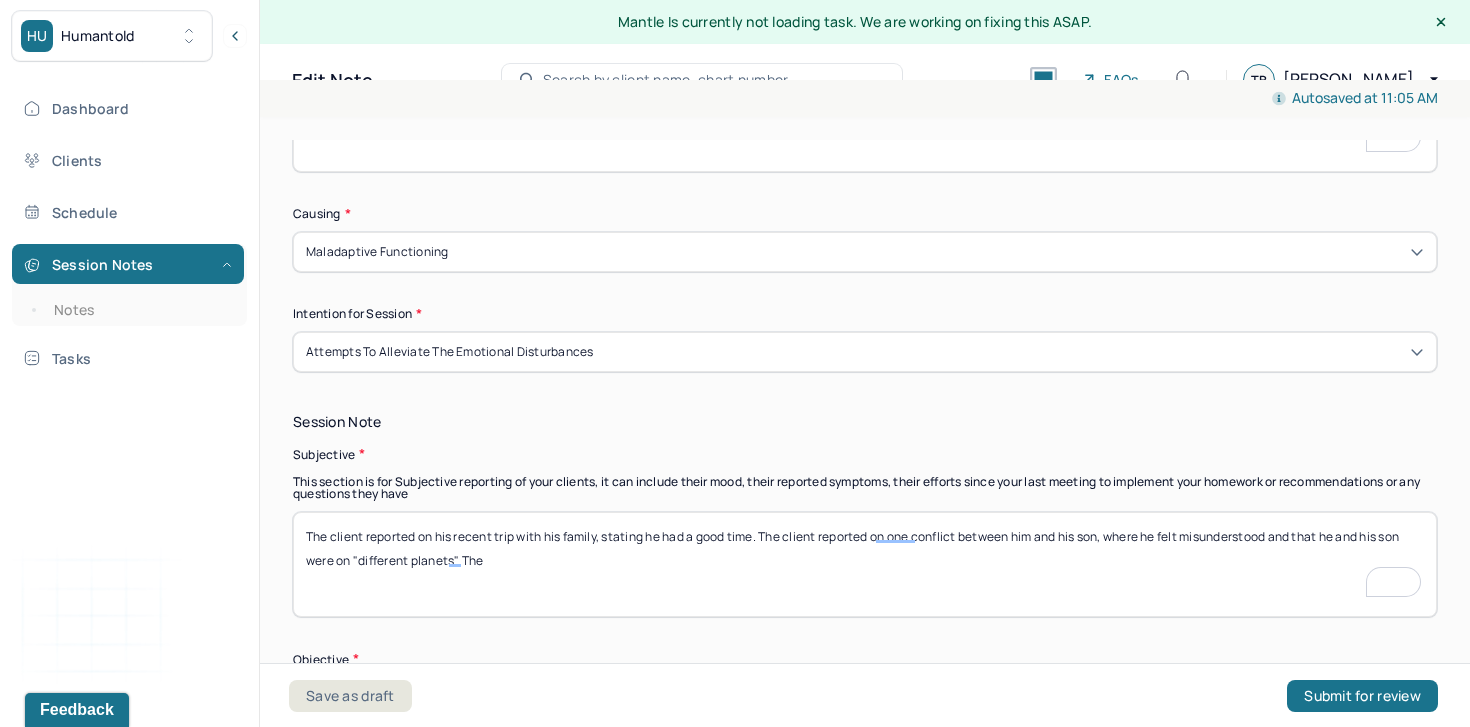 click on "The client reported on his recent trip with his family, stating he had a good time. The client reported on one conflict between him and his son, where he felt misunderstood and that he and his son were on "different planets". The" at bounding box center [865, 564] 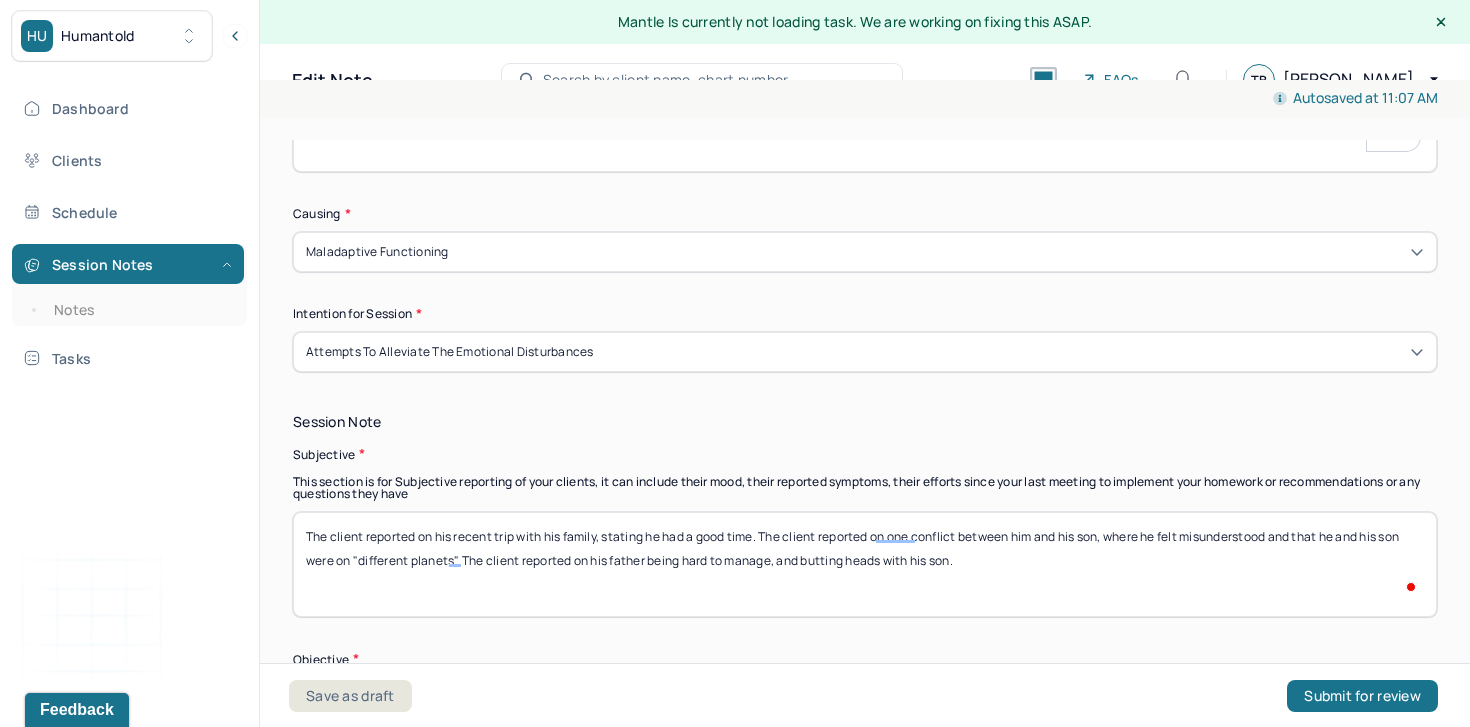 click on "The client reported on his recent trip with his family, stating he had a good time. The client reported on one conflict between him and his son, where he felt misunderstood and that he and his son were on "different planets". The client reported" at bounding box center (865, 564) 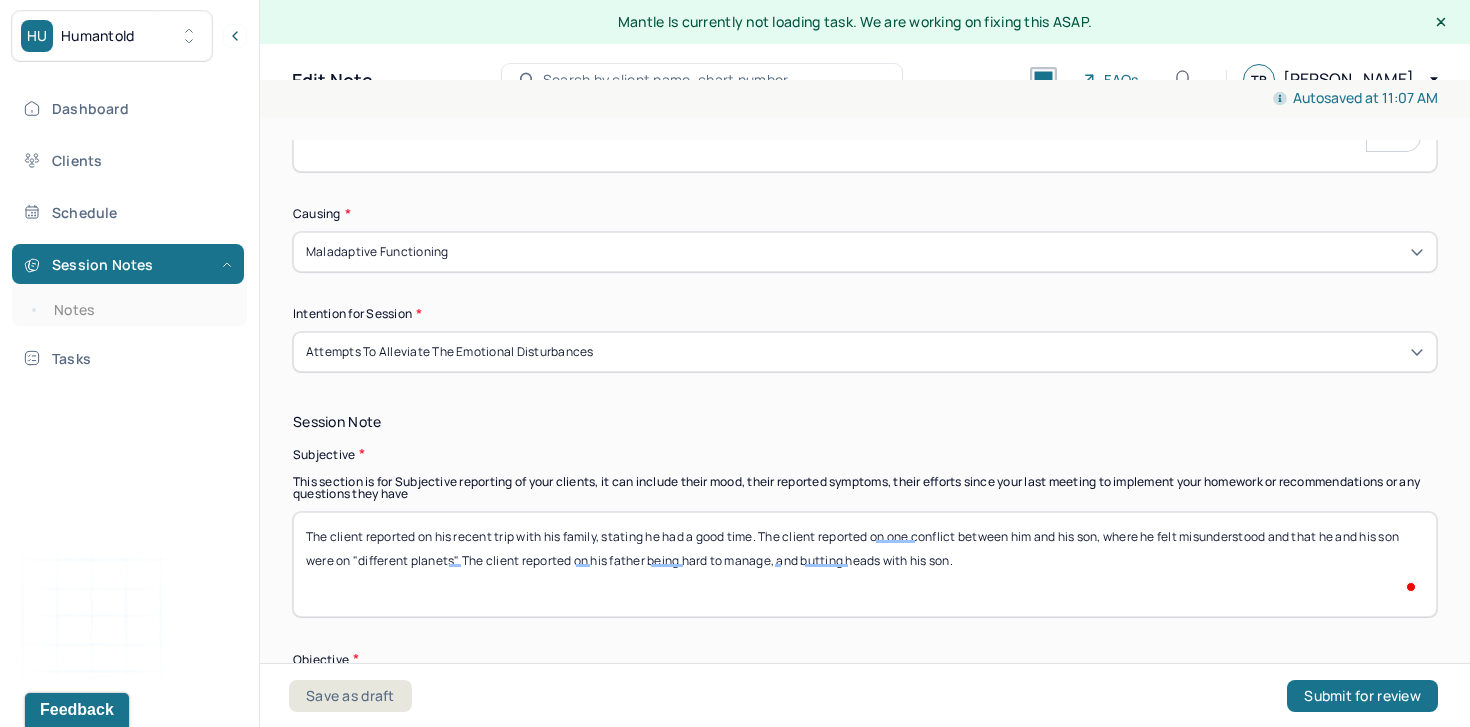 click on "The client reported on his recent trip with his family, stating he had a good time. The client reported on one conflict between him and his son, where he felt misunderstood and that he and his son were on "different planets". The client reported" at bounding box center (865, 564) 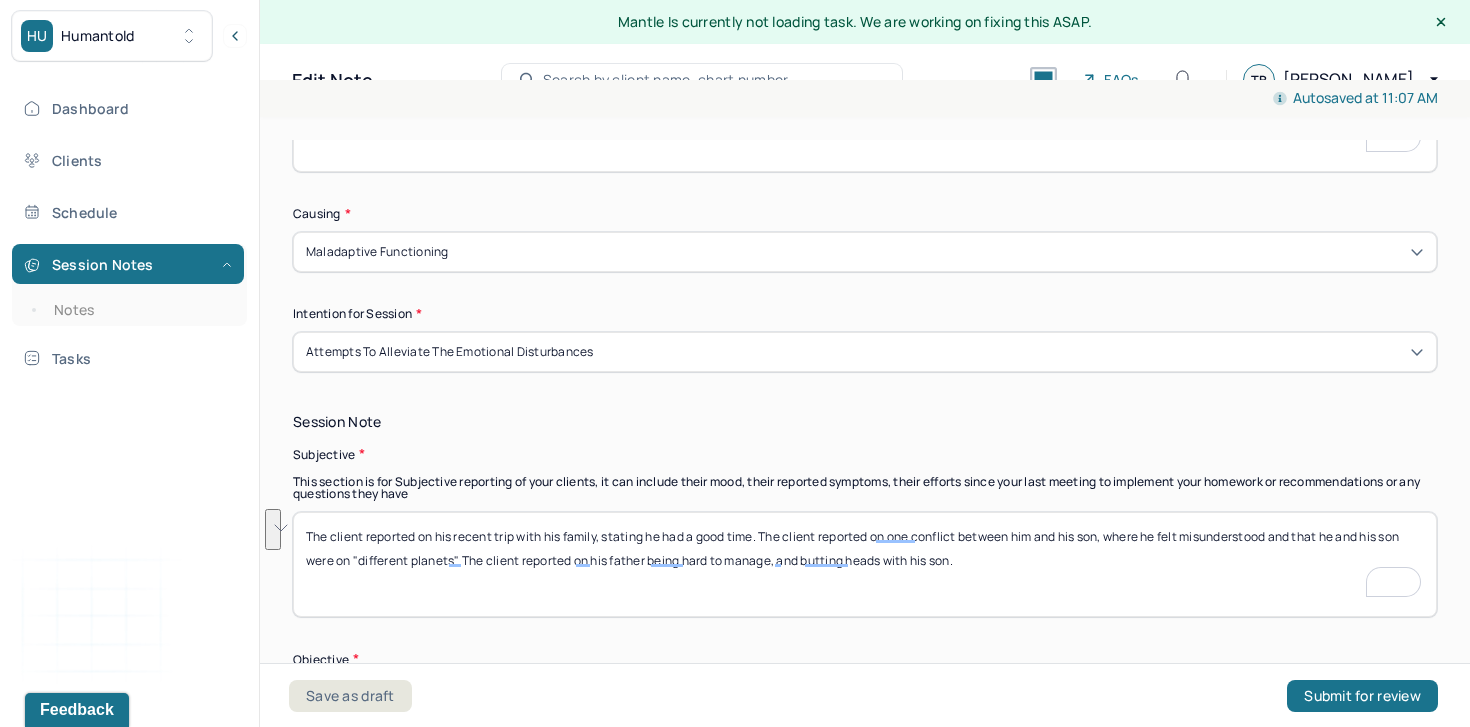 paste on "overall. He discussed a conflict that occurred between him and his son during the trip, describing feelings of being misunderstood and as though he and his son were on "different planets." The client also described challenges managing his father, noting that his father and son often butt heads, which added stress to the family dynamic." 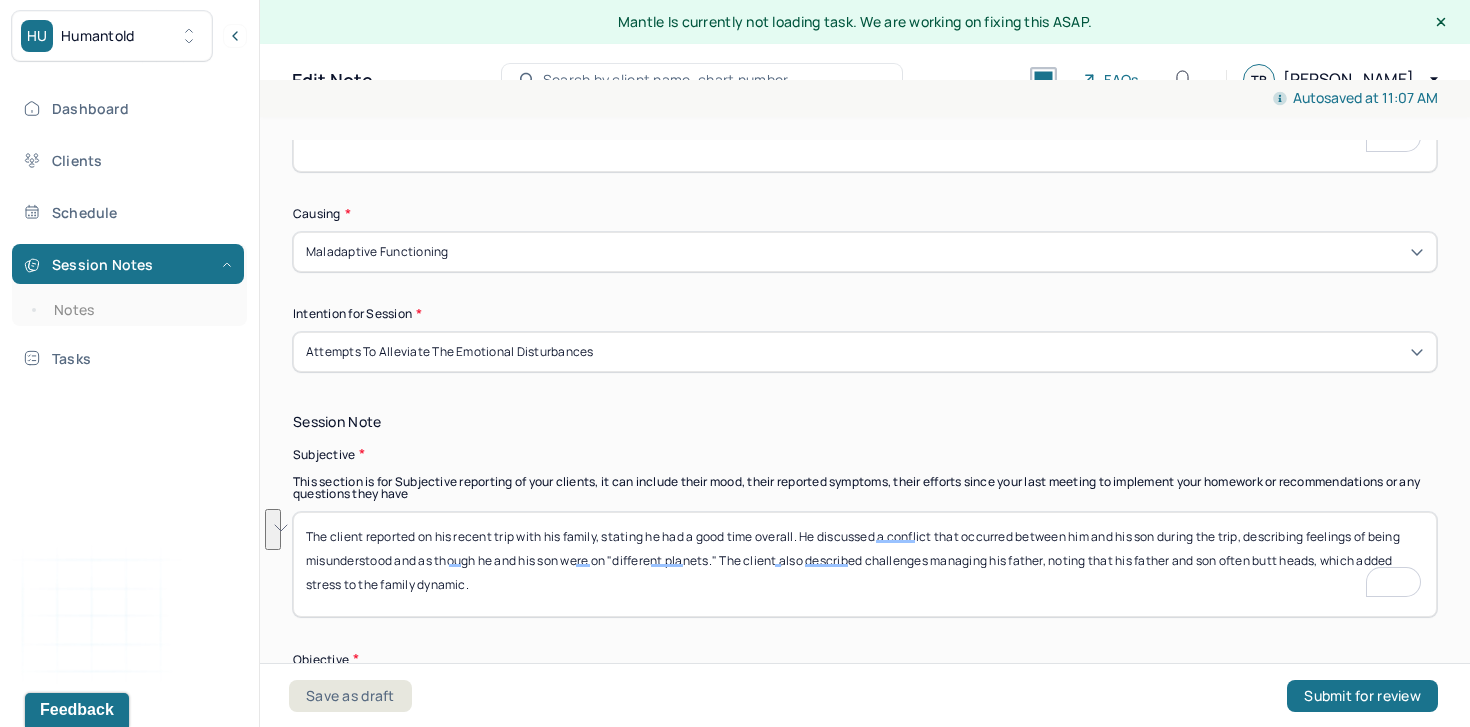 scroll, scrollTop: 24, scrollLeft: 0, axis: vertical 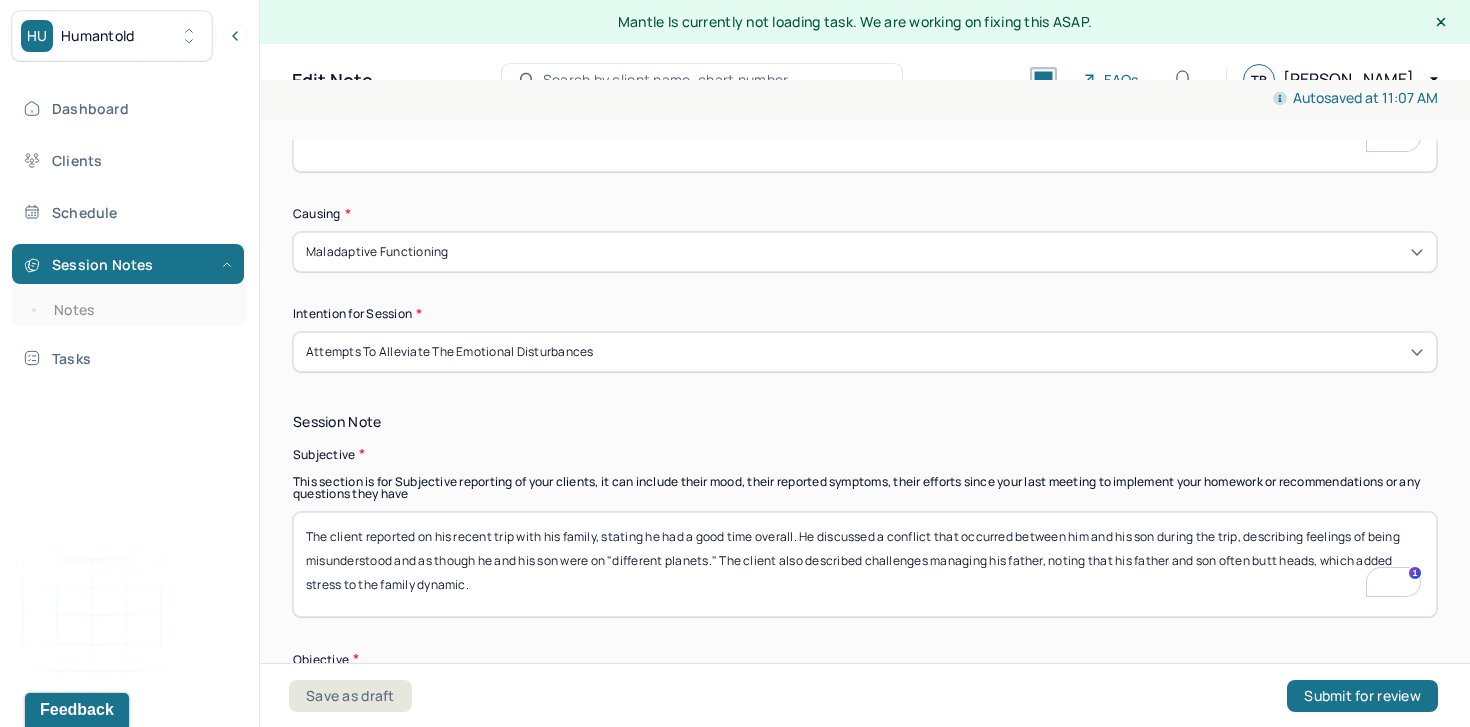 type on "The client reported on his recent trip with his family, stating he had a good time overall. He discussed a conflict that occurred between him and his son during the trip, describing feelings of being misunderstood and as though he and his son were on "different planets." The client also described challenges managing his father, noting that his father and son often butt heads, which added stress to the family dynamic." 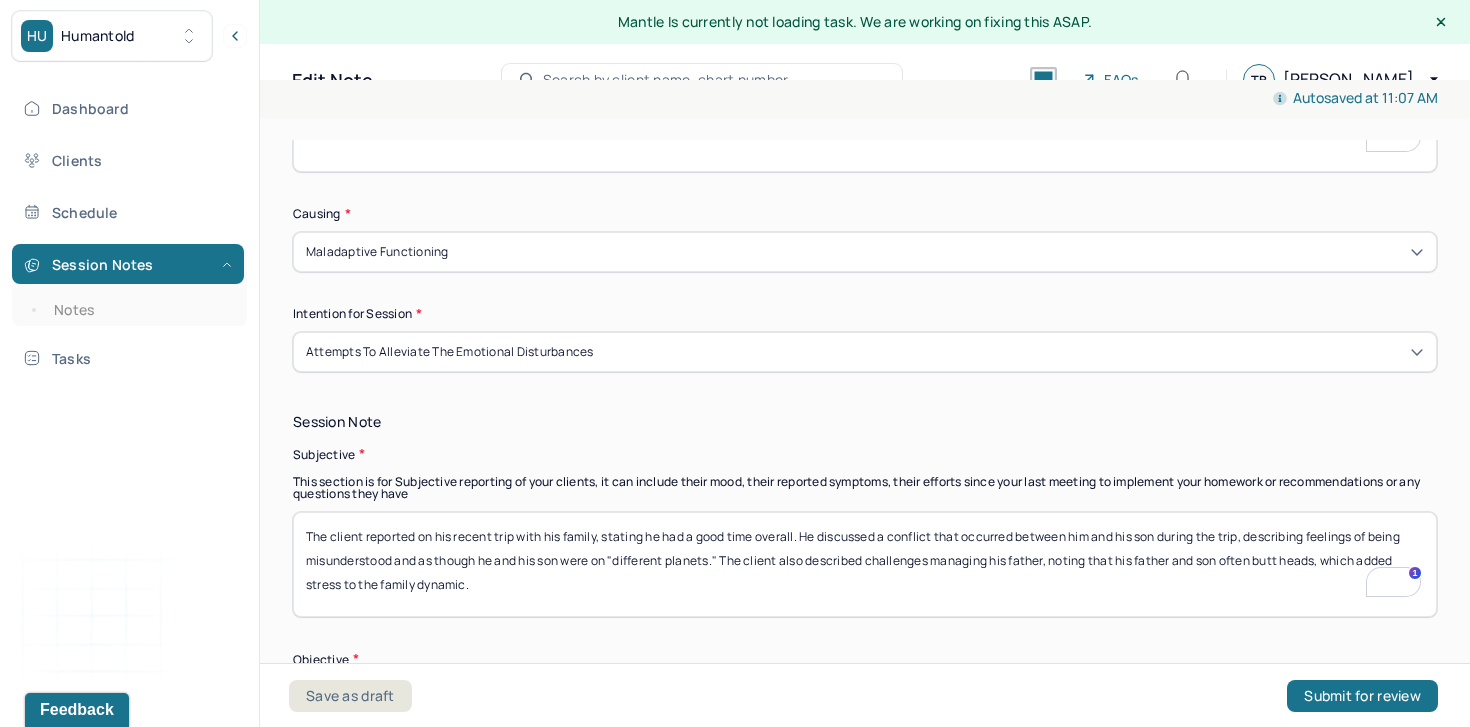 scroll, scrollTop: 1382, scrollLeft: 0, axis: vertical 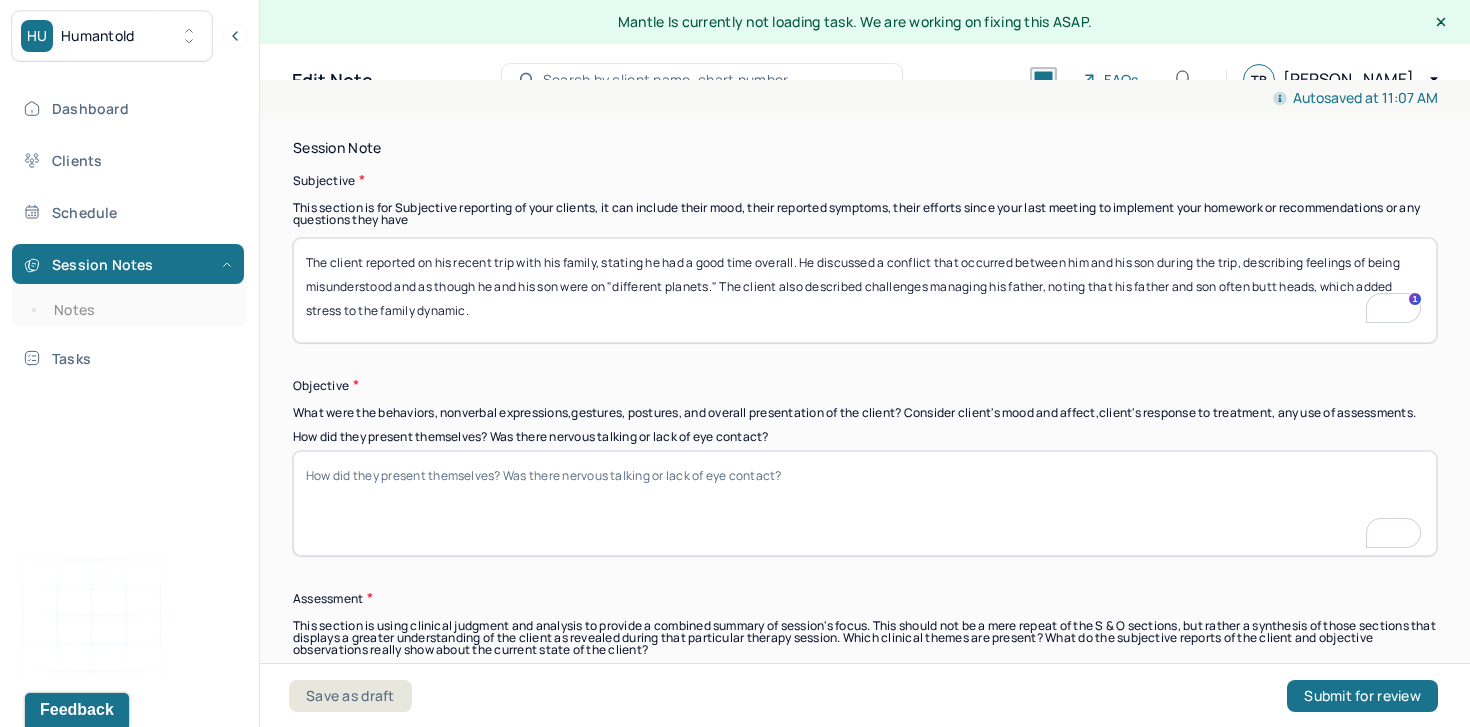 click on "How did they present themselves? Was there nervous talking or lack of eye contact?" at bounding box center (865, 503) 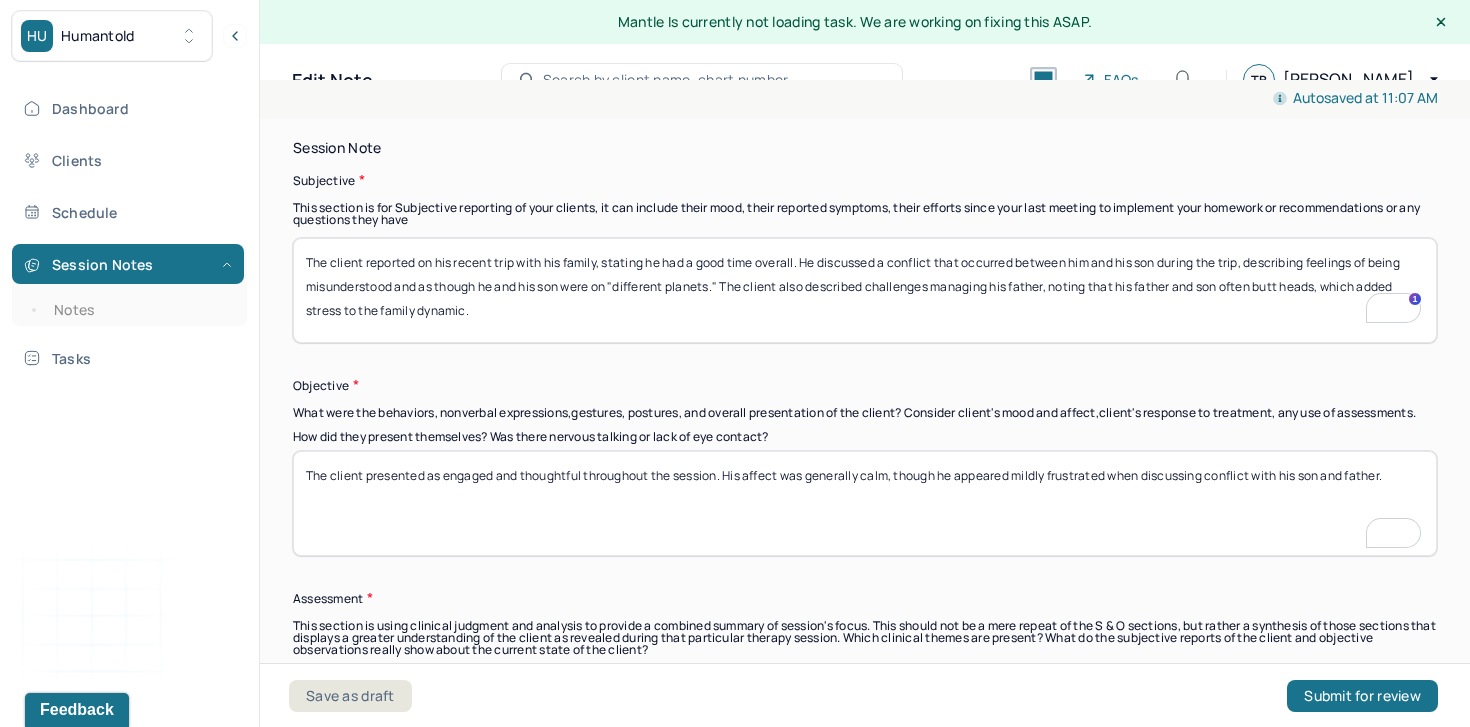 type on "The client presented as engaged and thoughtful throughout the session. His affect was generally calm, though he appeared mildly frustrated when discussing conflict with his son and father." 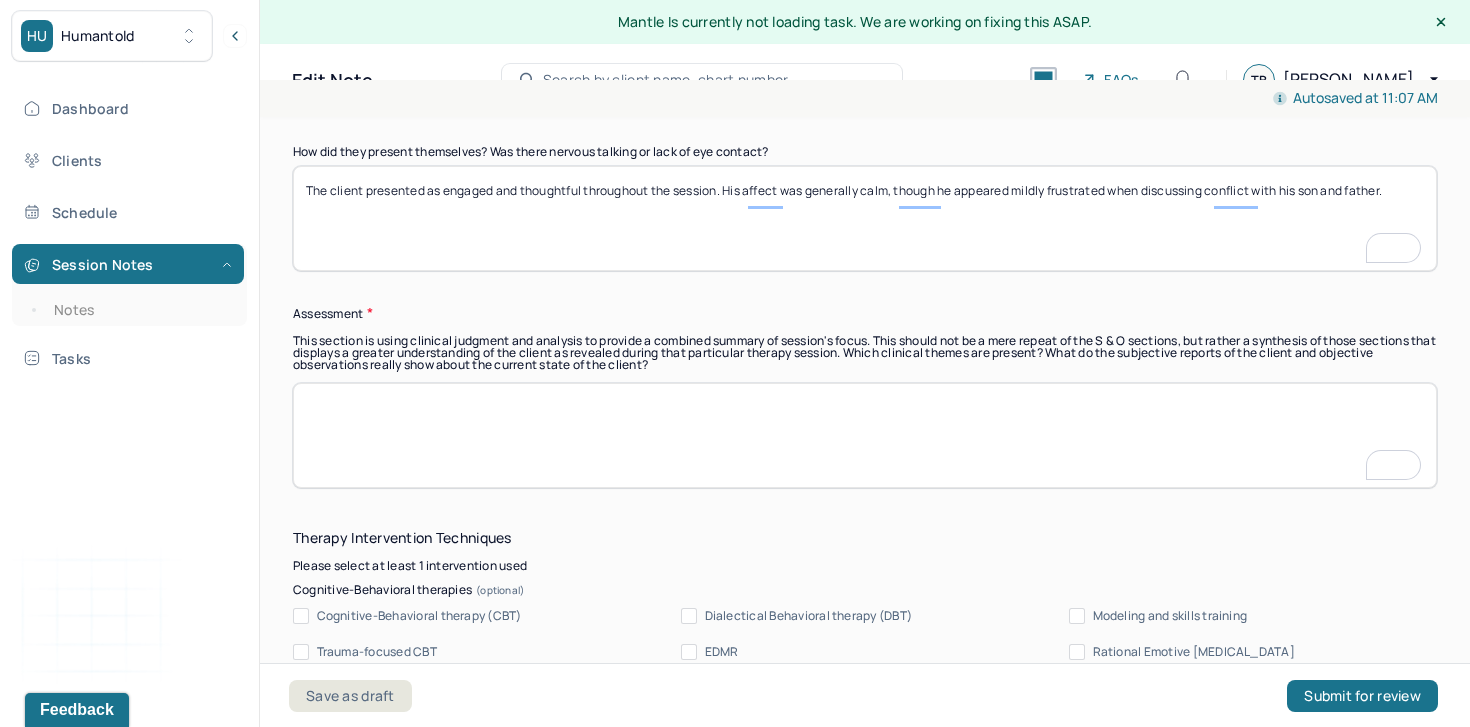 click at bounding box center (865, 435) 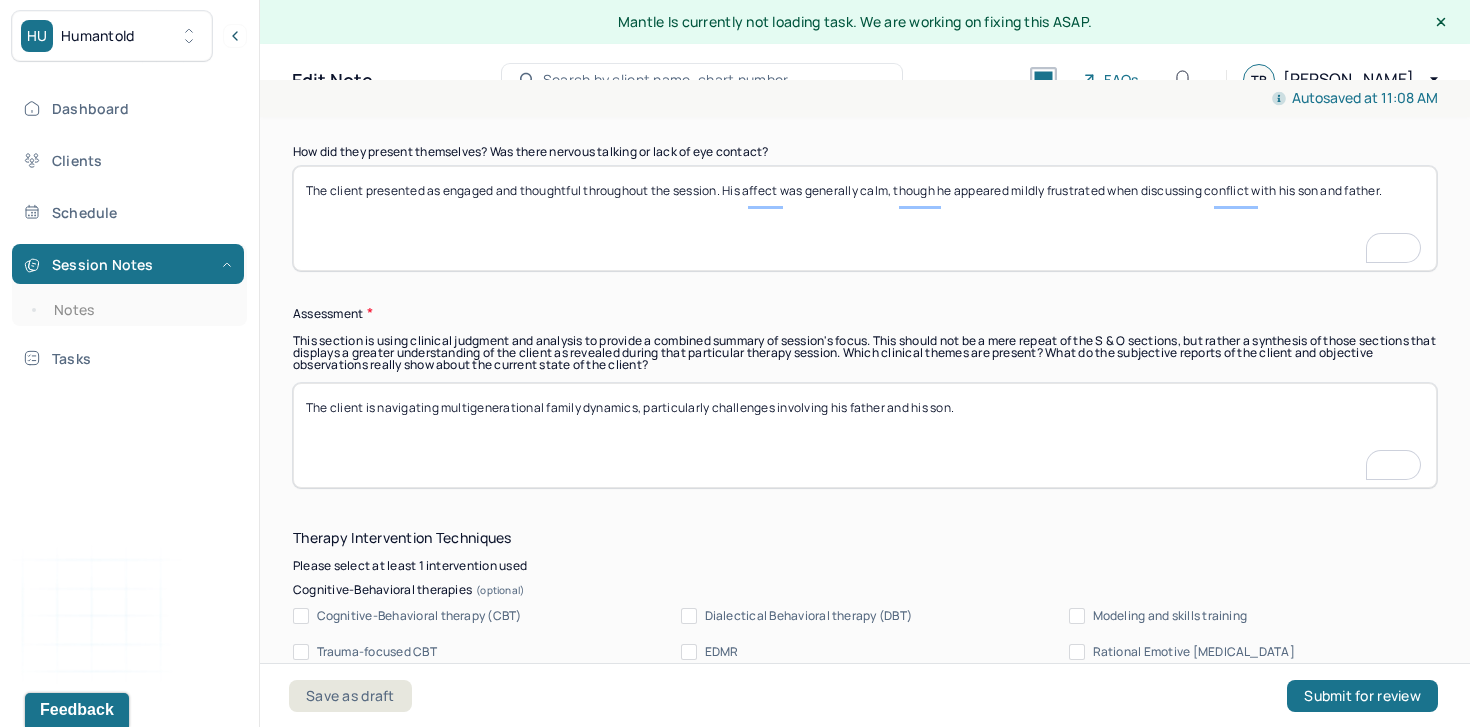 paste on "The tension between his father and son appears to amplify the client’s stress and may evoke earlier unresolved relational dynamics. Despite these challenges, the client remains reflective and interested in making meaning of these experiences. This session supported emotional processing and promoted insight into intergenerational patterns." 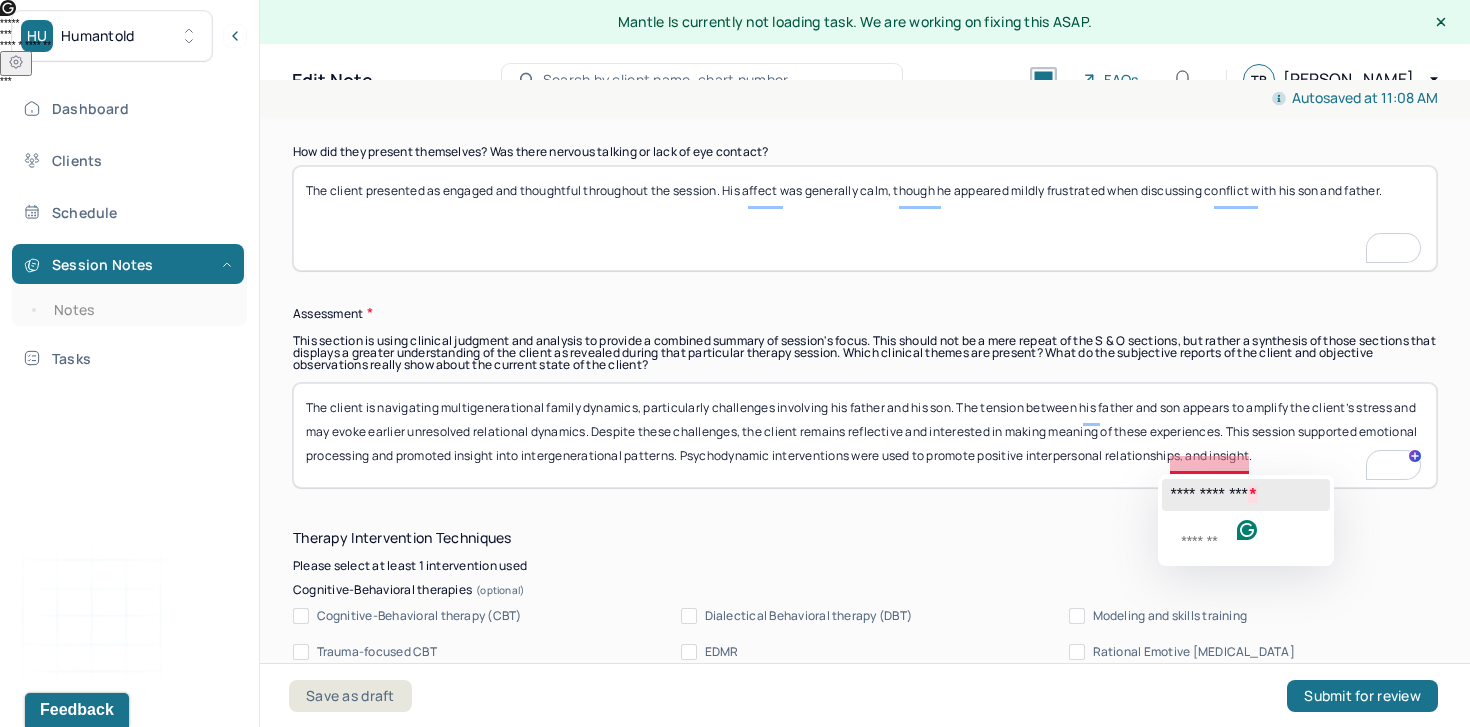 click on "**********" 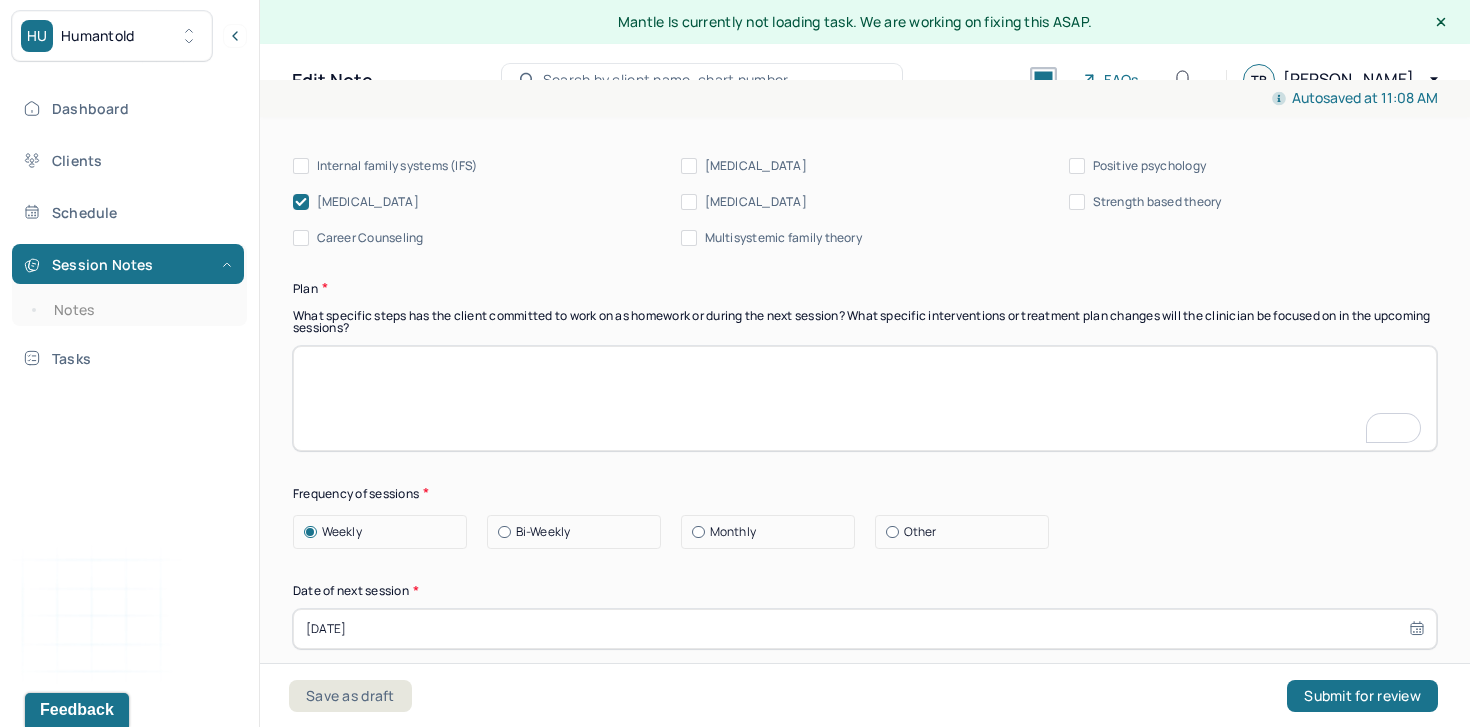 type on "The client is navigating multigenerational family dynamics, particularly challenges involving his father and his son. The tension between his father and son appears to amplify the client’s stress and may evoke earlier unresolved relational dynamics. Despite these challenges, the client remains reflective and interested in making meaning of these experiences. This session supported emotional processing and promoted insight into intergenerational patterns. Psychodynamic interventions were used to promote positive interpersonal relationships and insight." 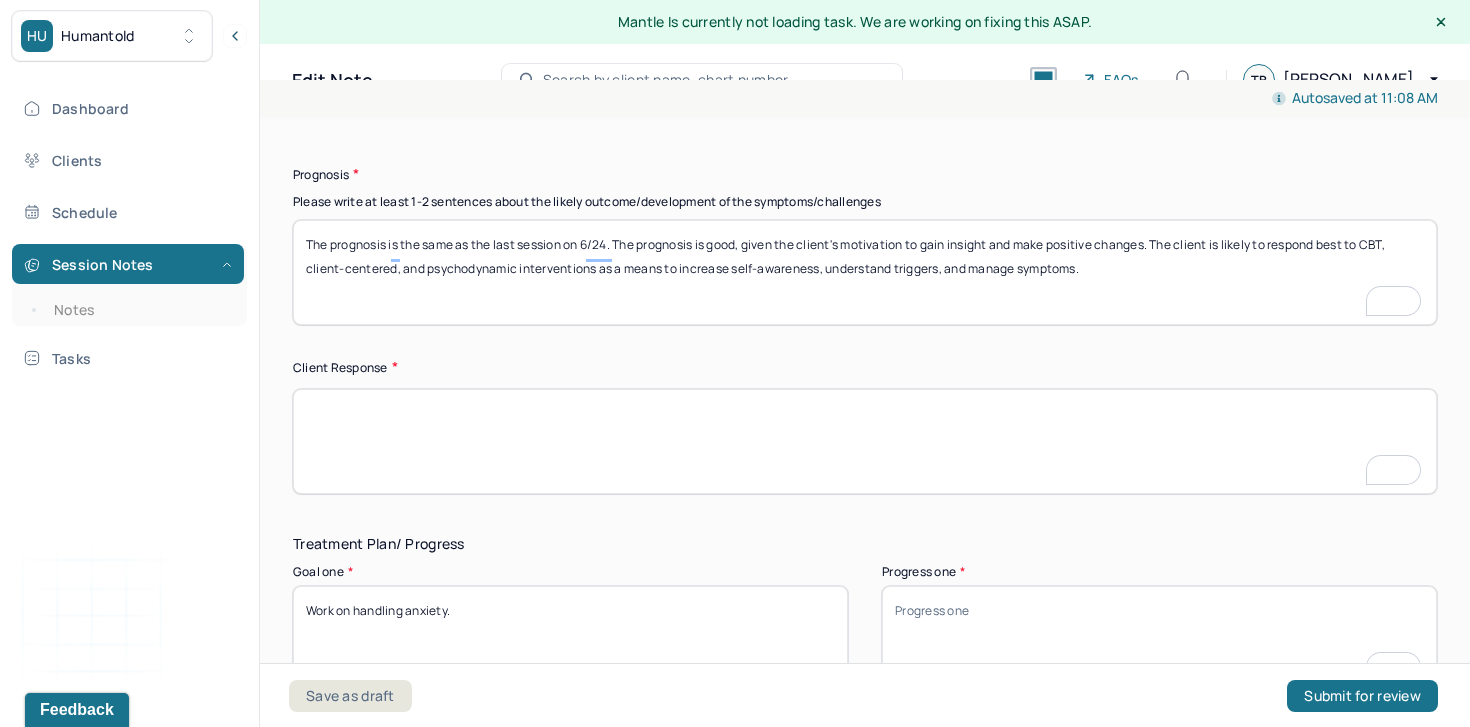 click at bounding box center [865, 441] 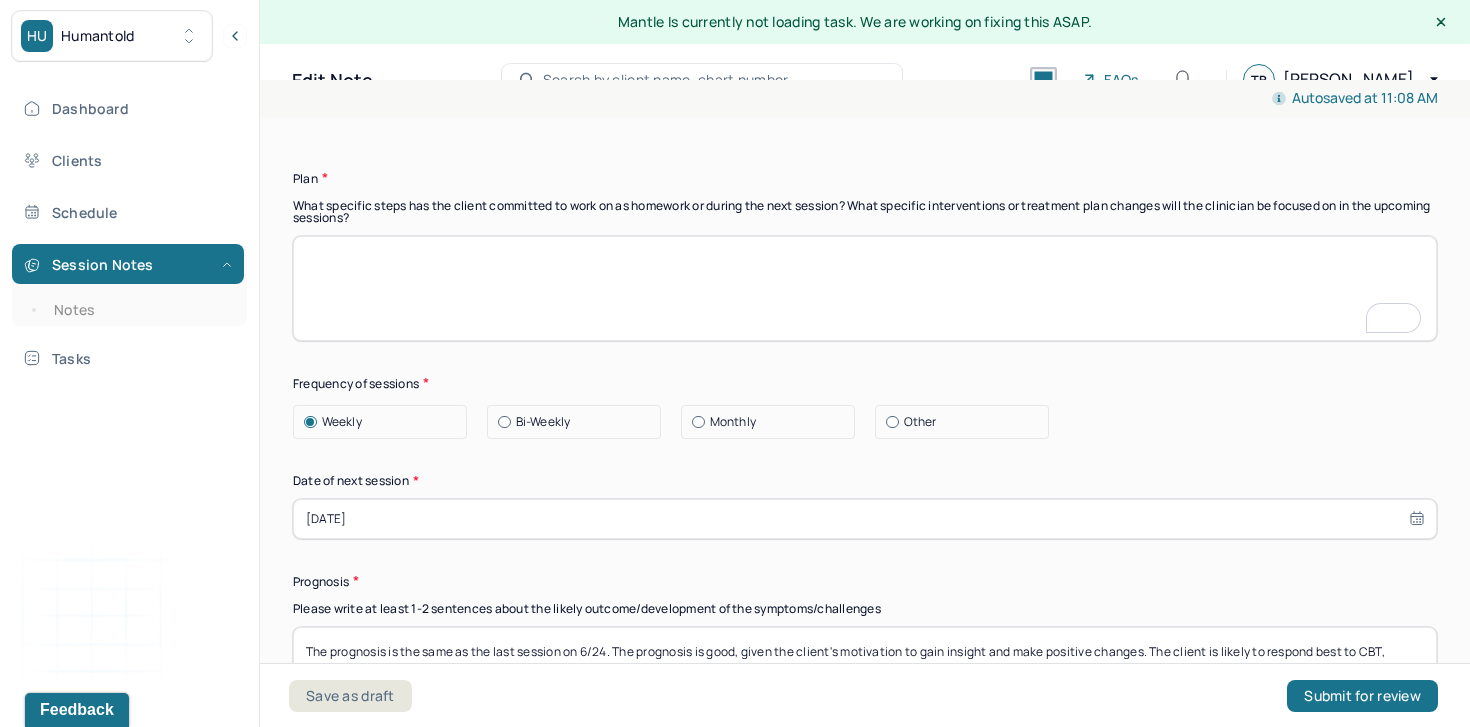 type on "Continue exploring family dynamics, especially conflicts with son and father" 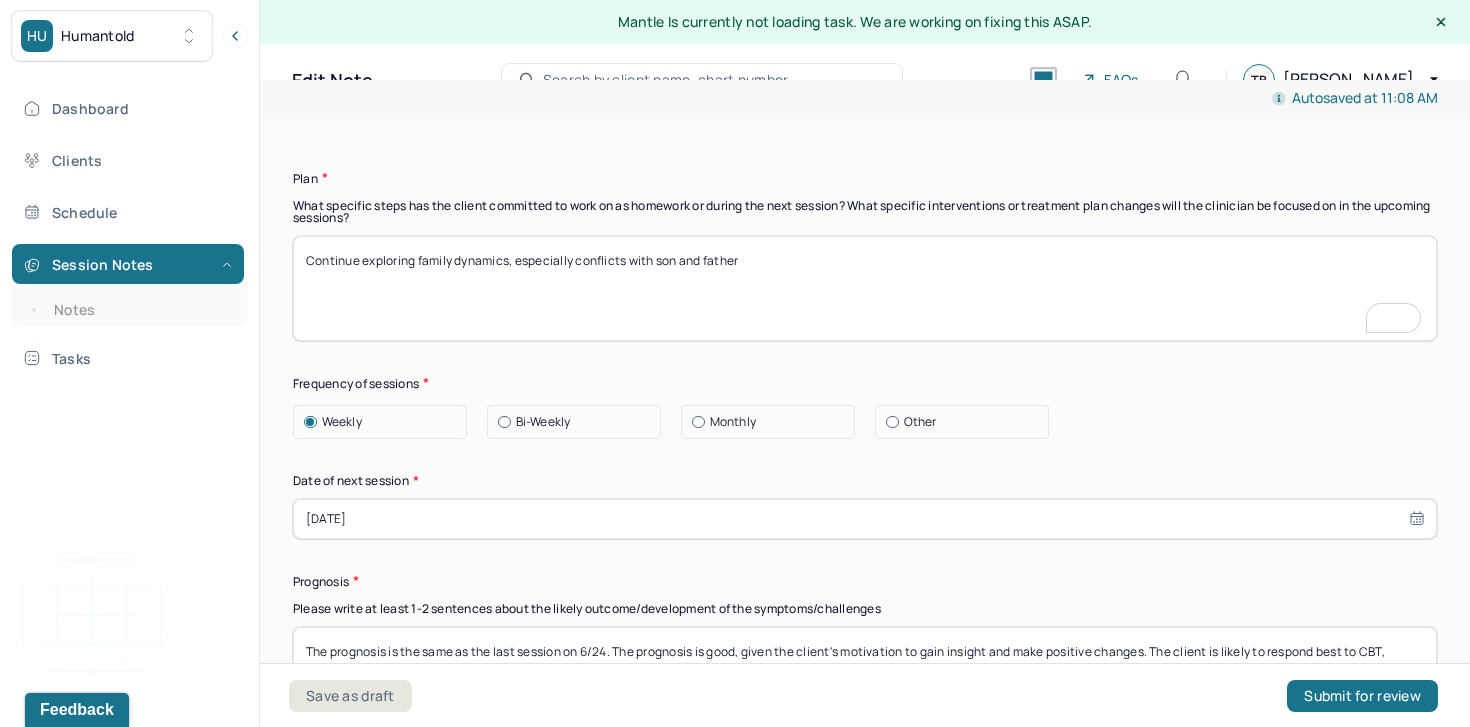 type on "Continue exploring family dynamics, especially conflicts with son and father" 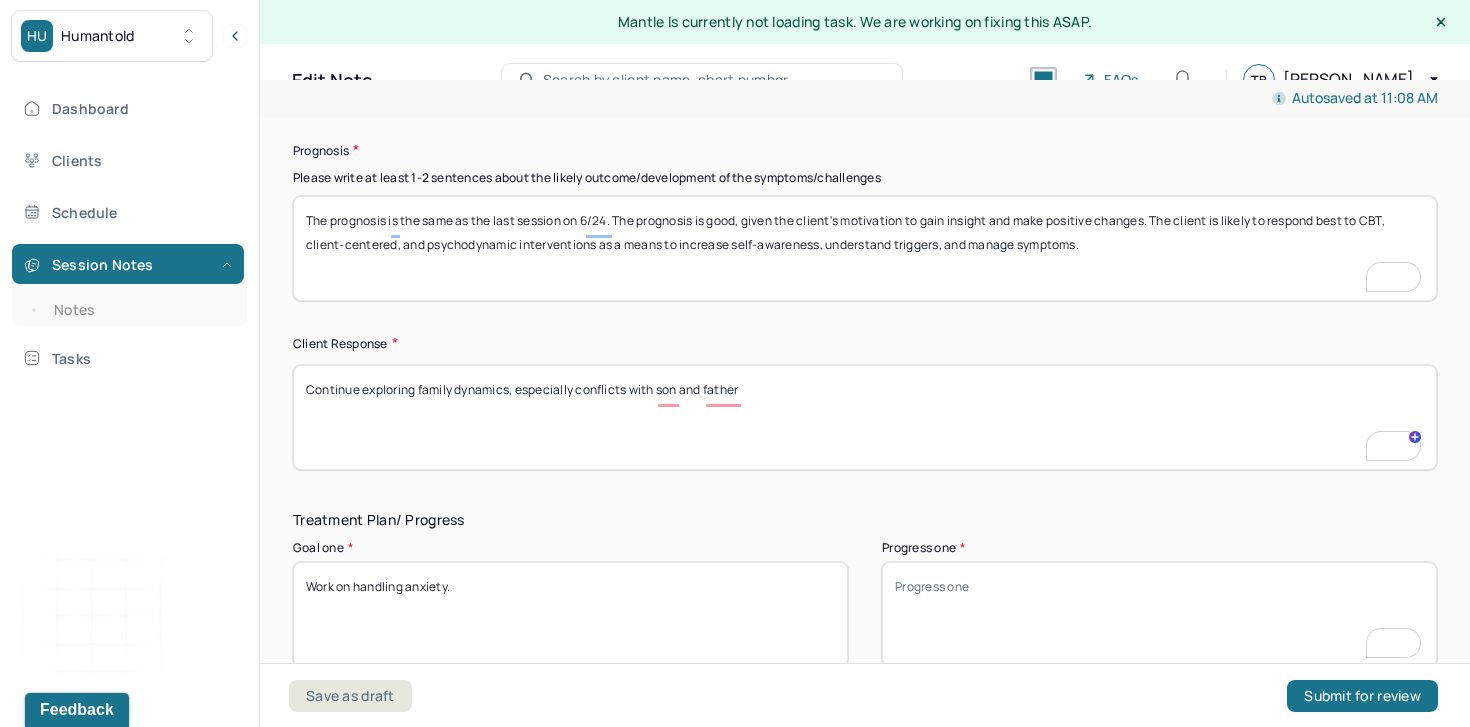 click on "Continue exploring family dynamics, especially conflicts with son and father" at bounding box center [865, 417] 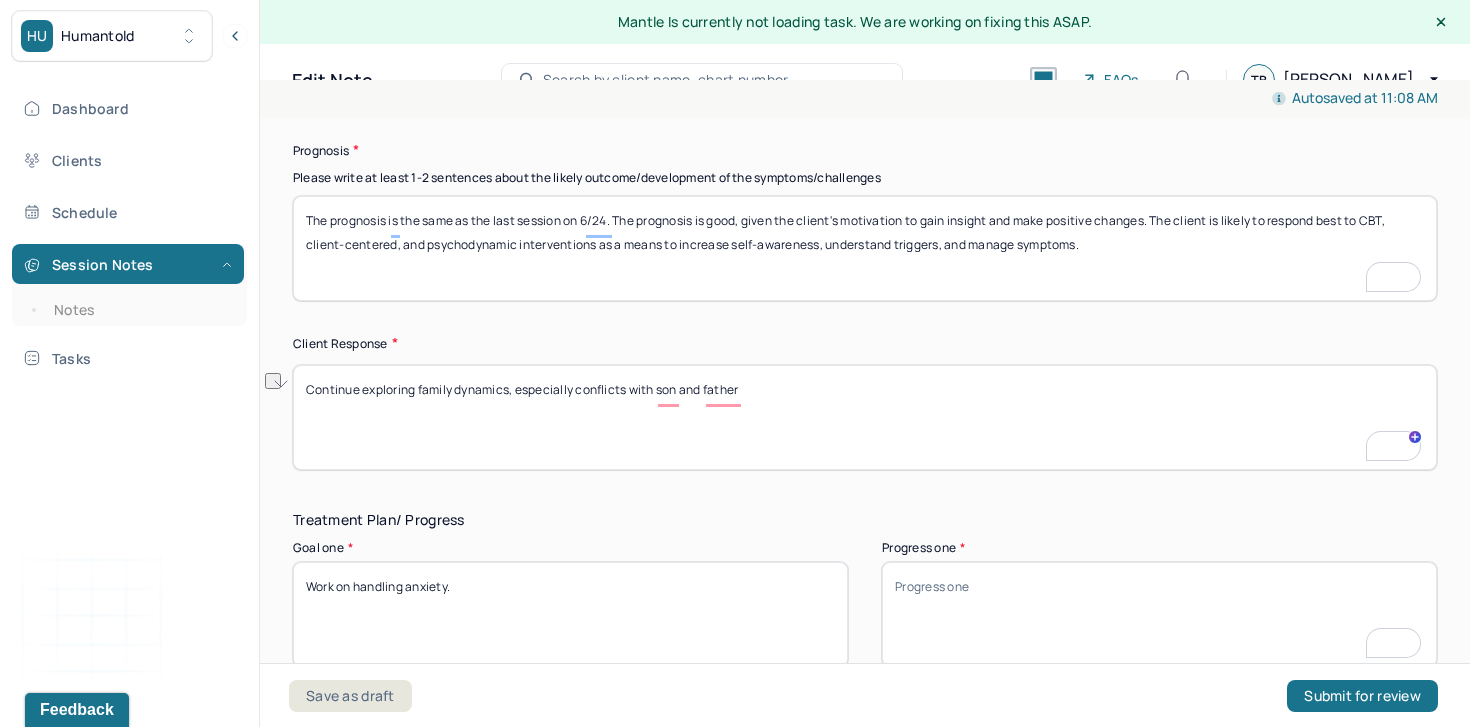 paste on "The client responded well to reflective prompts and showed openness to considering the emotional underpinnings of the conflict. He expressed curiosity about how intergenerational patterns may be influencing current dynamics." 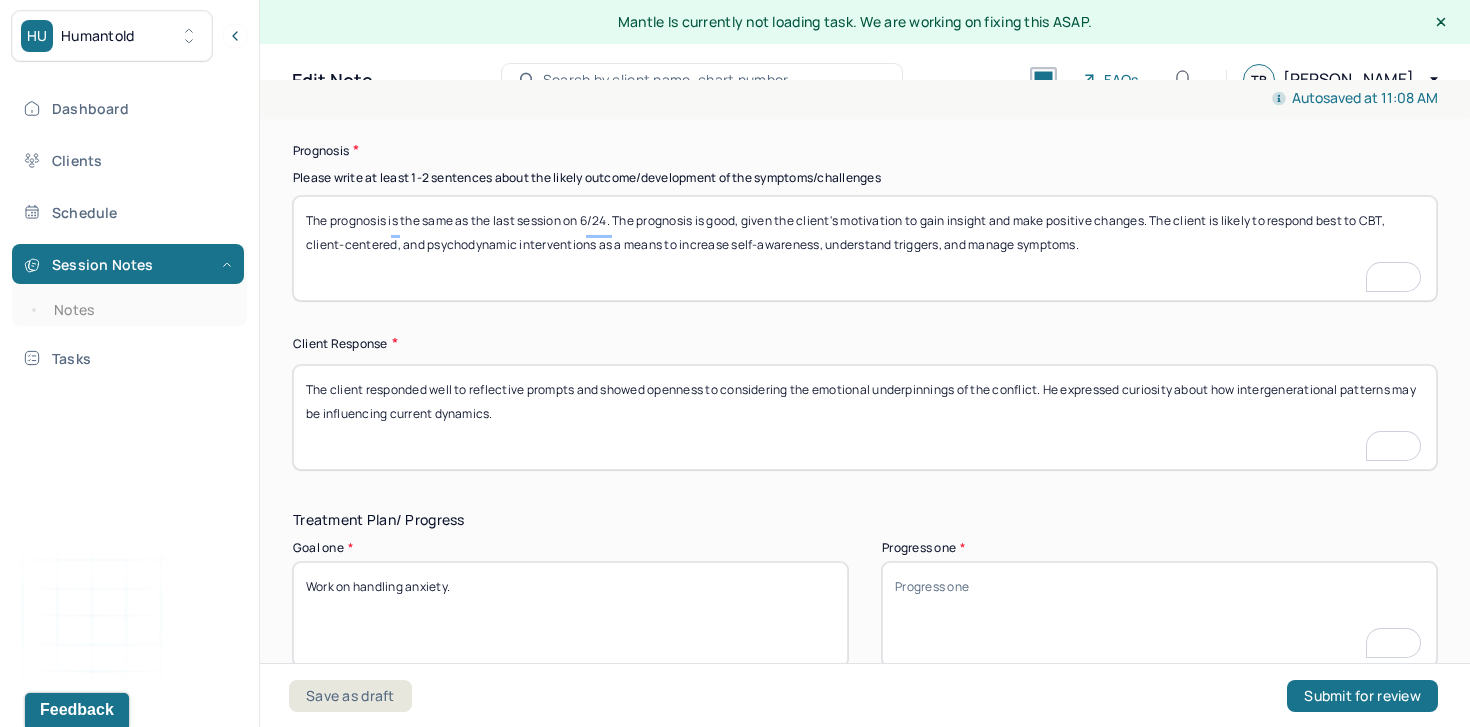 type on "The client responded well to reflective prompts and showed openness to considering the emotional underpinnings of the conflict. He expressed curiosity about how intergenerational patterns may be influencing current dynamics." 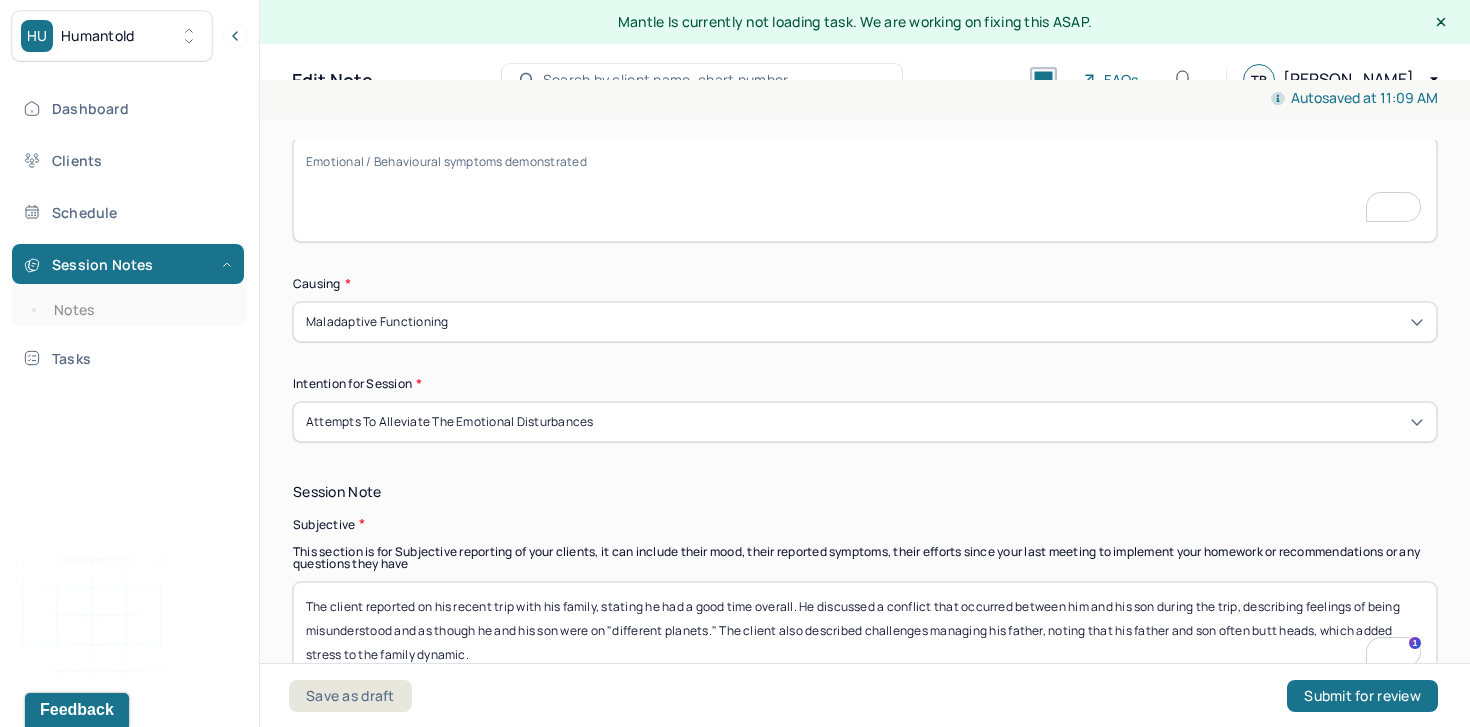 click on "Emotional / Behavioural symptoms demonstrated *" at bounding box center [865, 189] 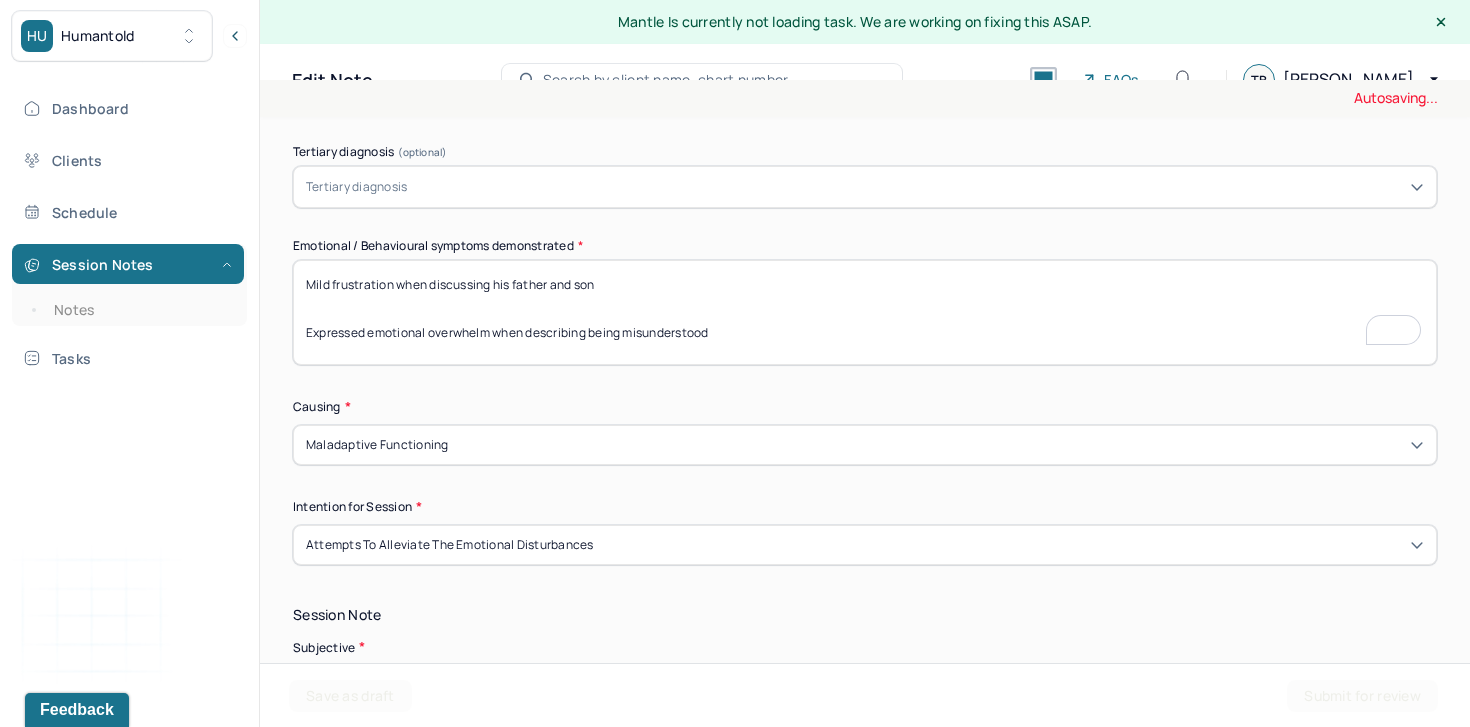 click on "Mild frustration when discussing his father and son
Expressed emotional overwhelm when describing being misunderstood" at bounding box center [865, 312] 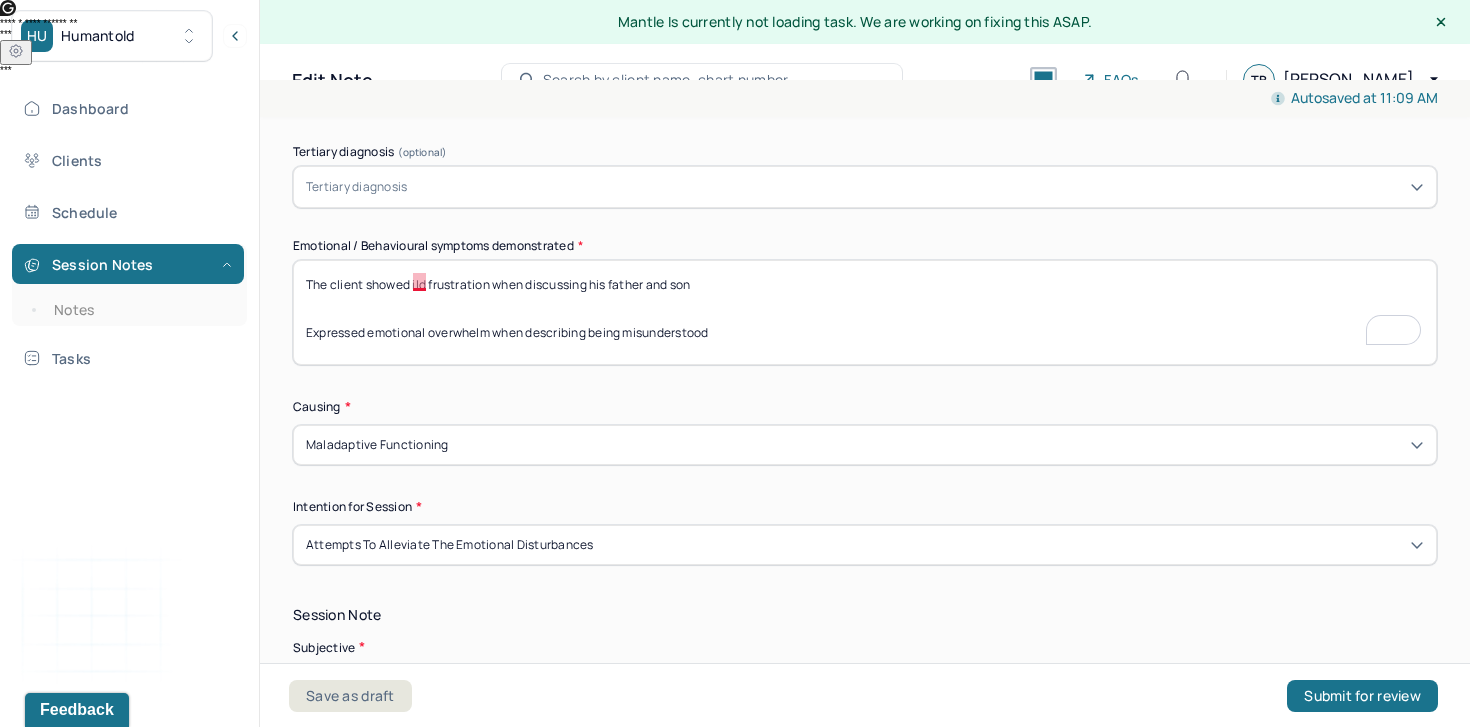 click on "The client showed ild frustration when discussing his father and son
Expressed emotional overwhelm when describing being misunderstood" at bounding box center [865, 312] 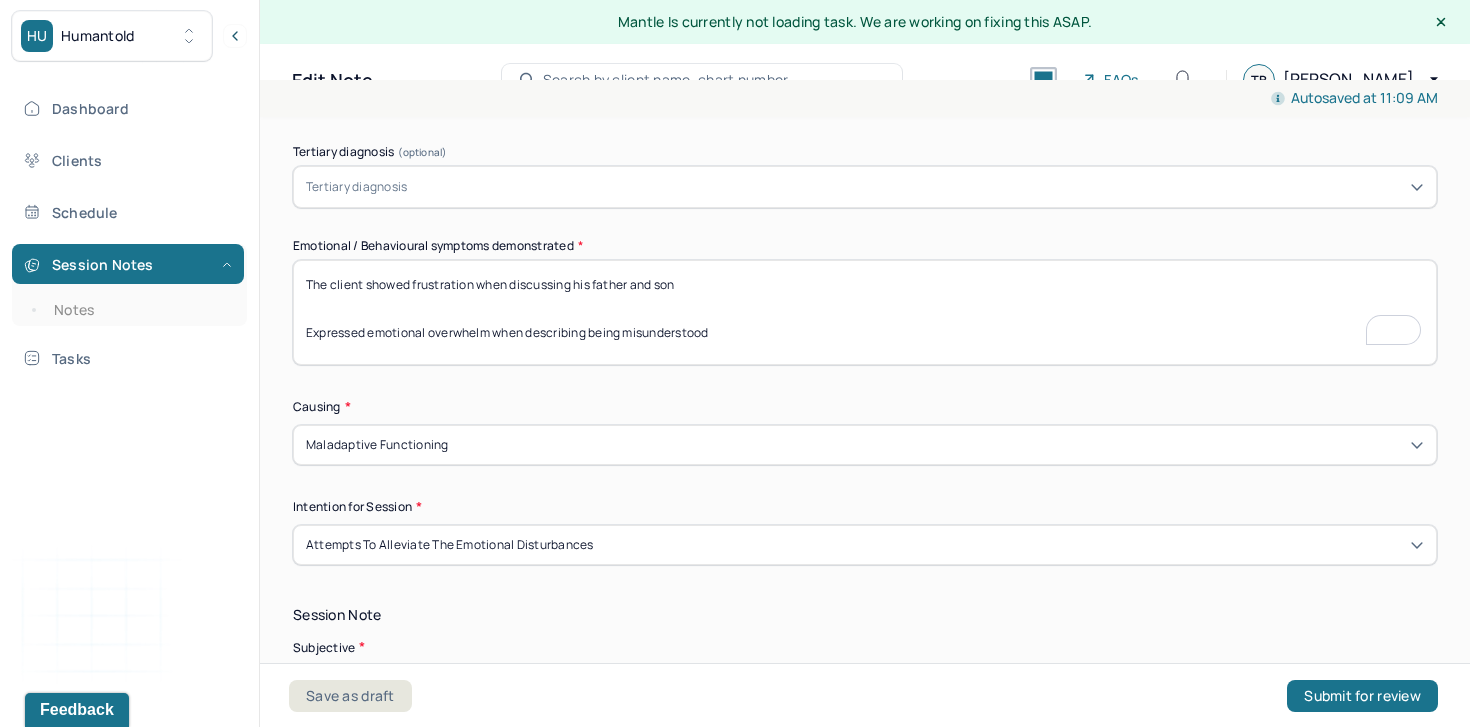 click on "The client showed ild frustration when discussing his father and son
Expressed emotional overwhelm when describing being misunderstood" at bounding box center (865, 312) 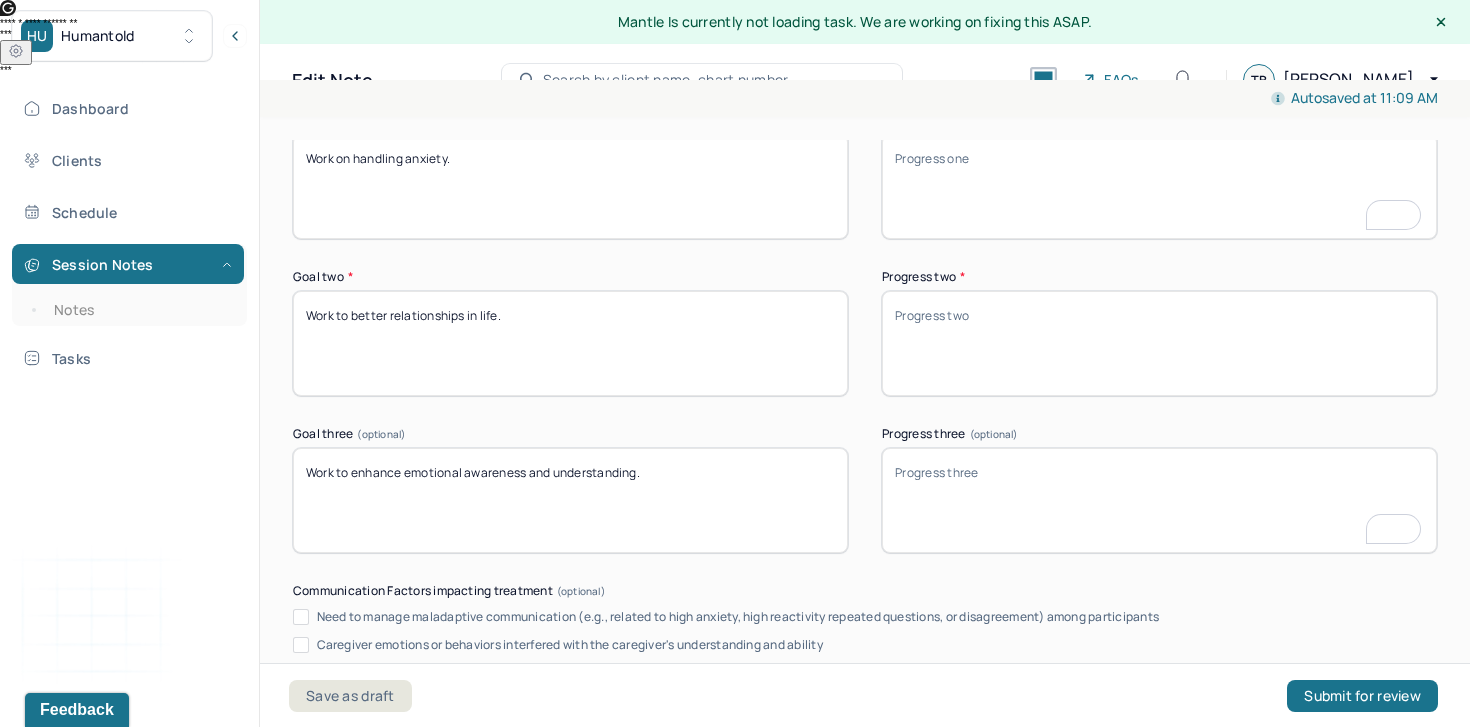 type on "The client showed frustration when discussing his father and son and expressed emotional overwhelm when describing being misunderstood" 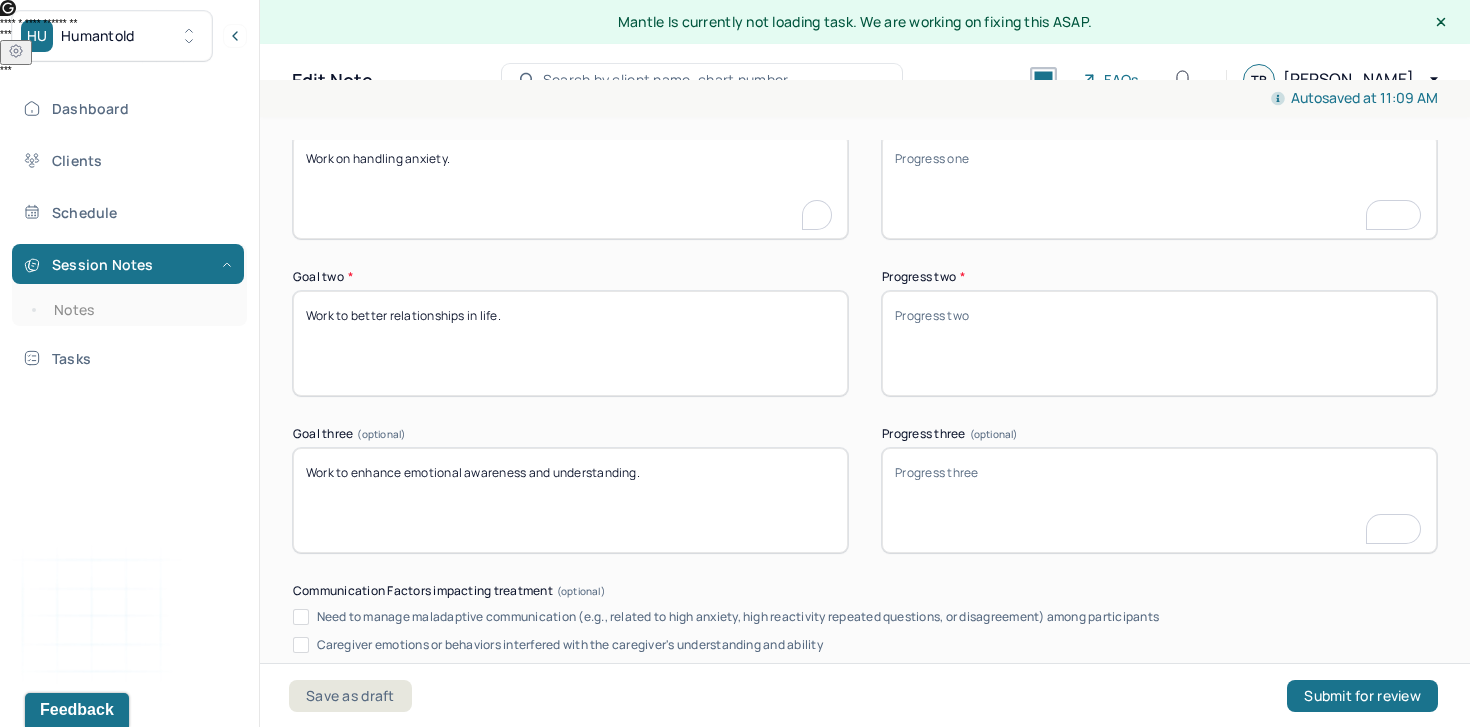 click on "Work on handling anxiety." at bounding box center [570, 186] 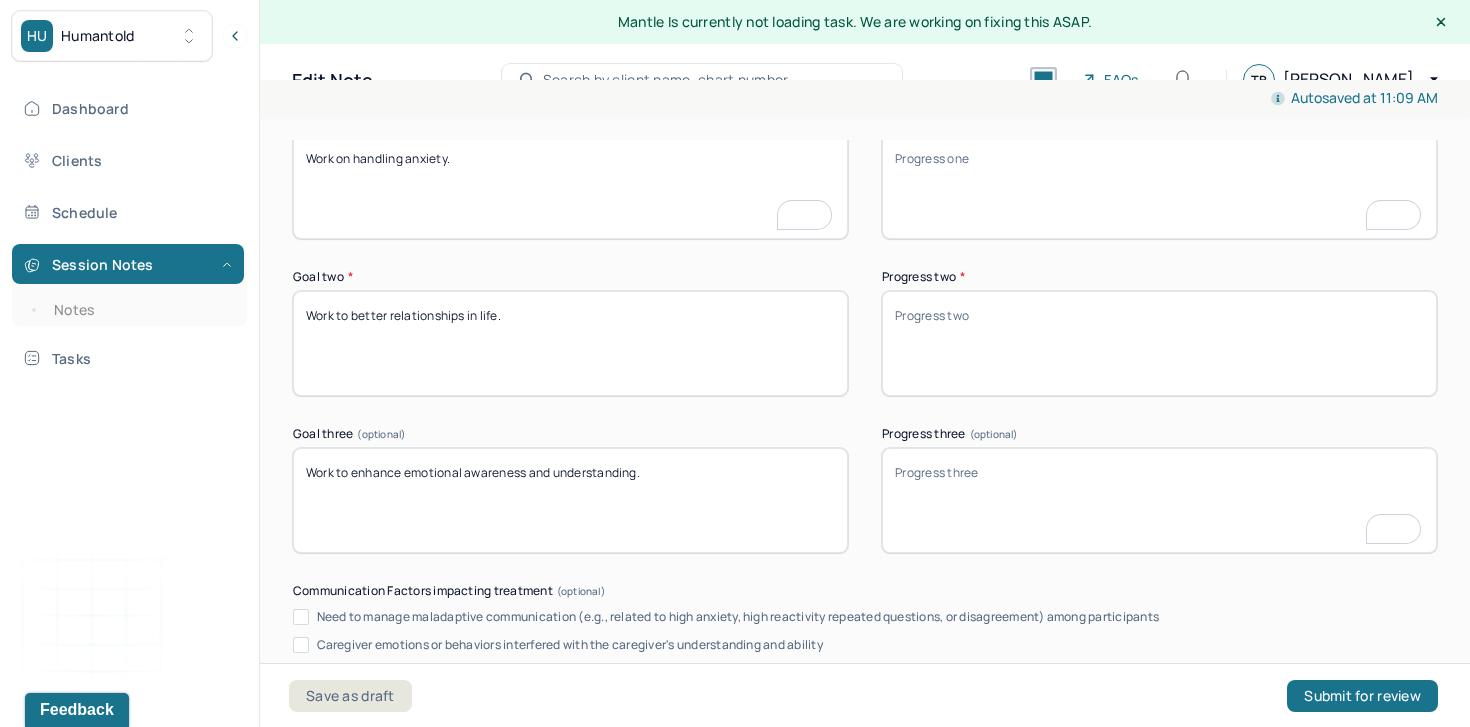click on "Work on handling anxiety." at bounding box center [570, 186] 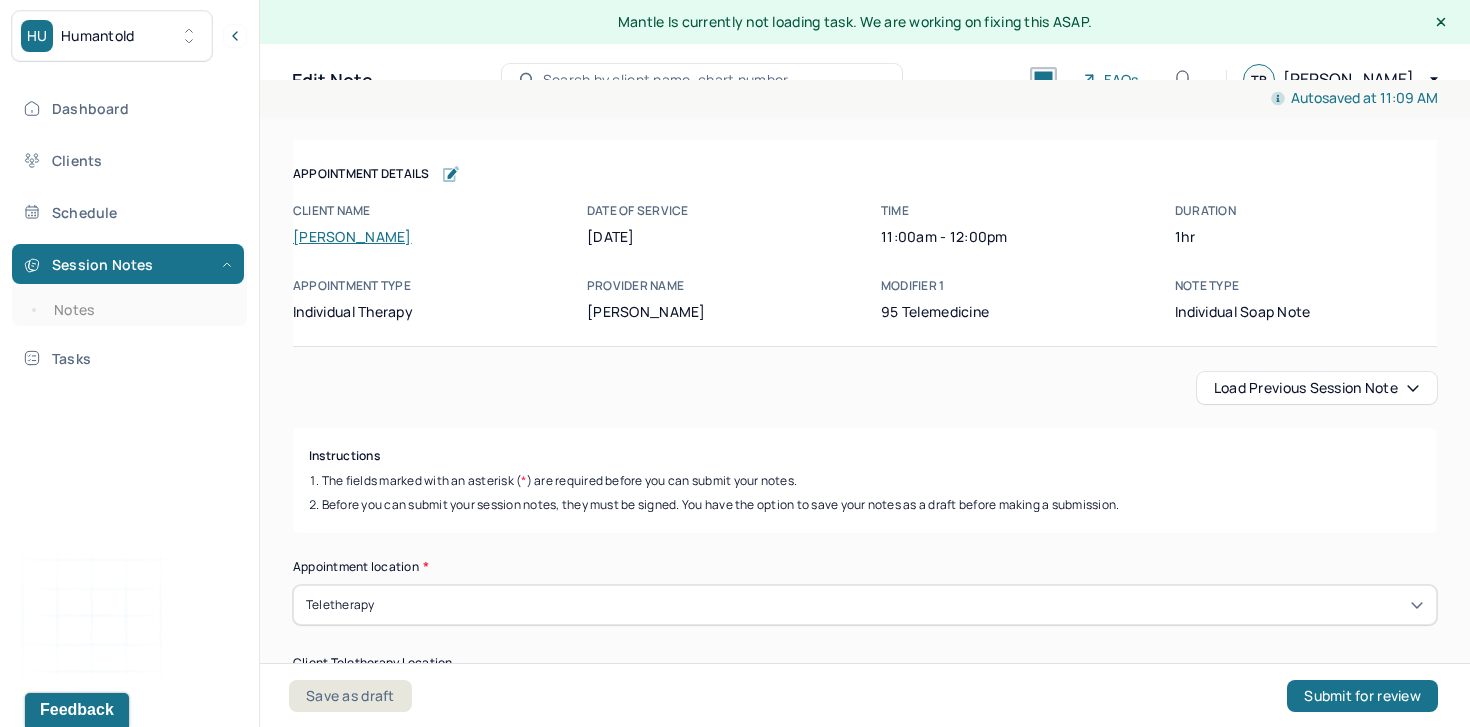 scroll, scrollTop: 0, scrollLeft: 0, axis: both 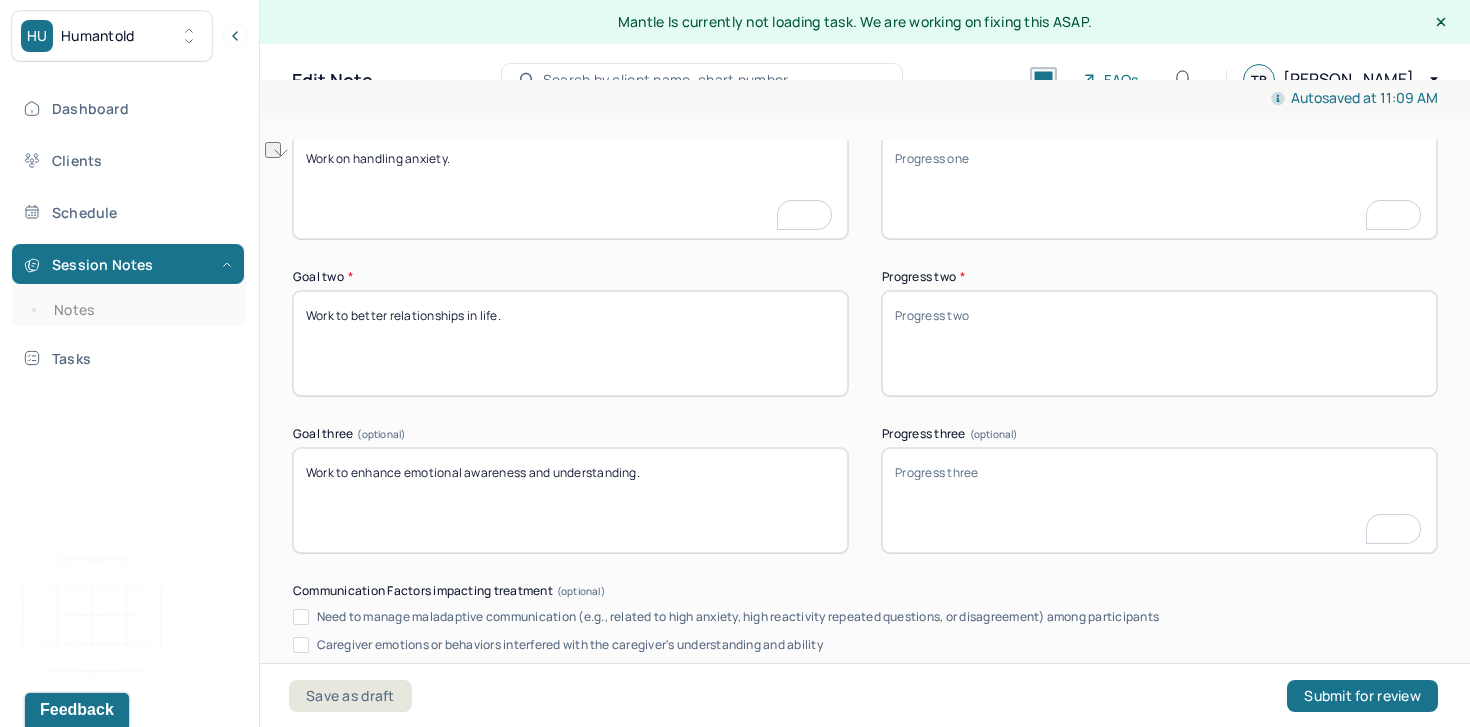 click on "Work to better relationships in life." at bounding box center (570, 343) 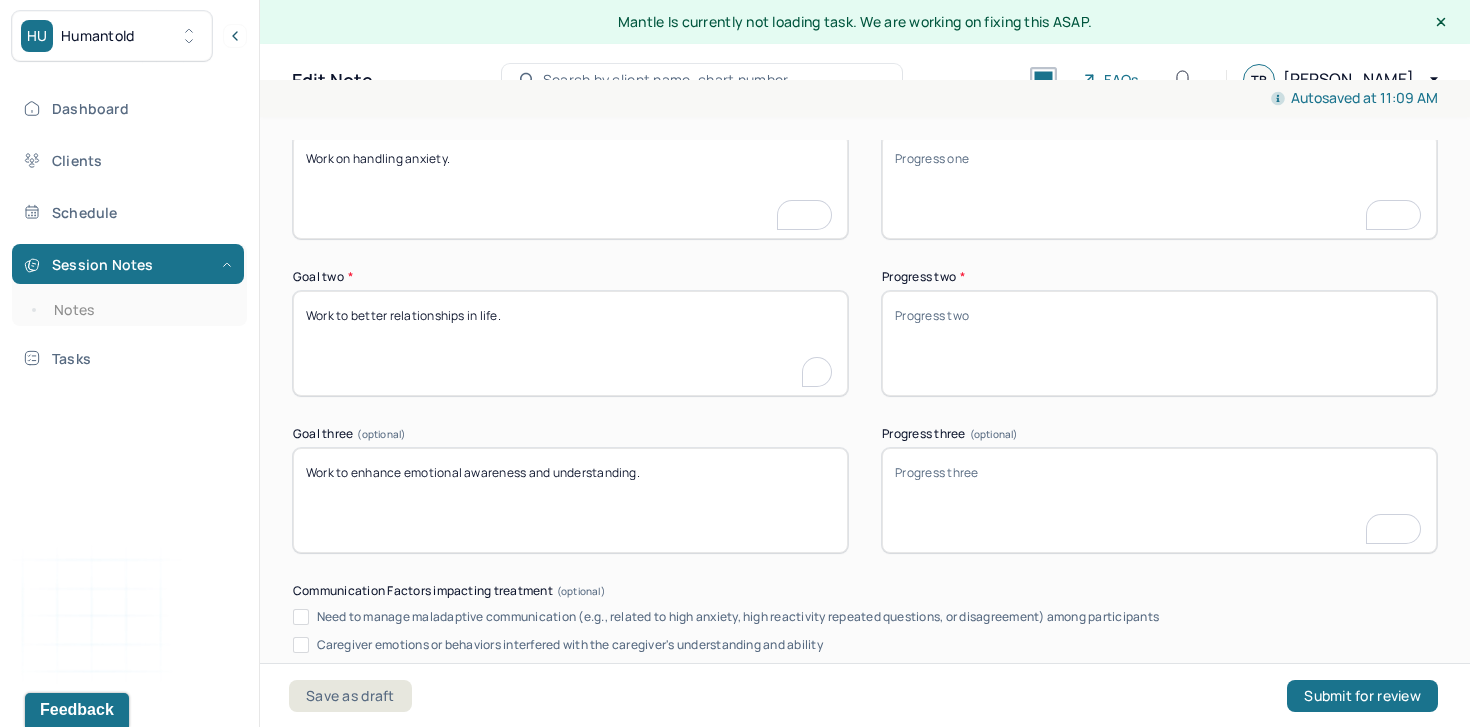 click on "Work to better relationships in life." at bounding box center [570, 343] 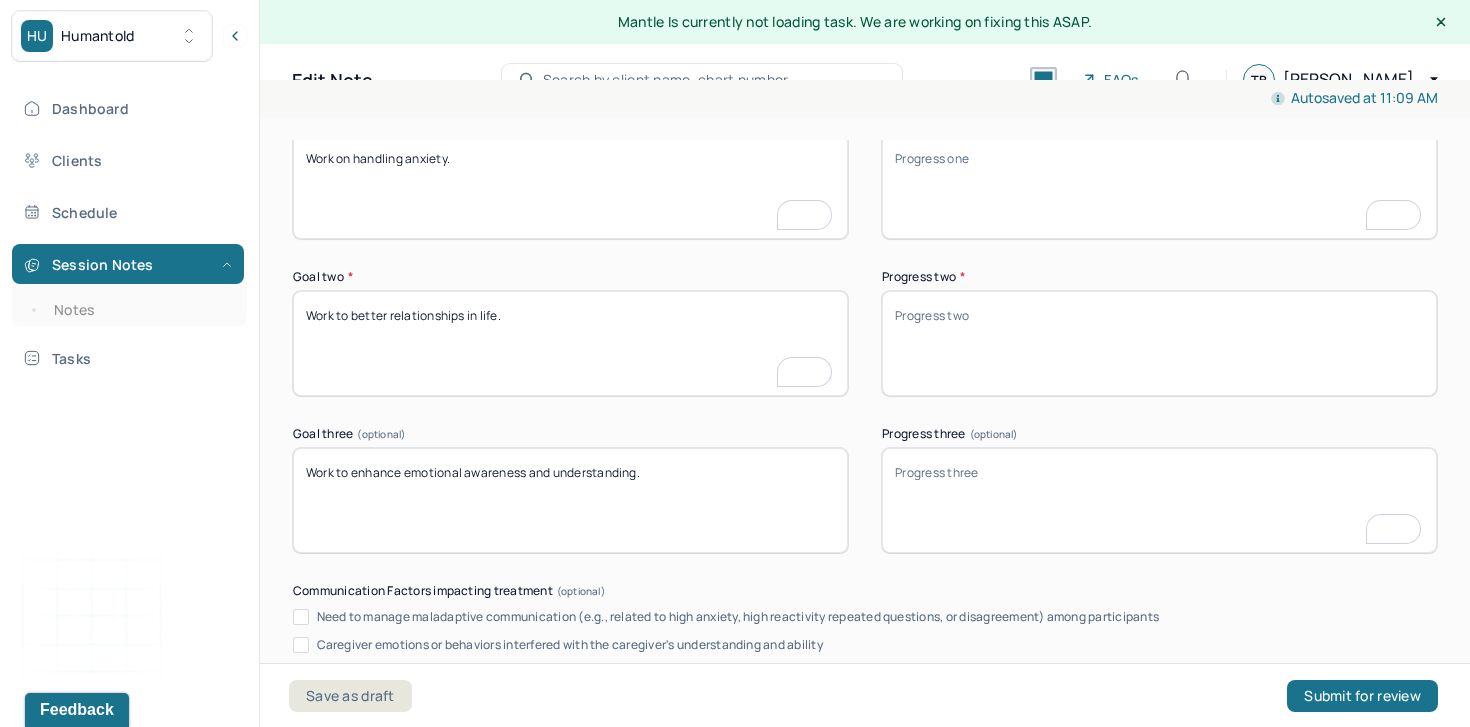 scroll, scrollTop: 3421, scrollLeft: 0, axis: vertical 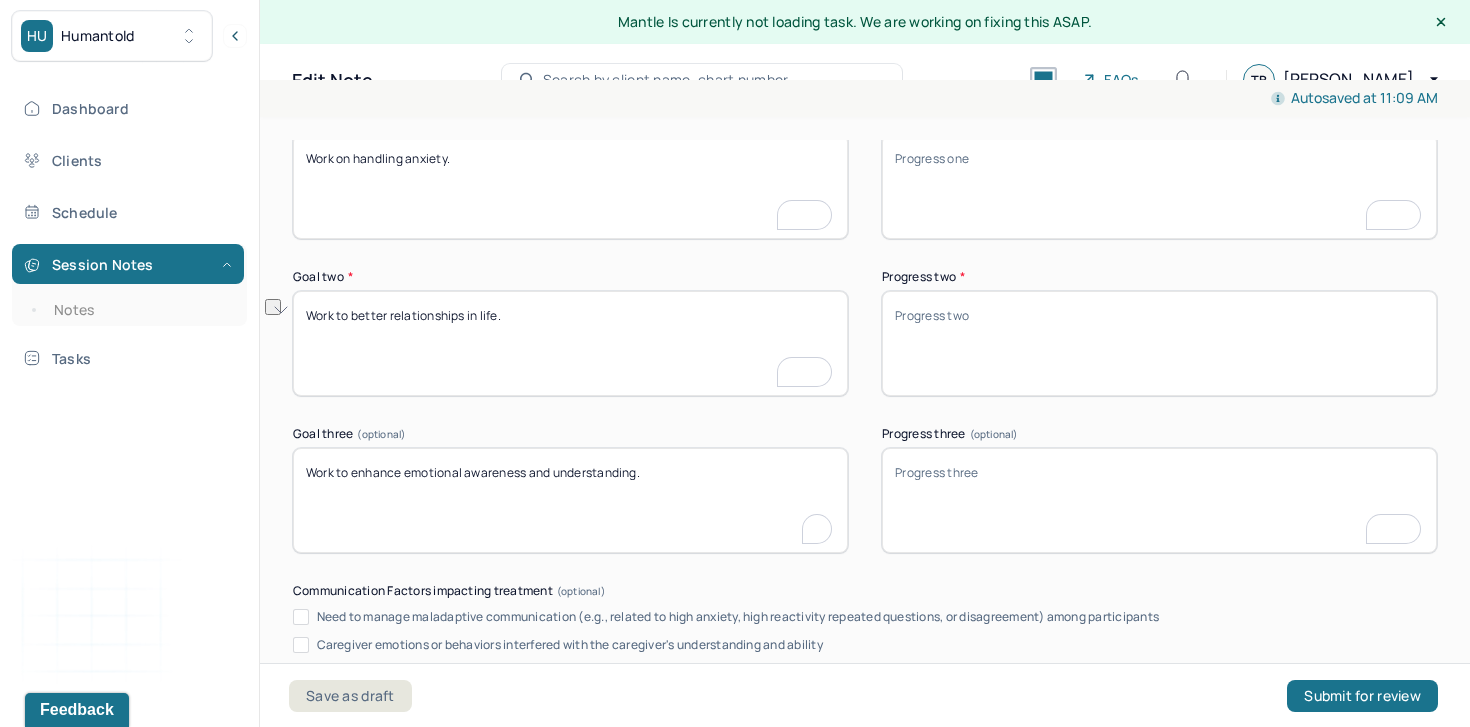 click on "Work to enhance emotional awareness and understanding." at bounding box center (570, 500) 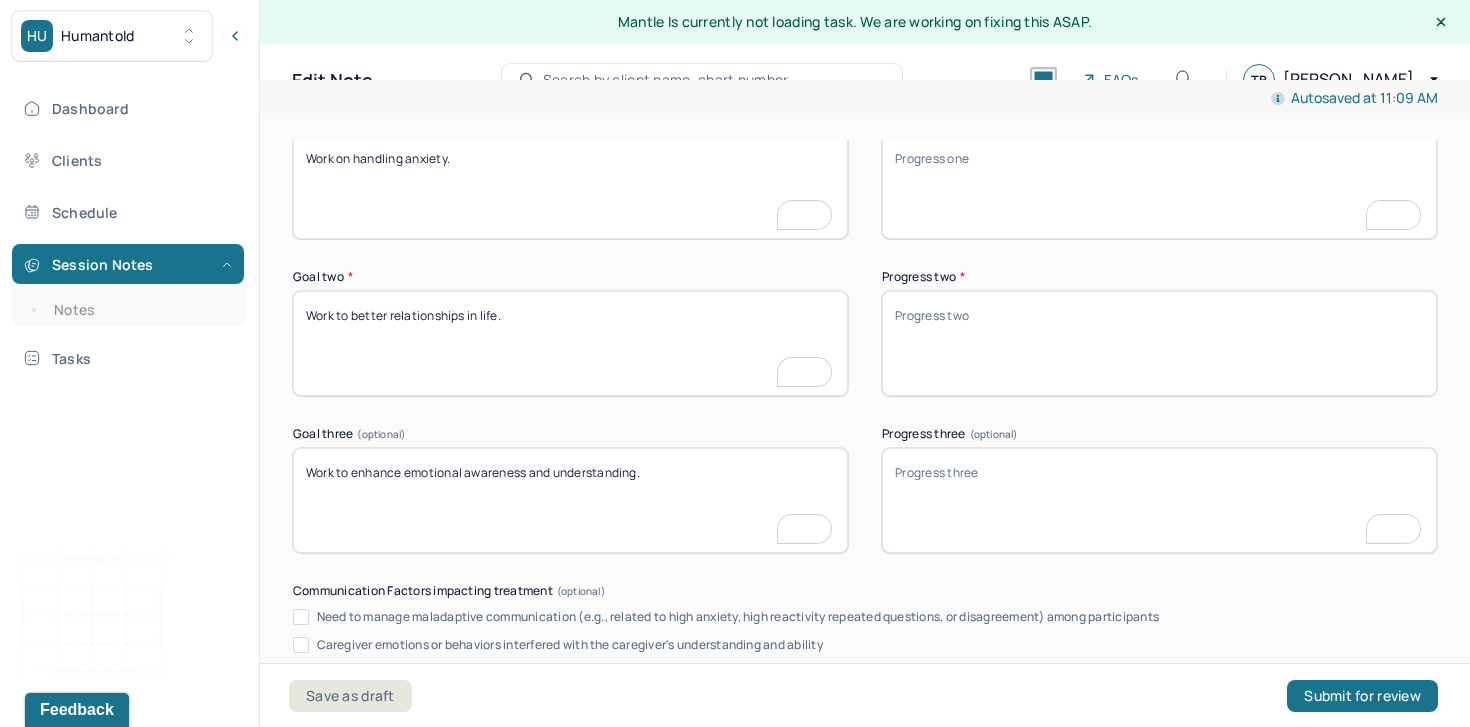 click on "Work to enhance emotional awareness and understanding." at bounding box center [570, 500] 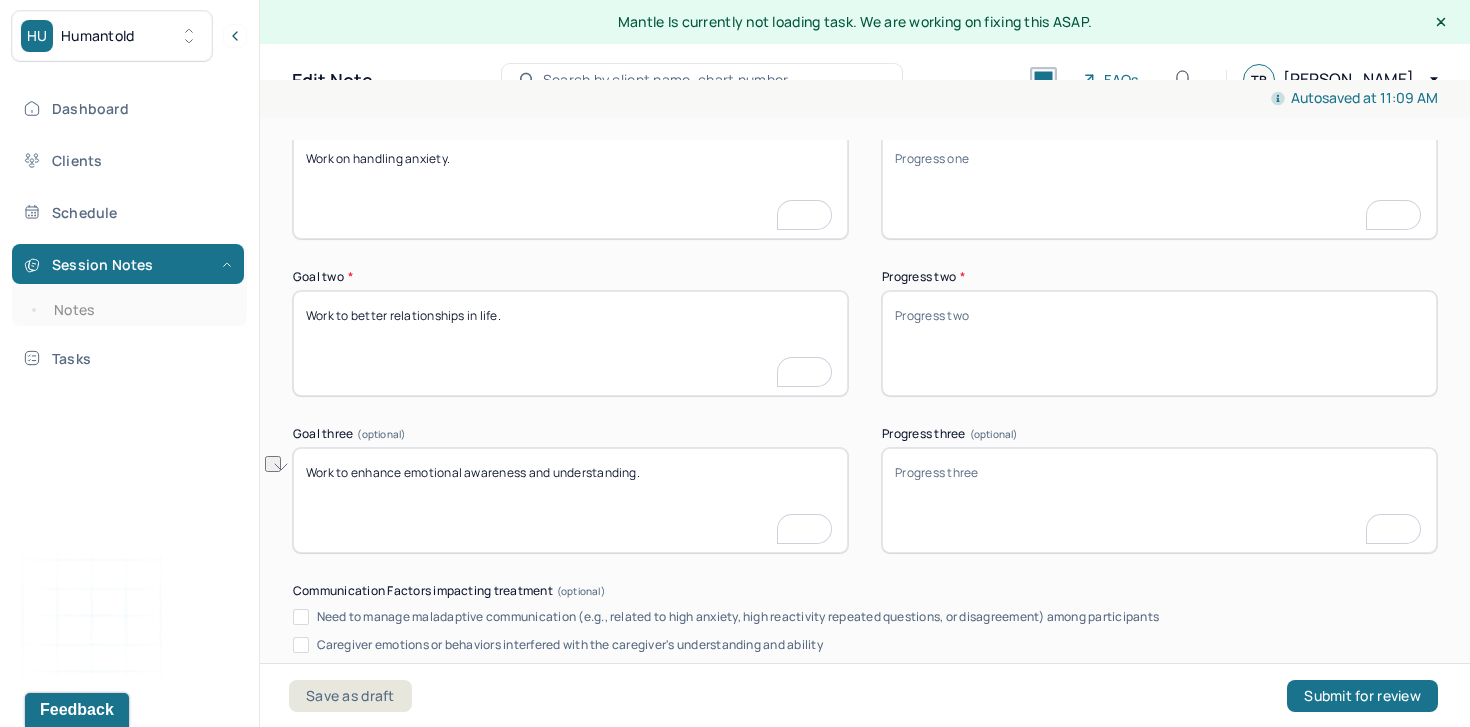 click on "Progress one *" at bounding box center [1159, 186] 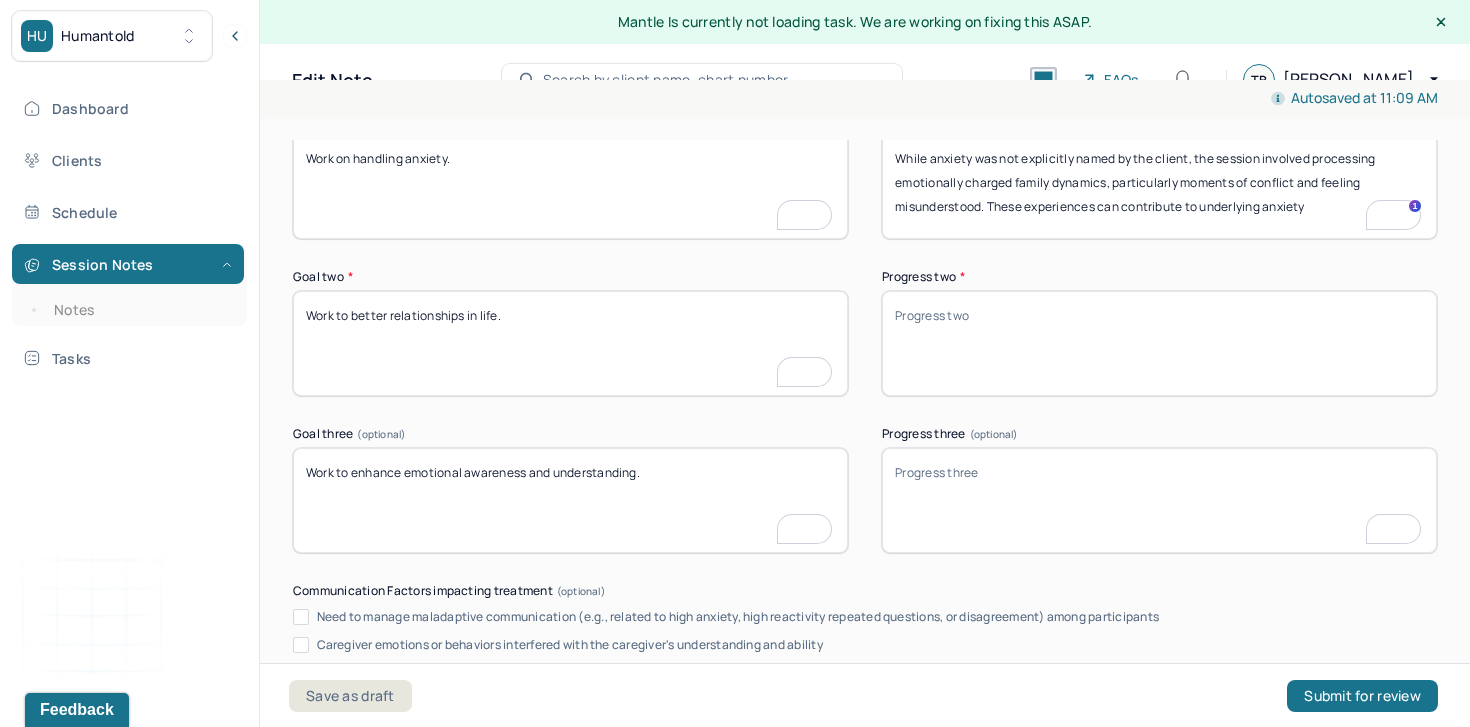 type on "While anxiety was not explicitly named by the client, the session involved processing emotionally charged family dynamics, particularly moments of conflict and feeling misunderstood. These experiences can contribute to underlying anxiety" 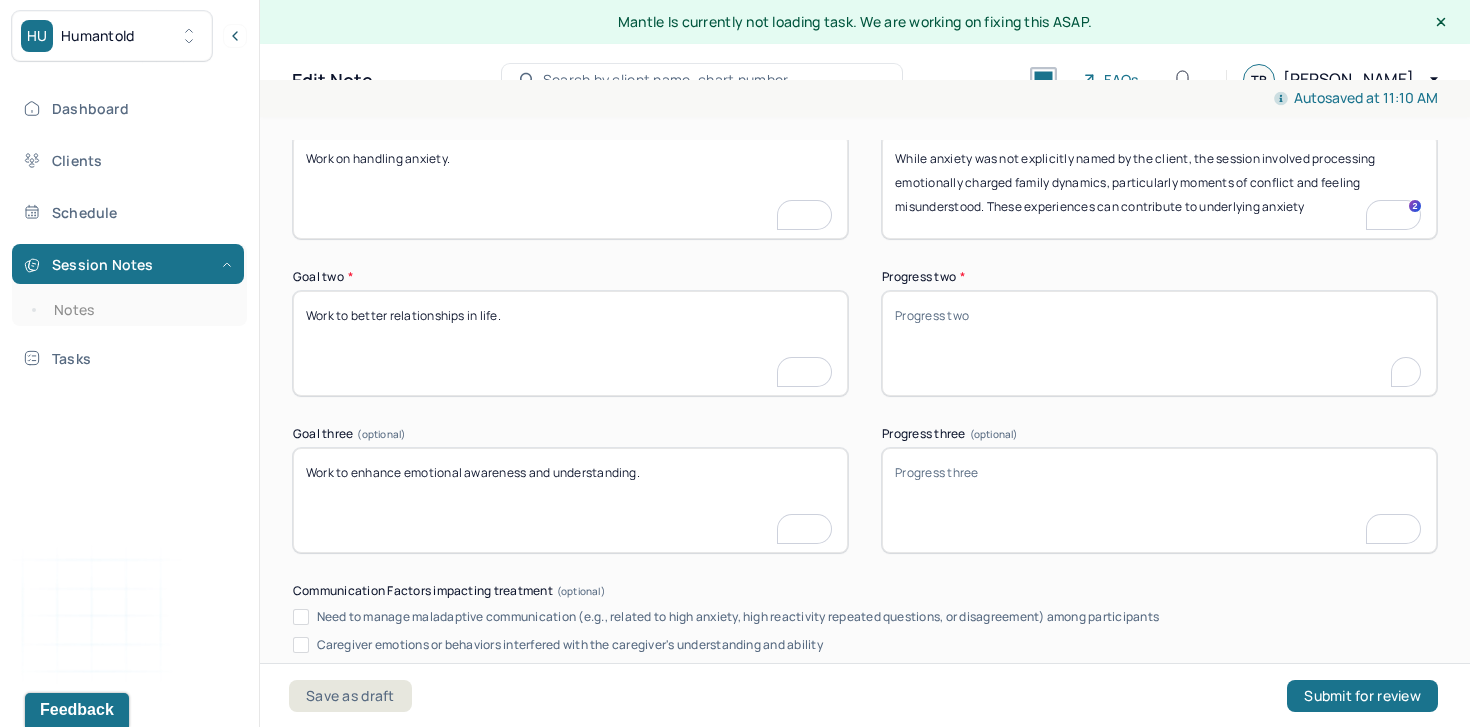 click on "Progress two *" at bounding box center (1159, 343) 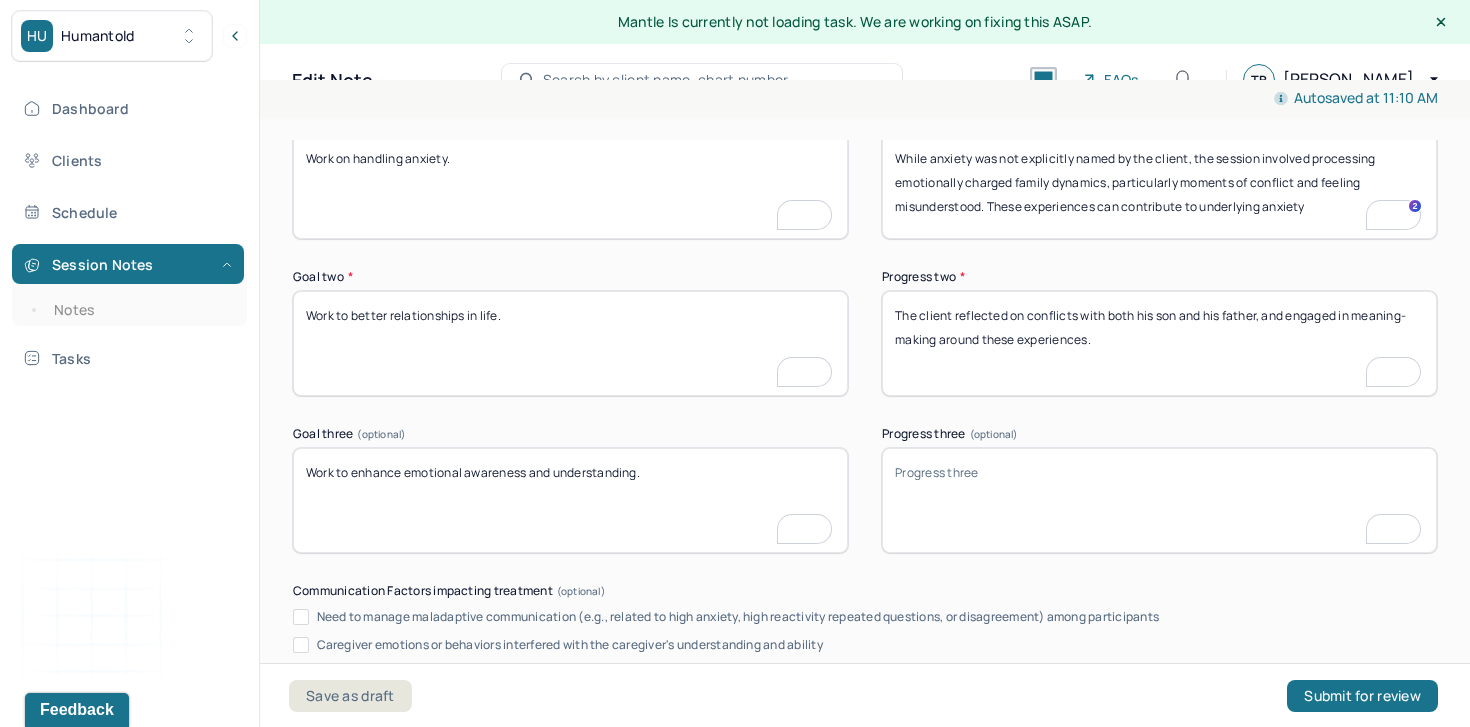 type on "The client reflected on conflicts with both his son and his father, and engaged in meaning-making around these experiences." 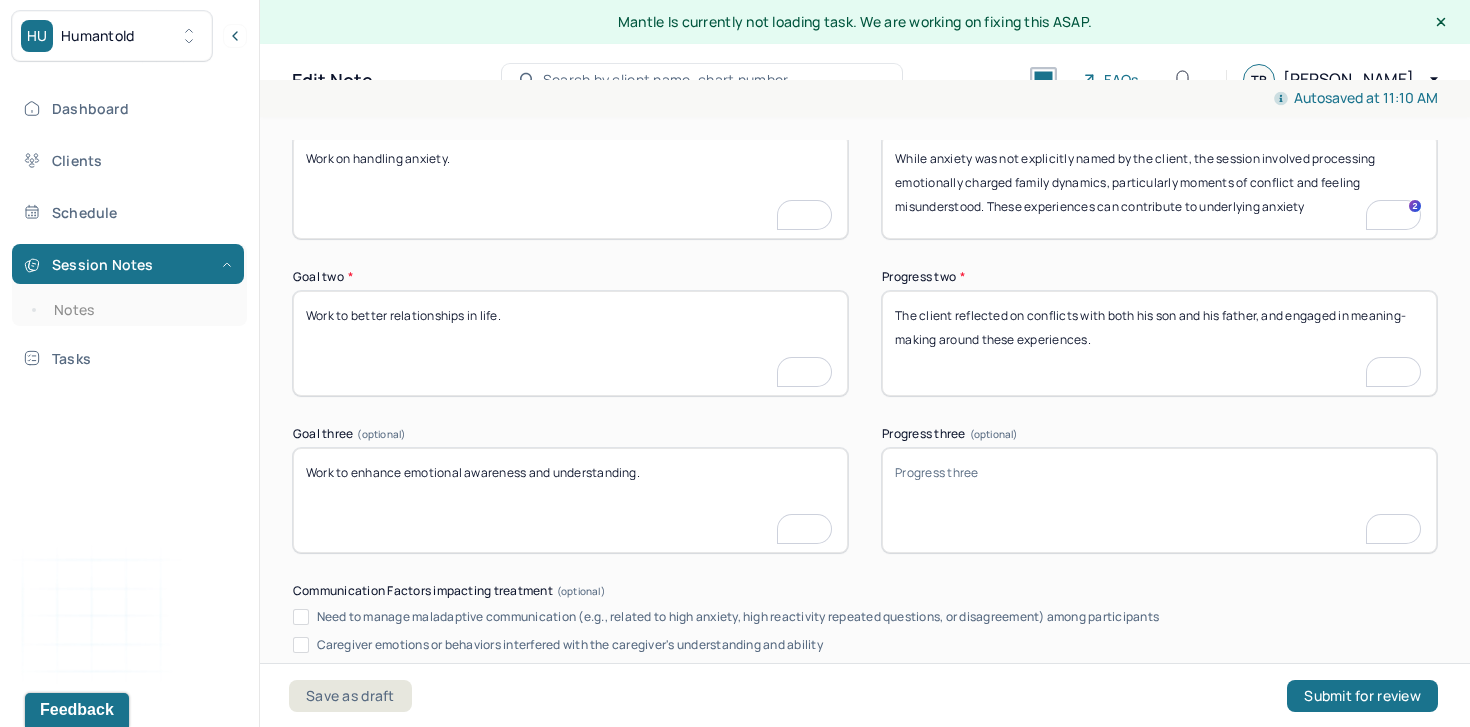 click on "Progress three (optional)" at bounding box center [1159, 500] 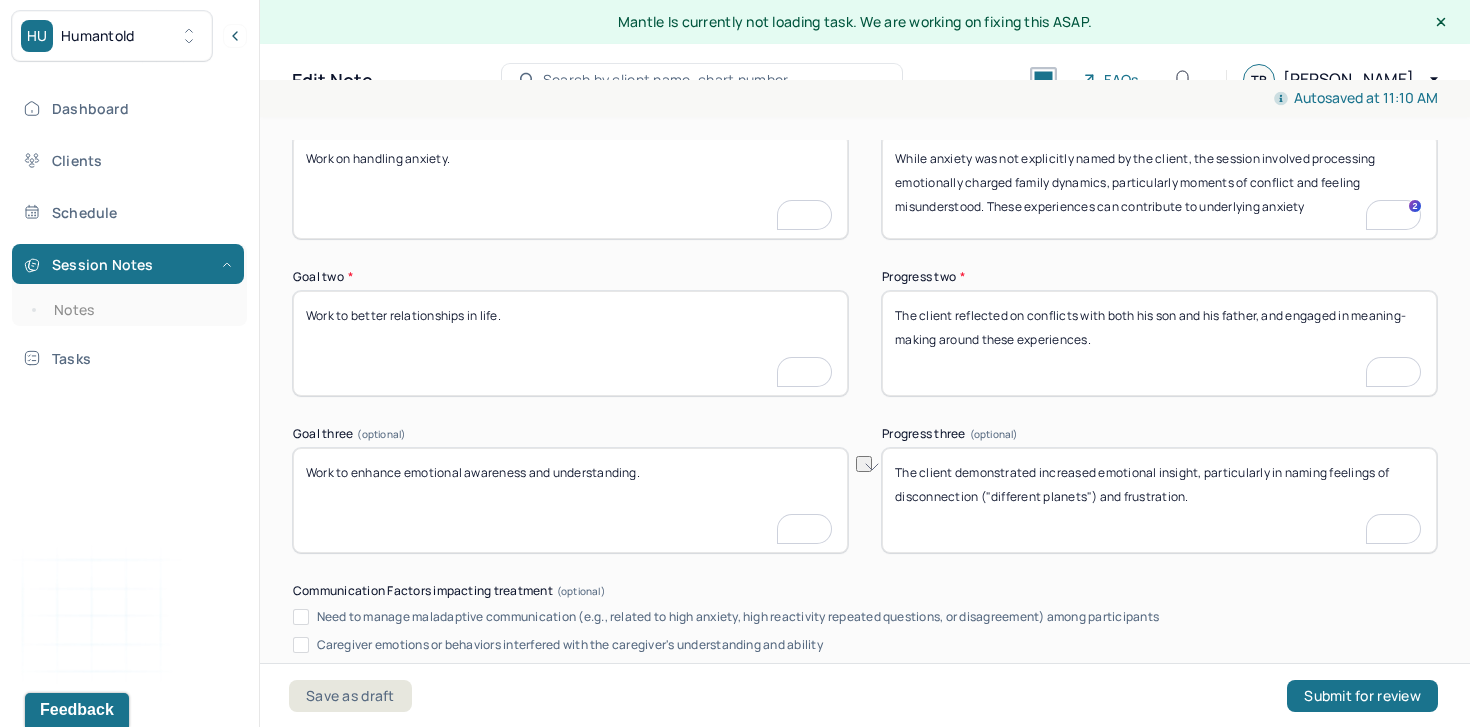 drag, startPoint x: 1101, startPoint y: 501, endPoint x: 978, endPoint y: 499, distance: 123.01626 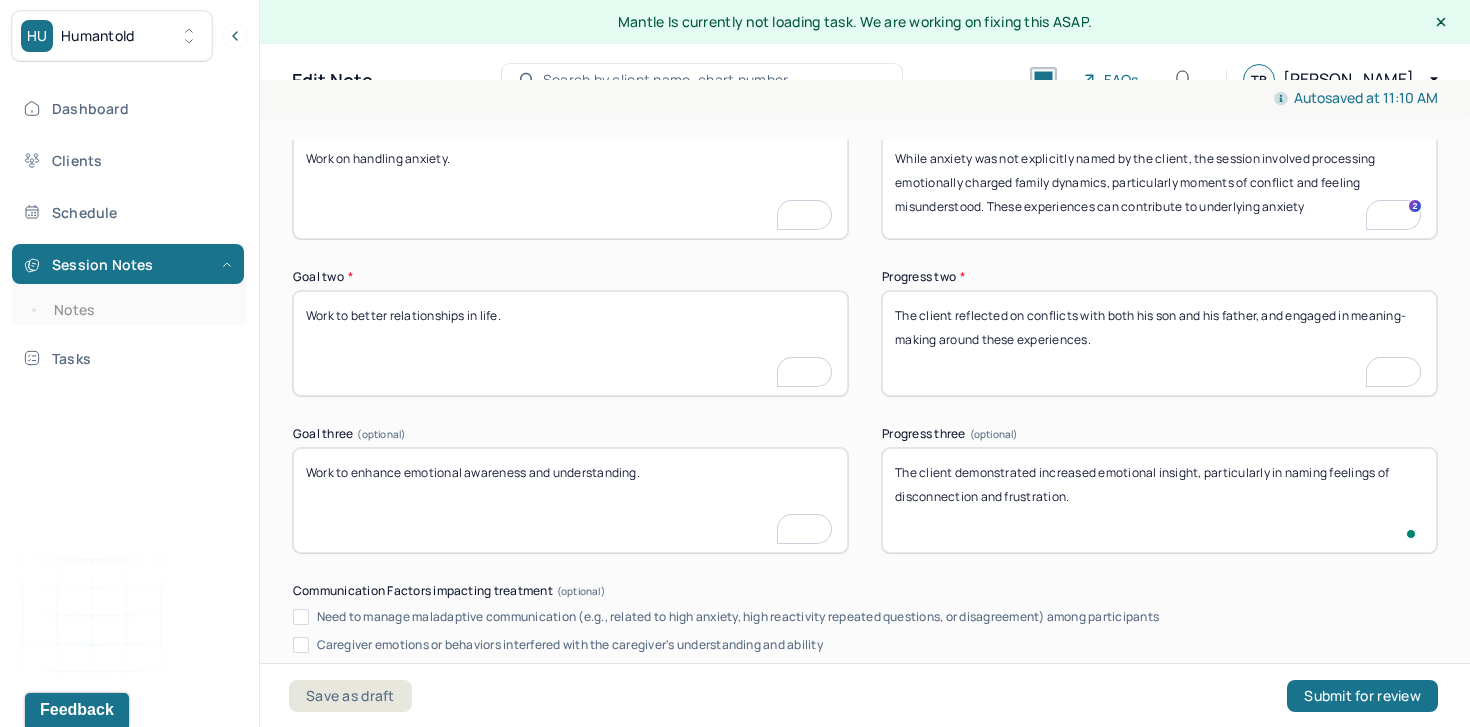 click on "The client demonstrated increased emotional insight, particularly in naming feelings of disconnection ("different planets") and frustration." at bounding box center [1159, 500] 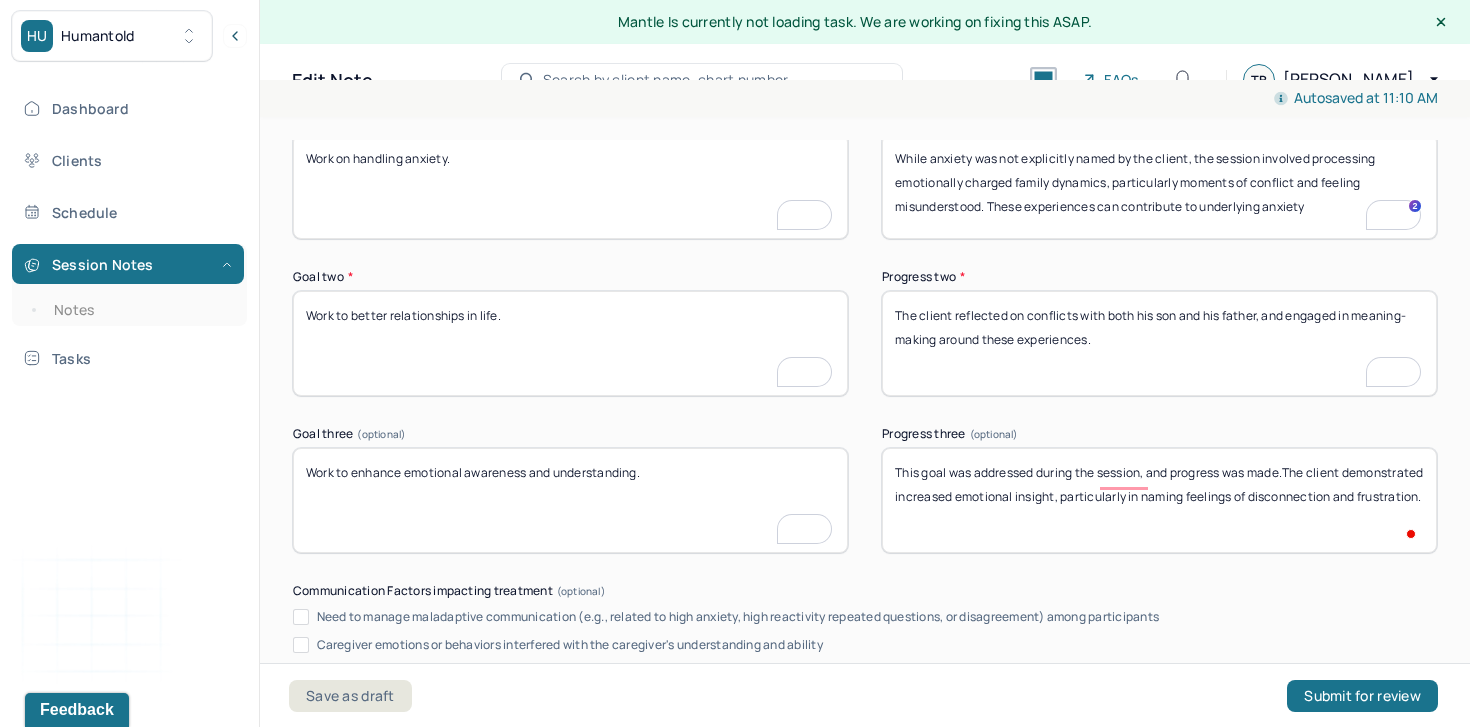 type on "This goal was addressed during the session, and progress was made. The client demonstrated increased emotional insight, particularly in naming feelings of disconnection and frustration." 